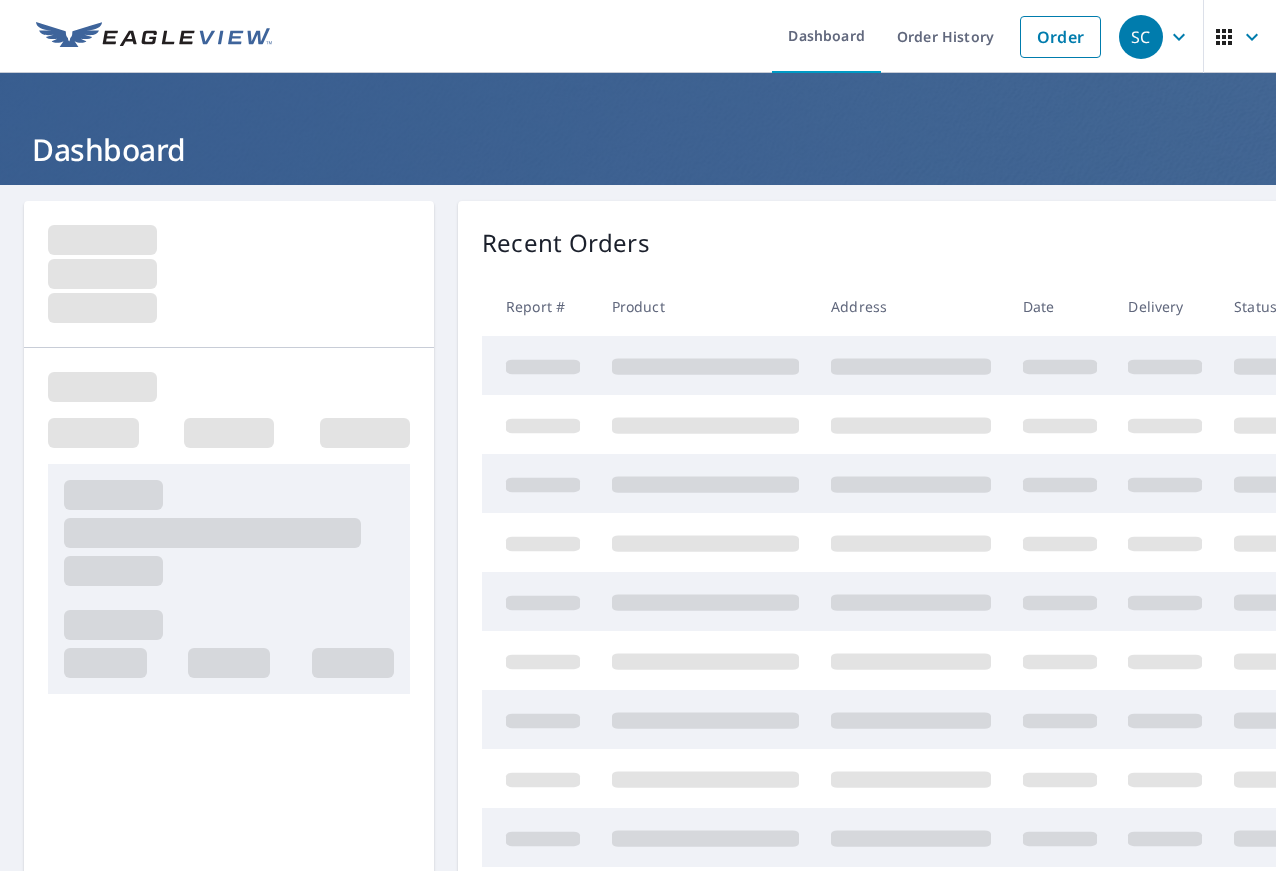 scroll, scrollTop: 0, scrollLeft: 0, axis: both 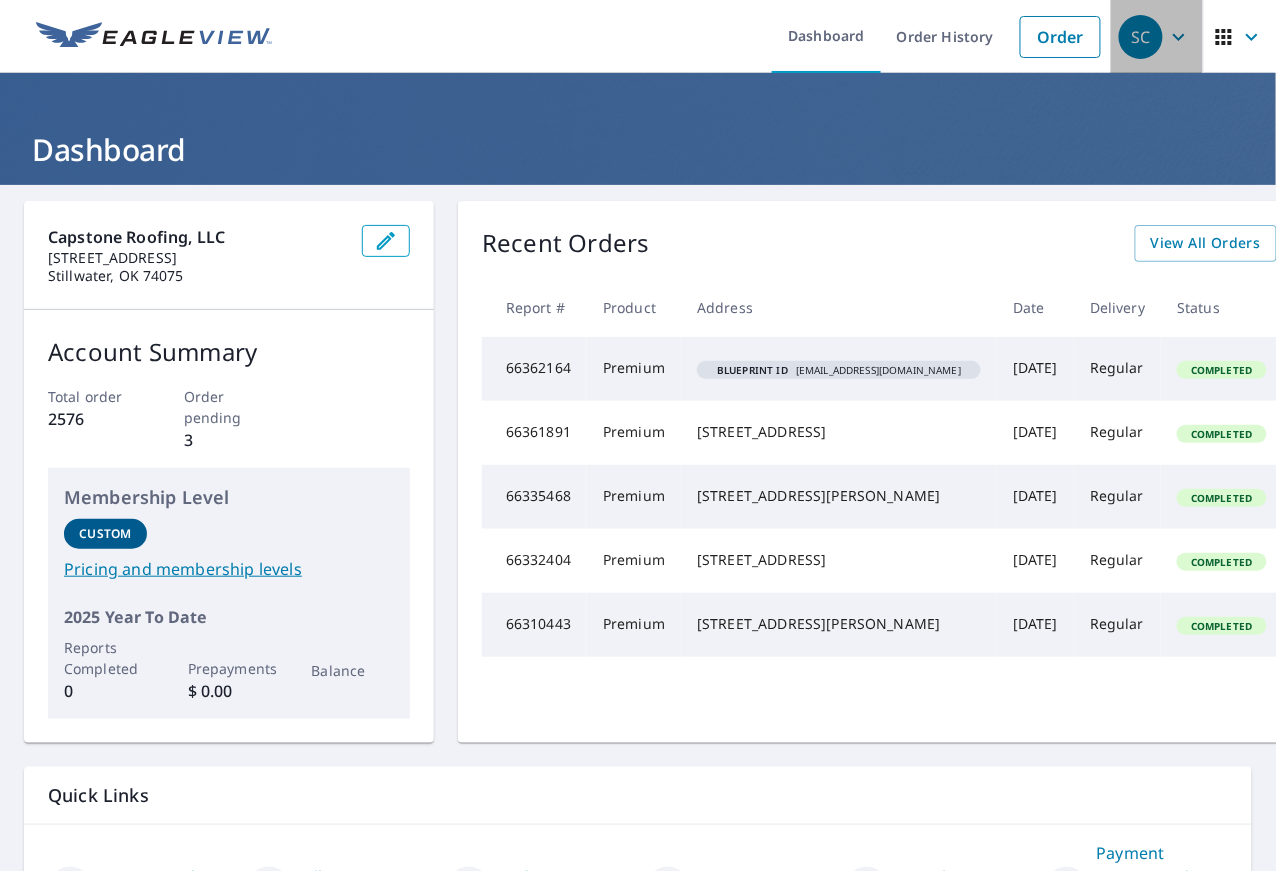 click on "SC" at bounding box center (1157, 37) 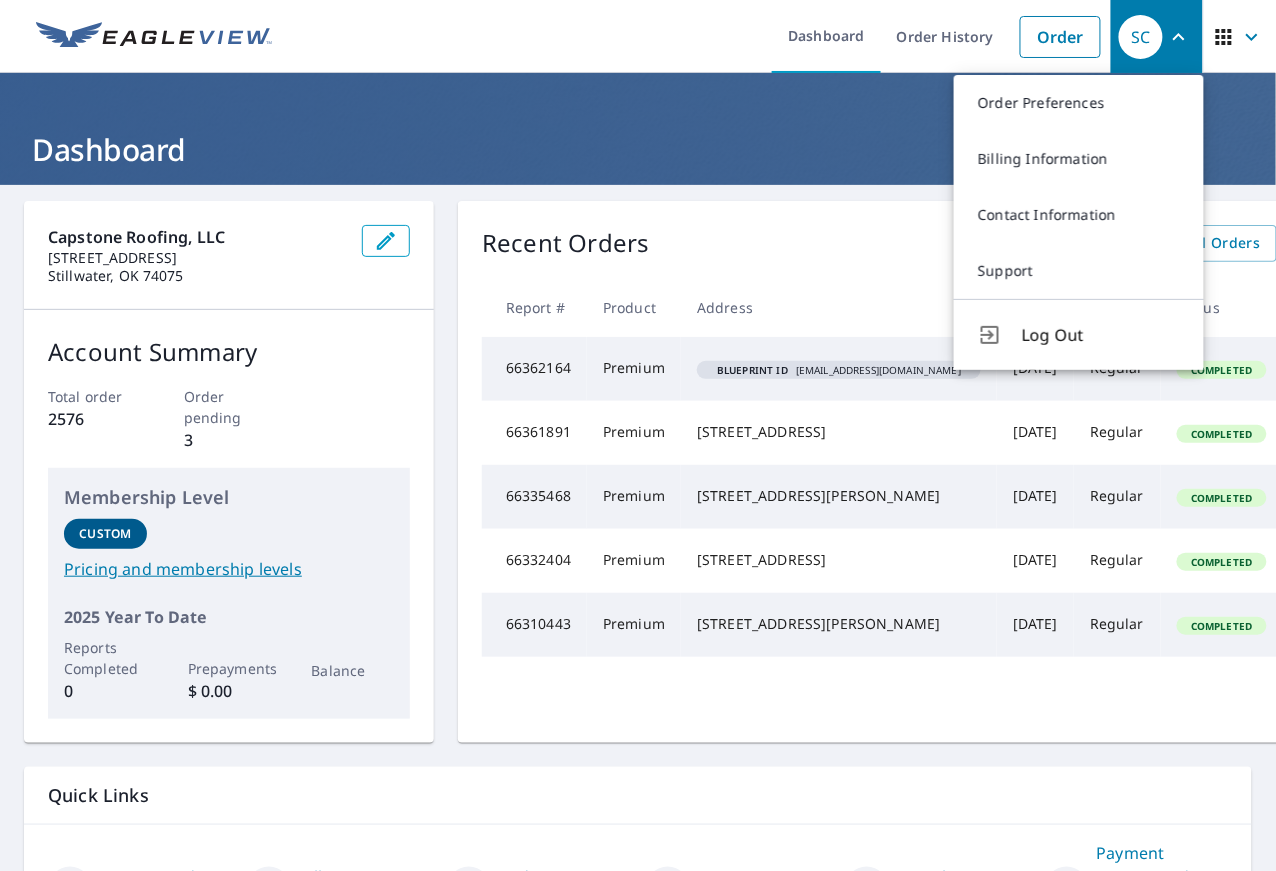 click 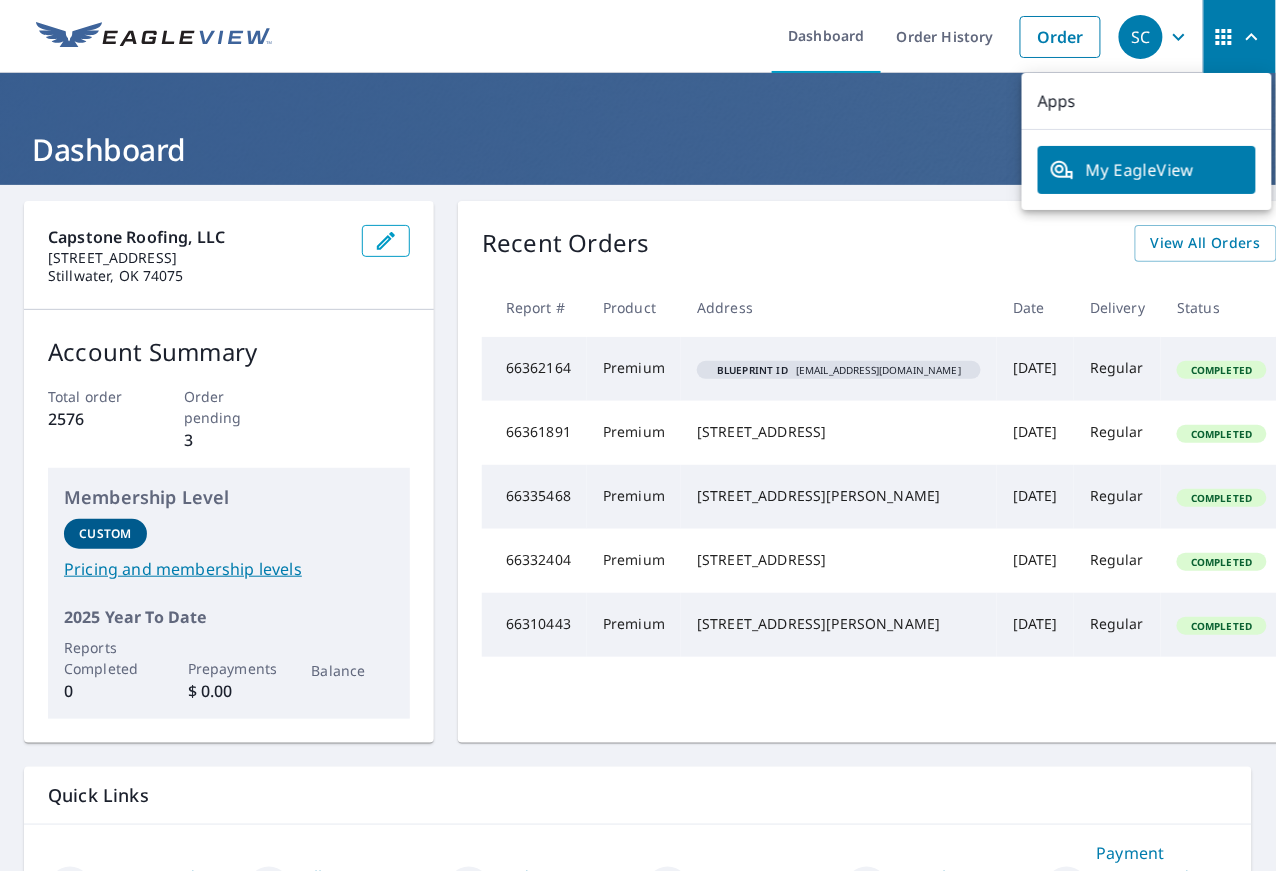 click on "SC" at bounding box center (1141, 37) 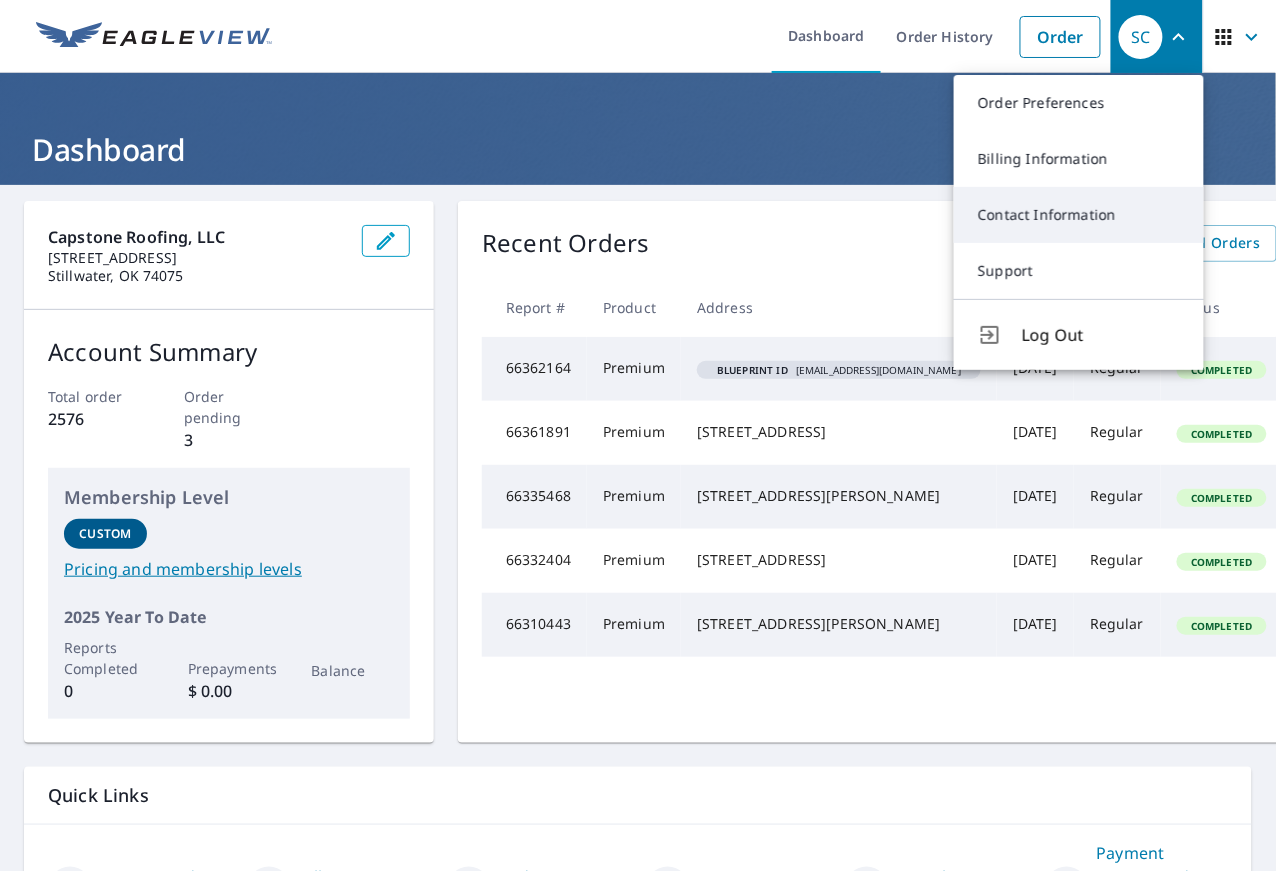 click on "Contact Information" at bounding box center (1079, 215) 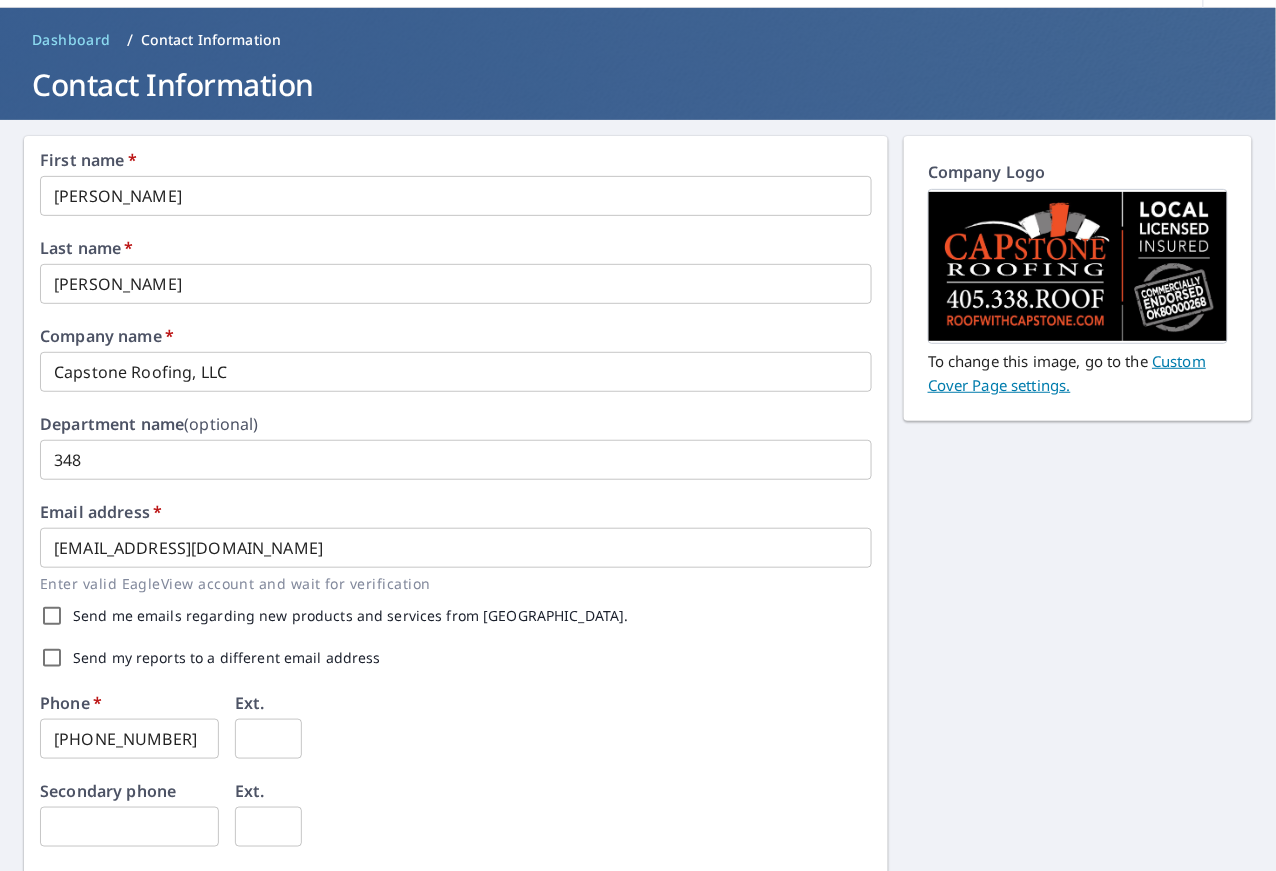 scroll, scrollTop: 0, scrollLeft: 0, axis: both 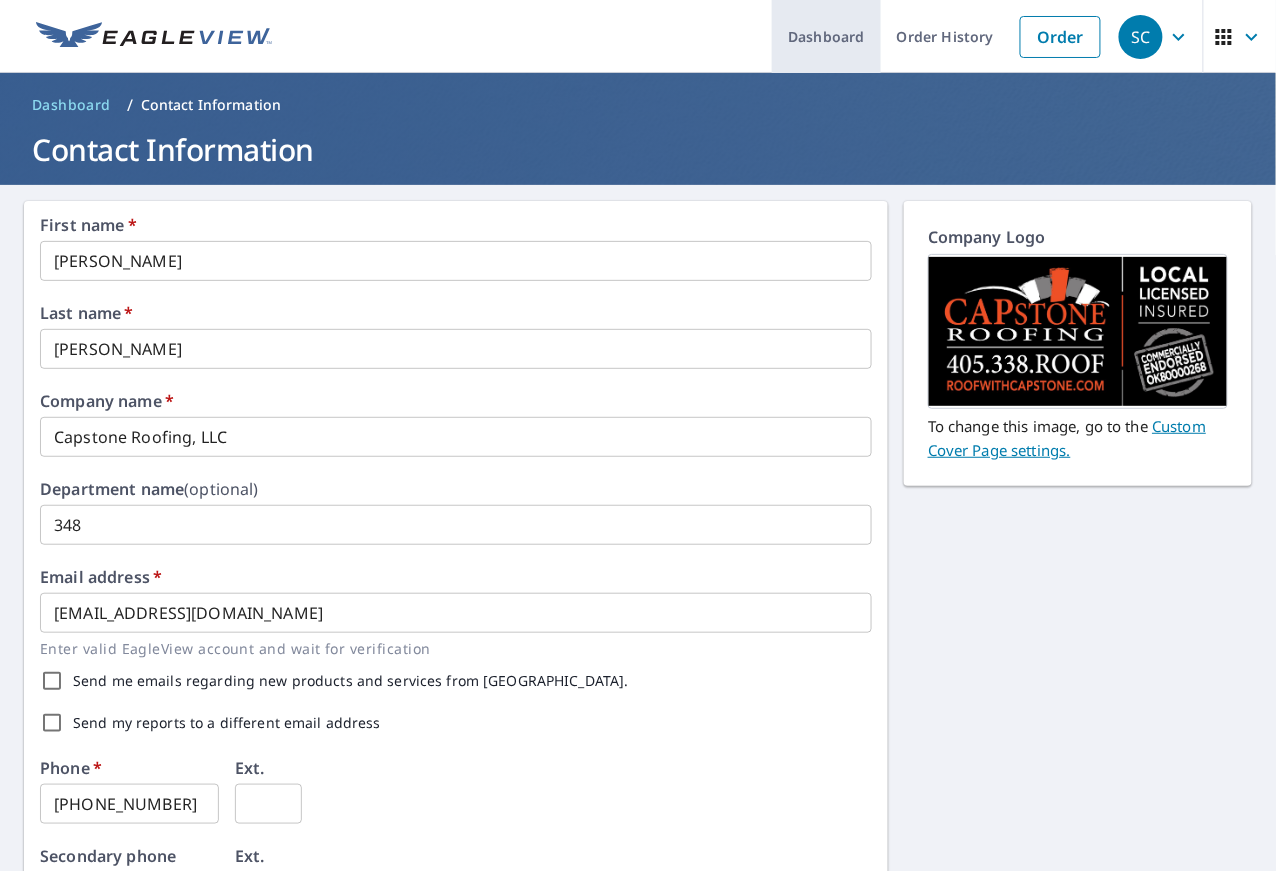 click on "Dashboard" at bounding box center (826, 36) 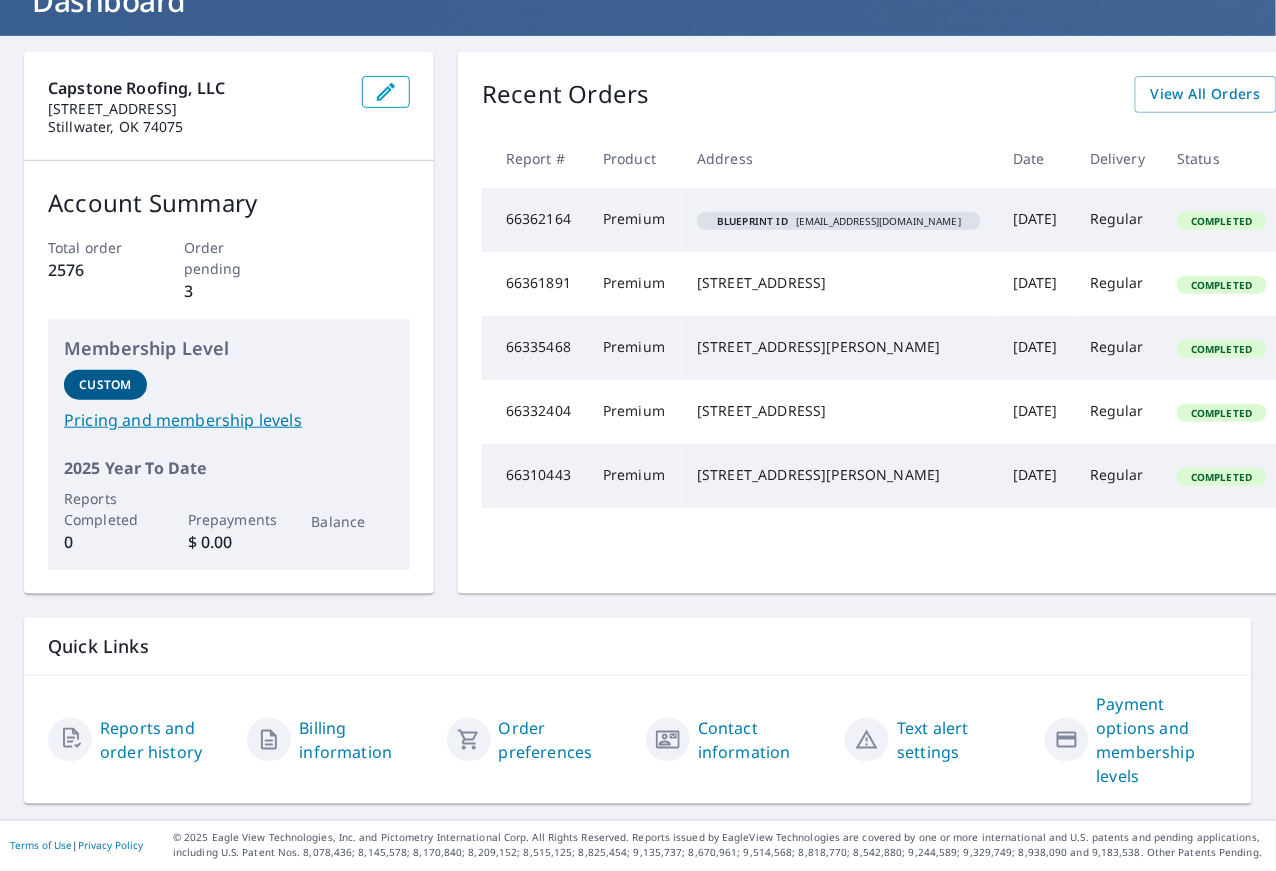 scroll, scrollTop: 0, scrollLeft: 0, axis: both 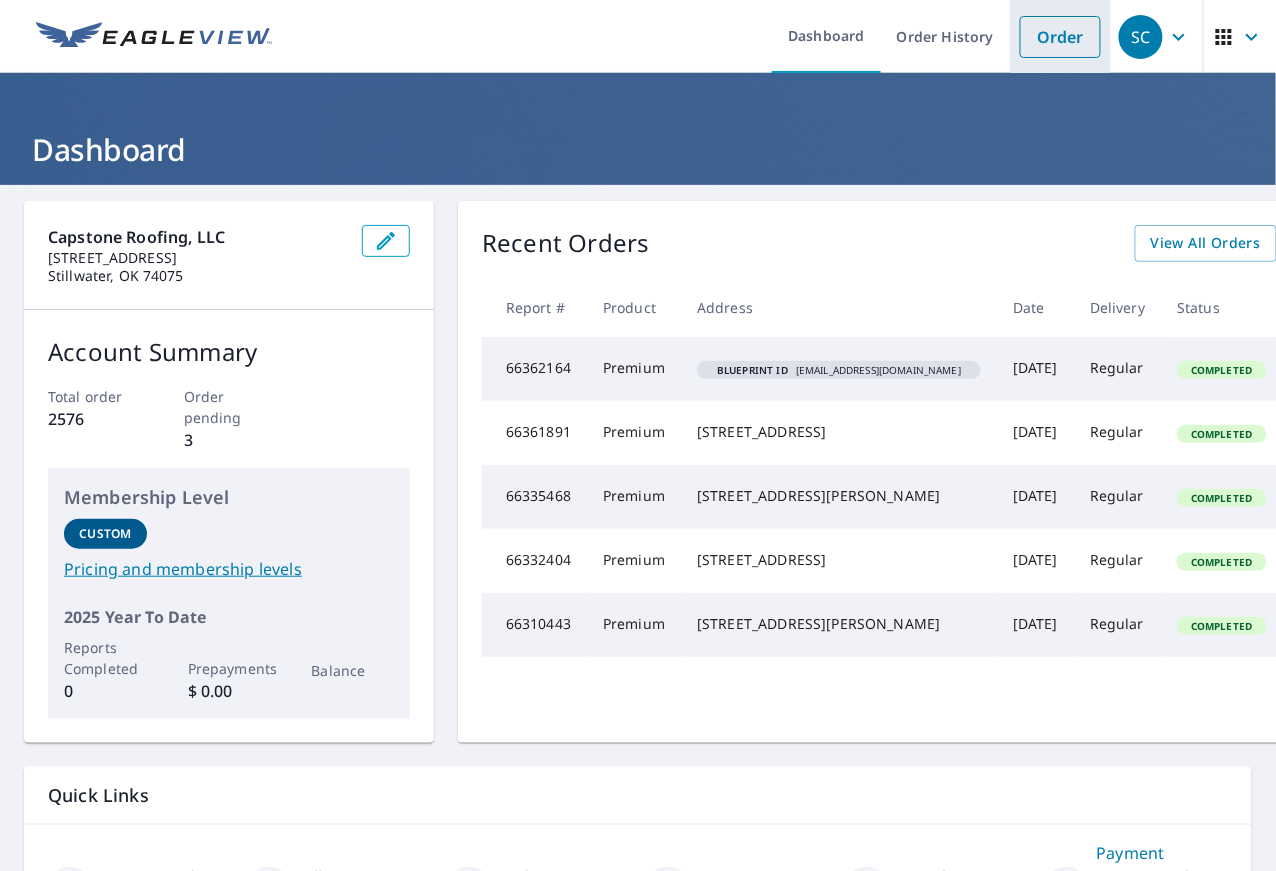 click on "Order" at bounding box center (1060, 37) 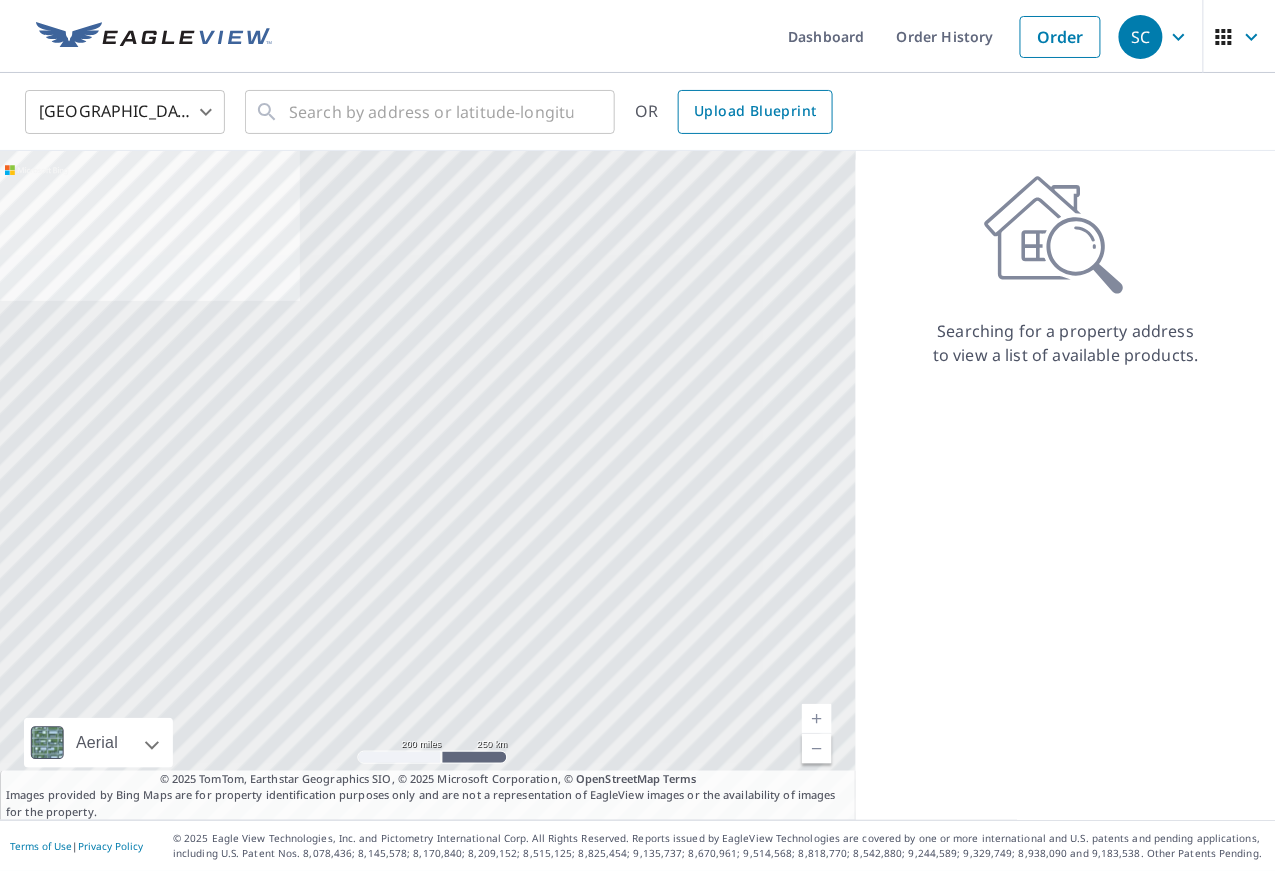 click on "Upload Blueprint" at bounding box center (755, 111) 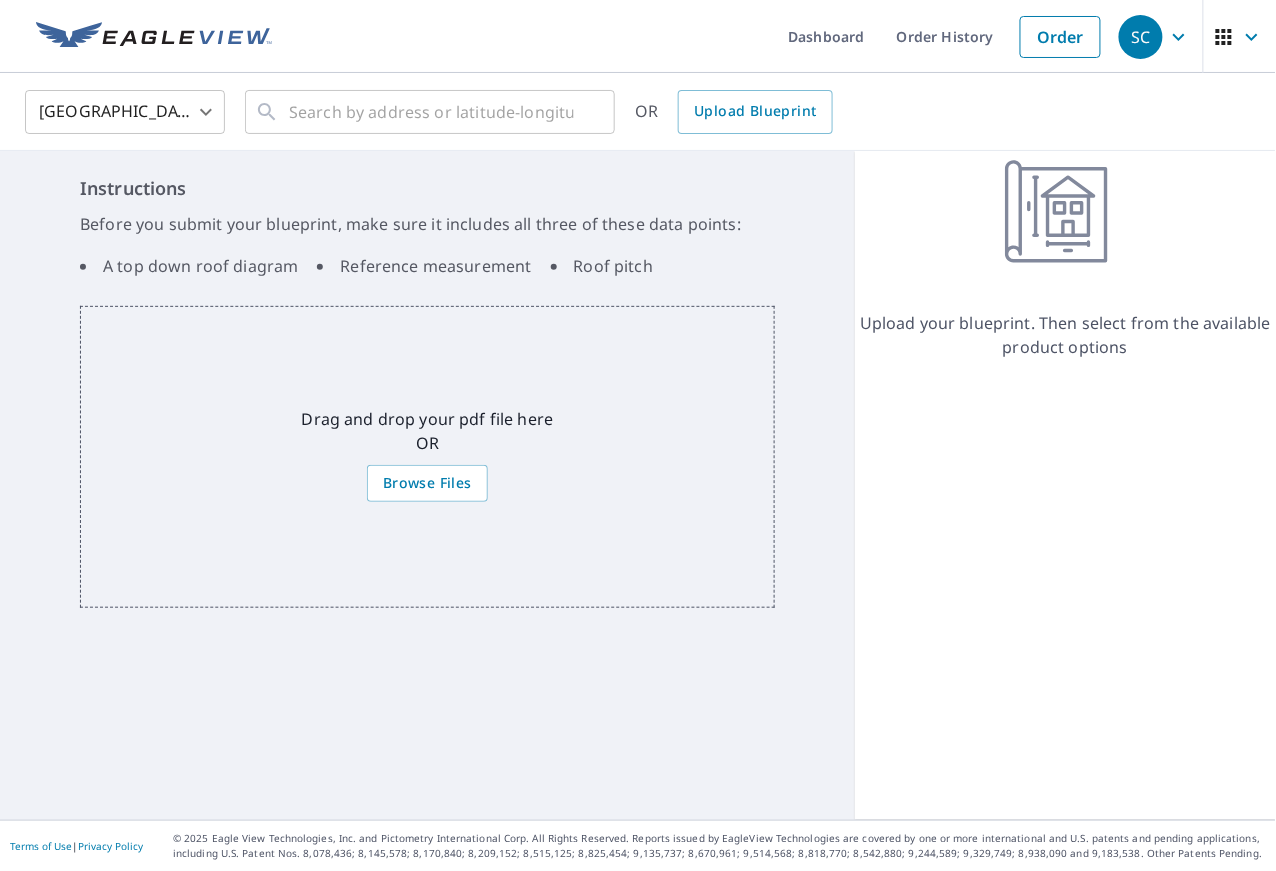 click on "Drag and drop your pdf file here OR Browse Files" at bounding box center [427, 457] 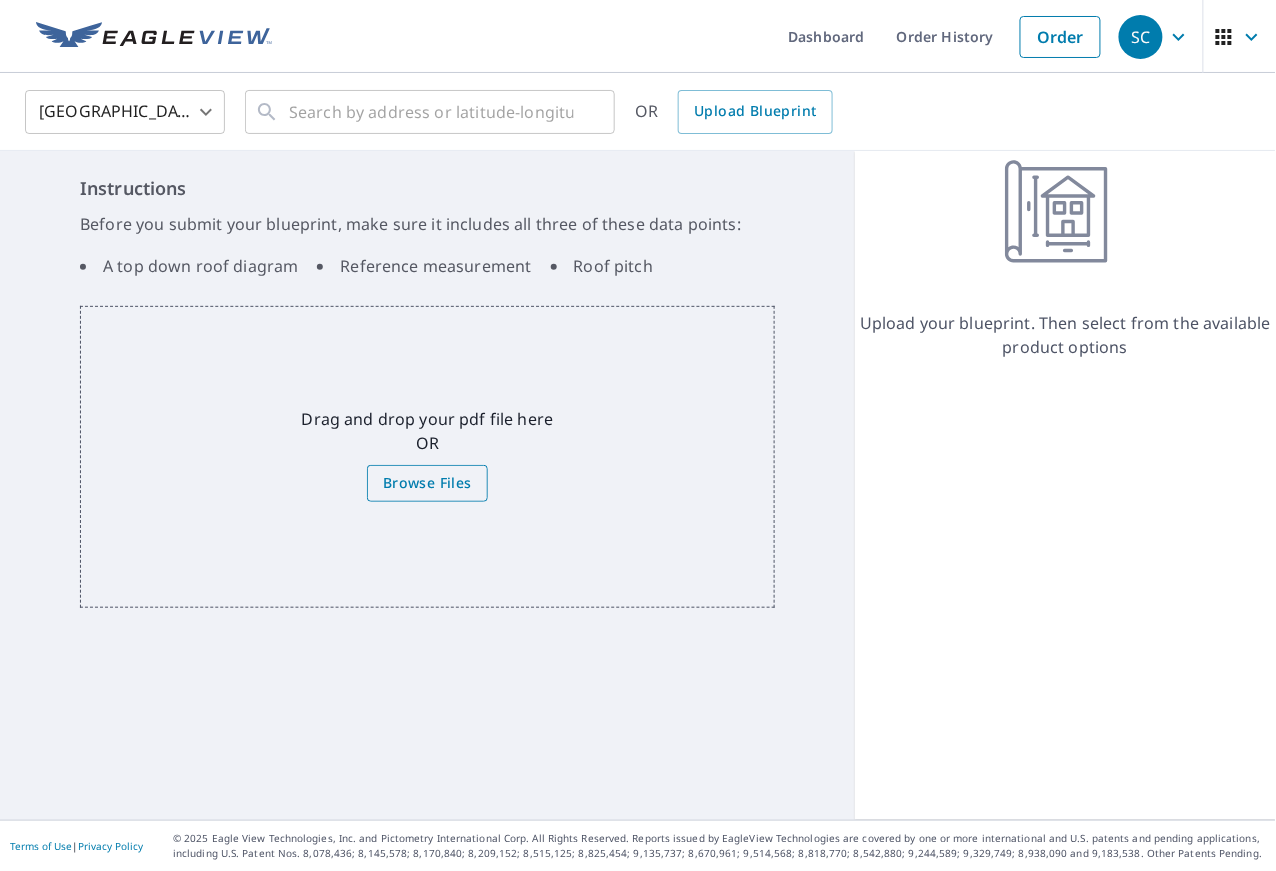 click on "Browse Files" at bounding box center [427, 483] 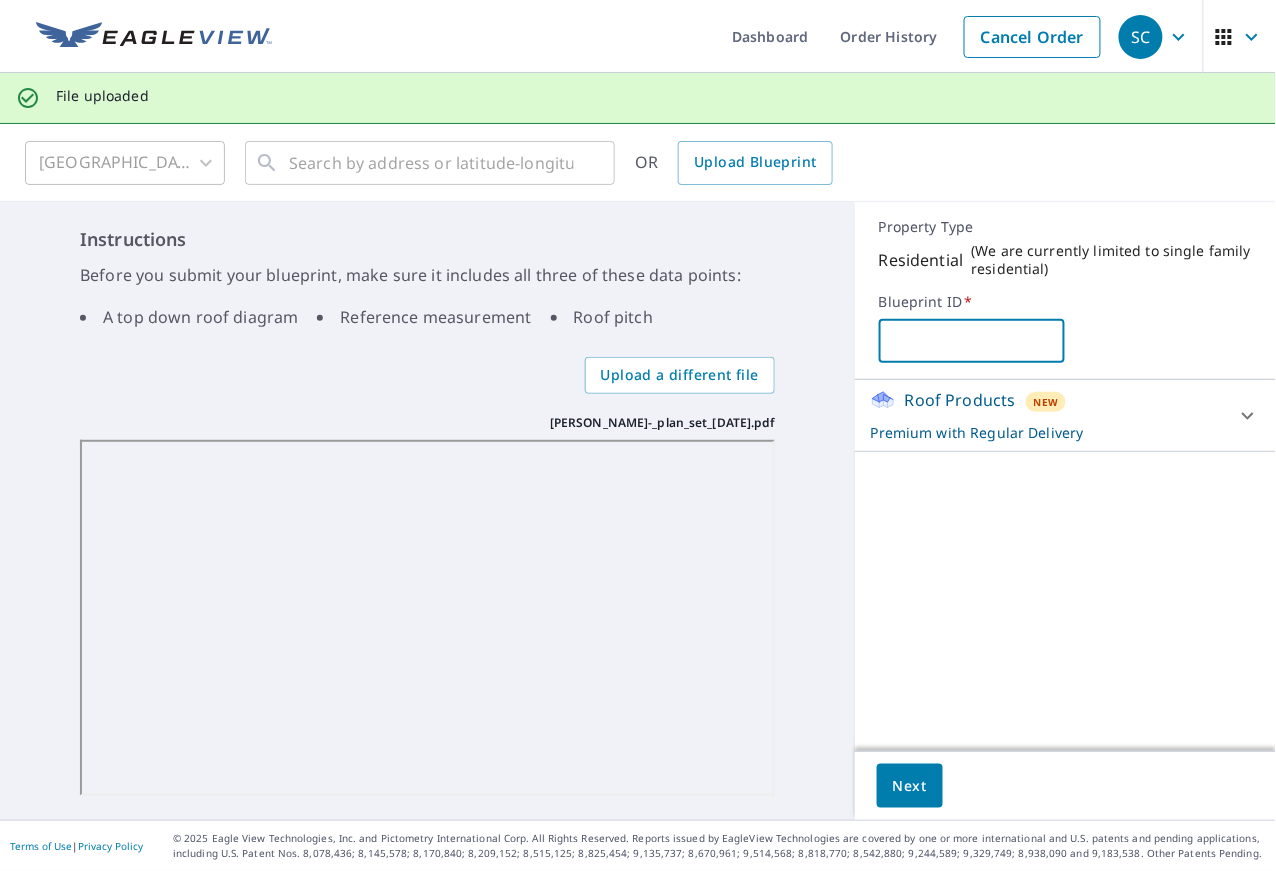click at bounding box center [972, 341] 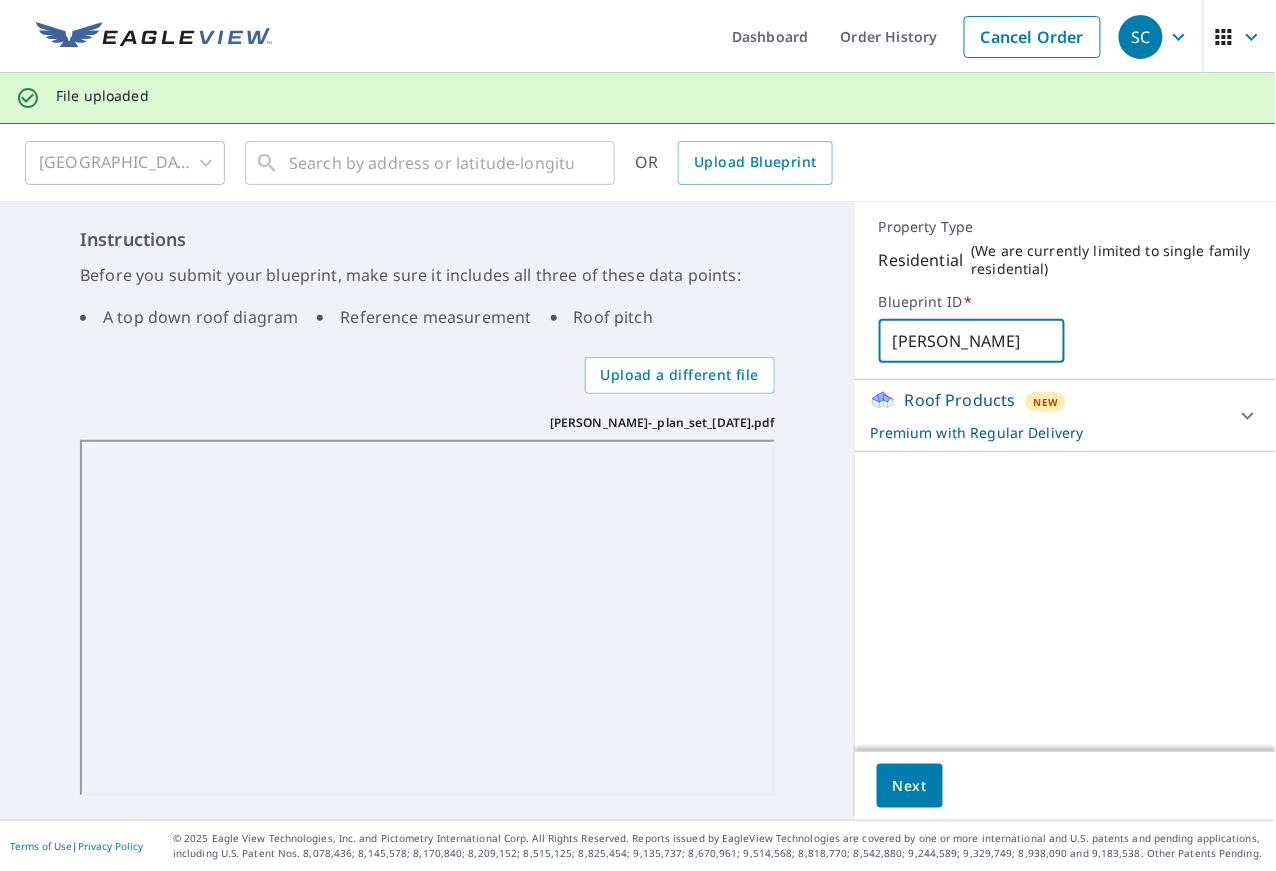 type on "[PERSON_NAME]" 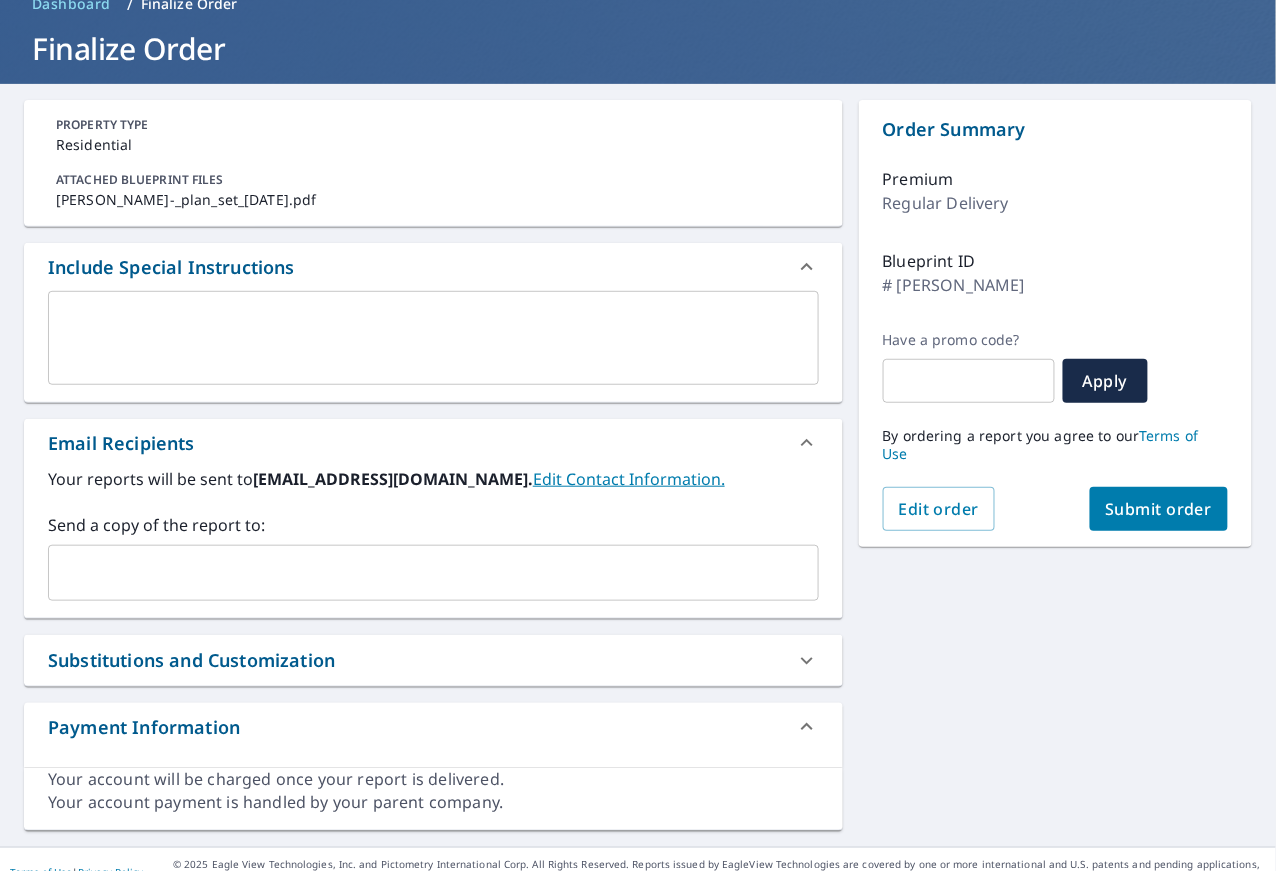 scroll, scrollTop: 125, scrollLeft: 0, axis: vertical 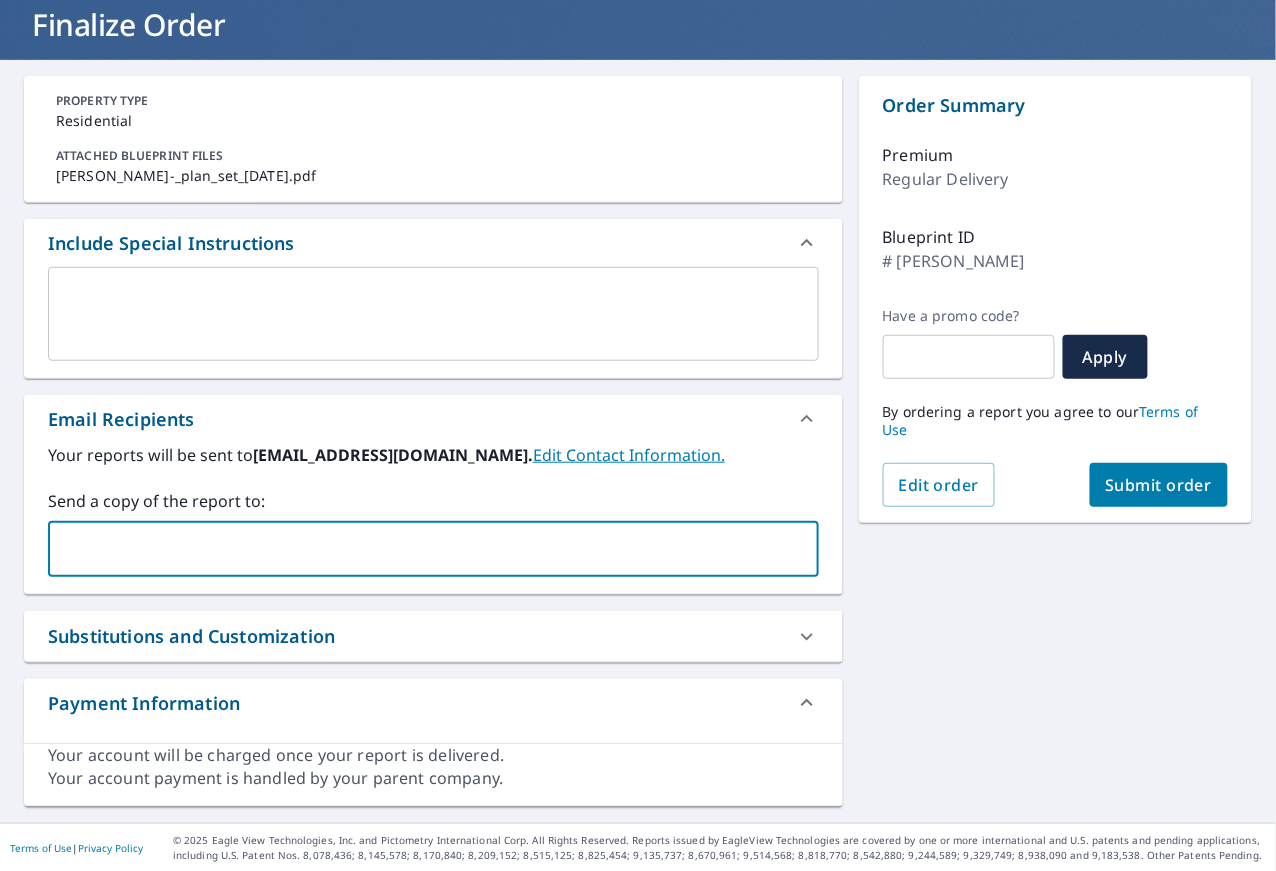click at bounding box center [418, 549] 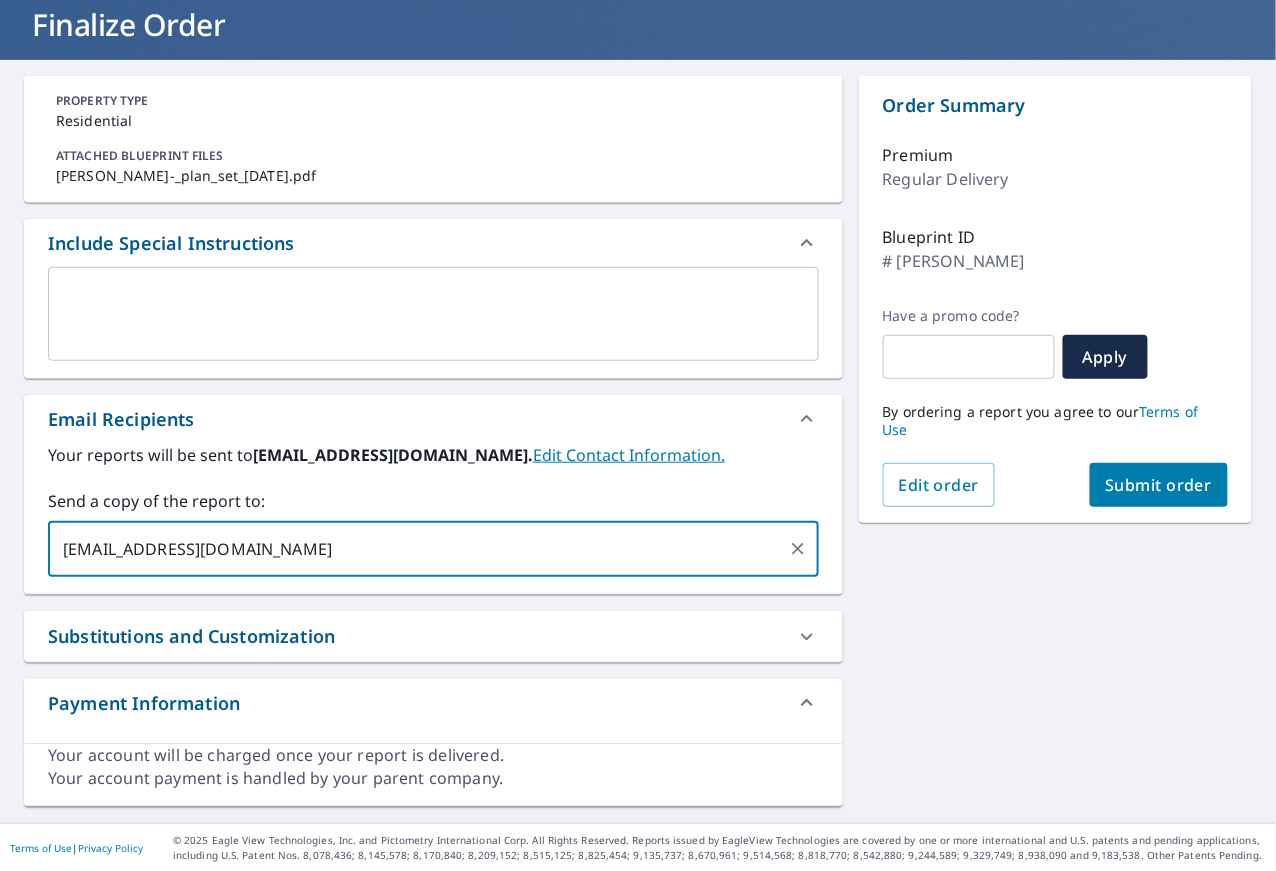 scroll, scrollTop: 0, scrollLeft: 0, axis: both 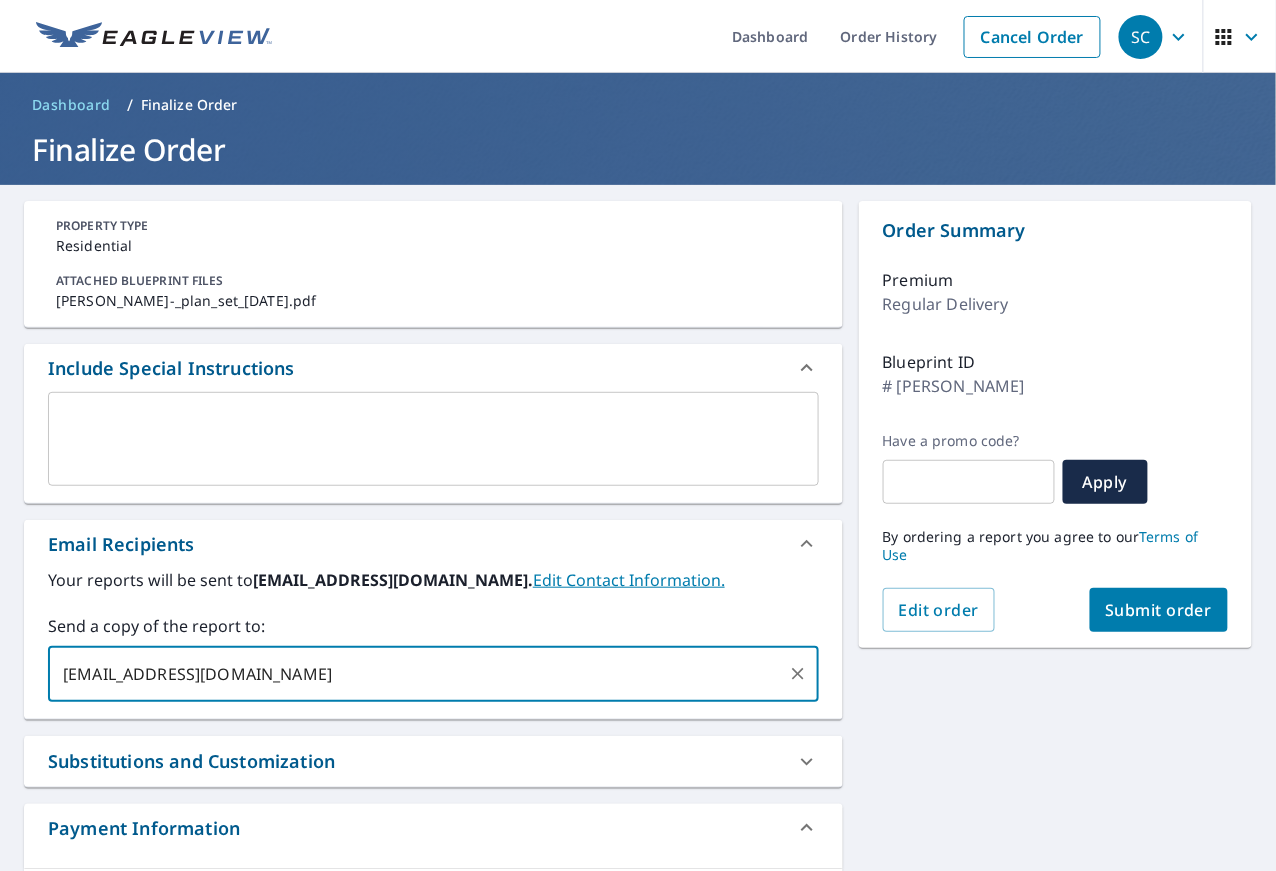 type on "[EMAIL_ADDRESS][DOMAIN_NAME]" 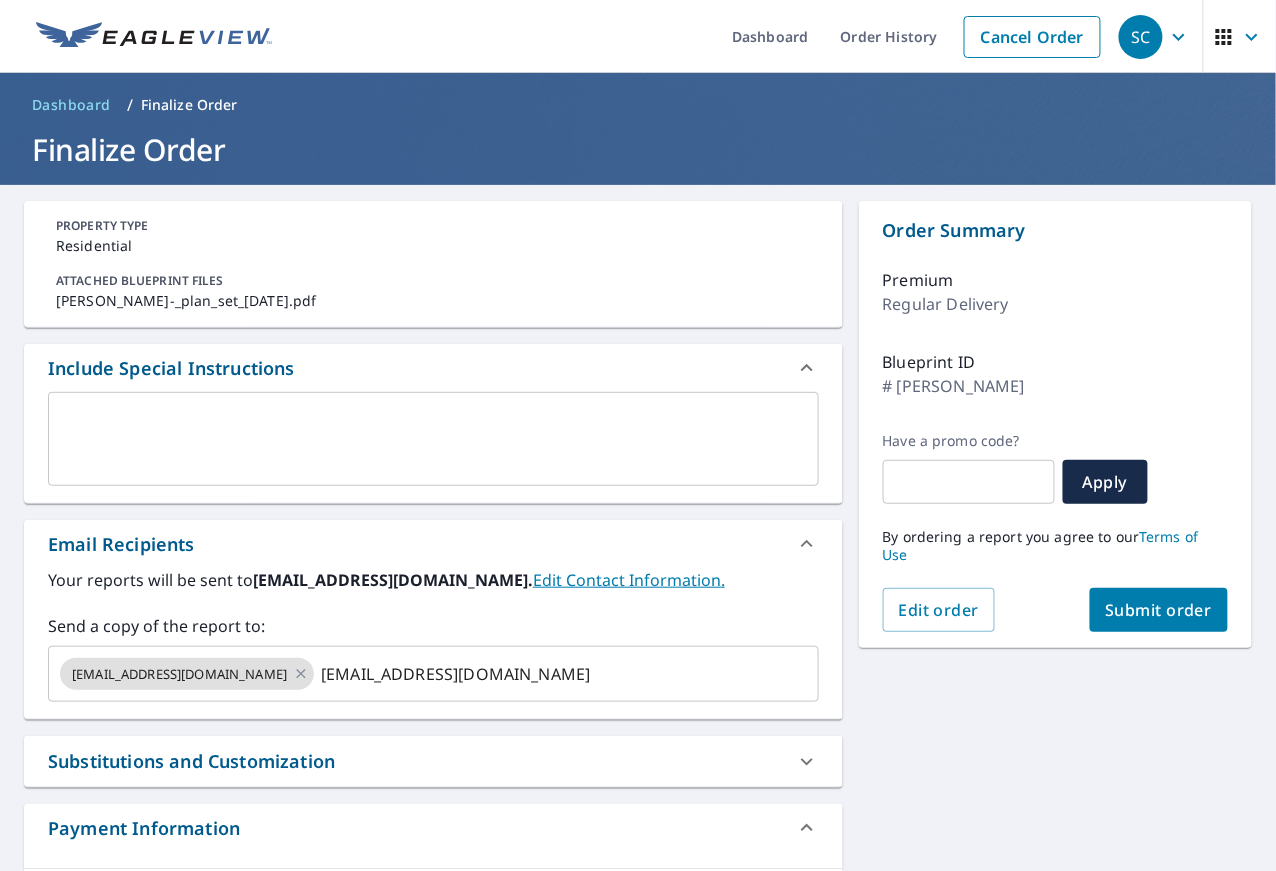 type 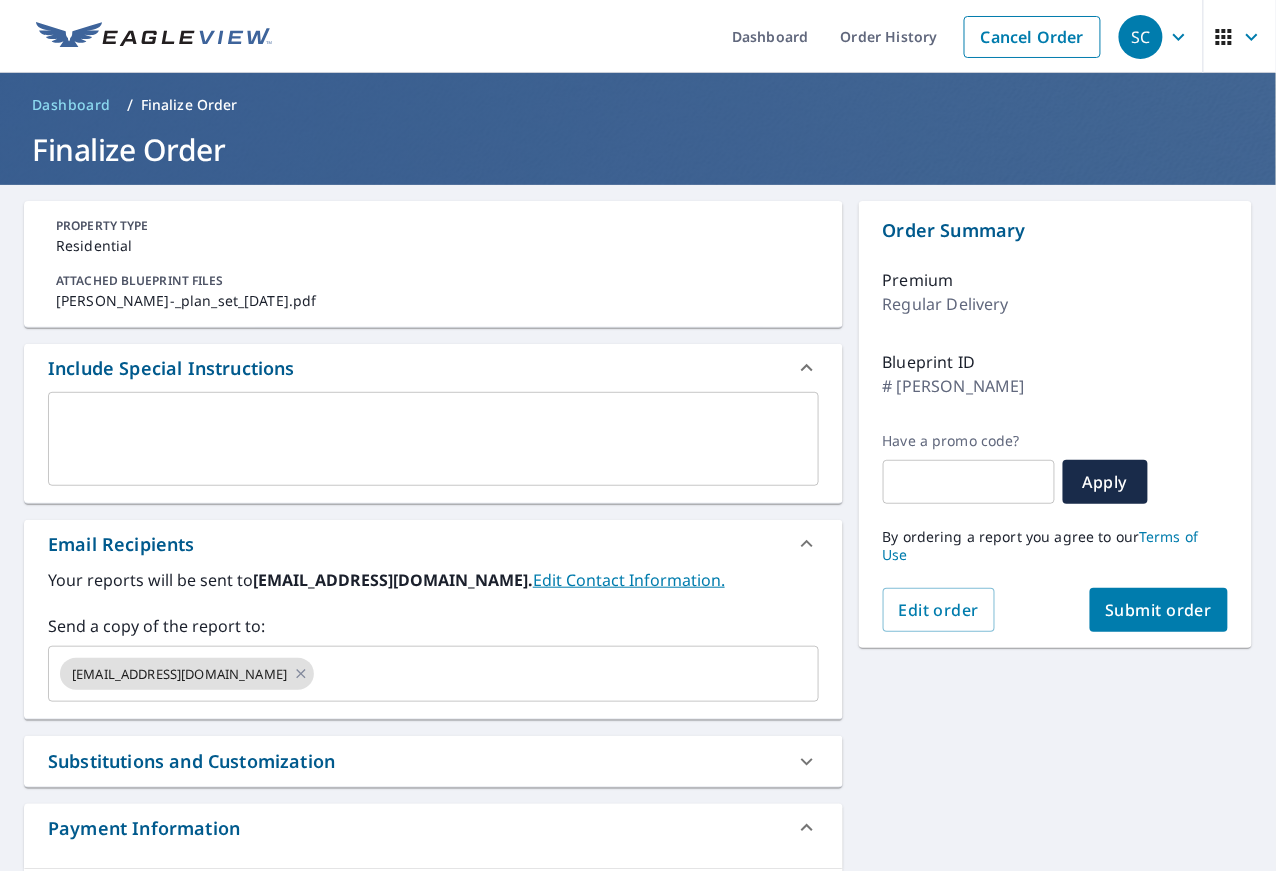 click on "Residential" at bounding box center [433, 245] 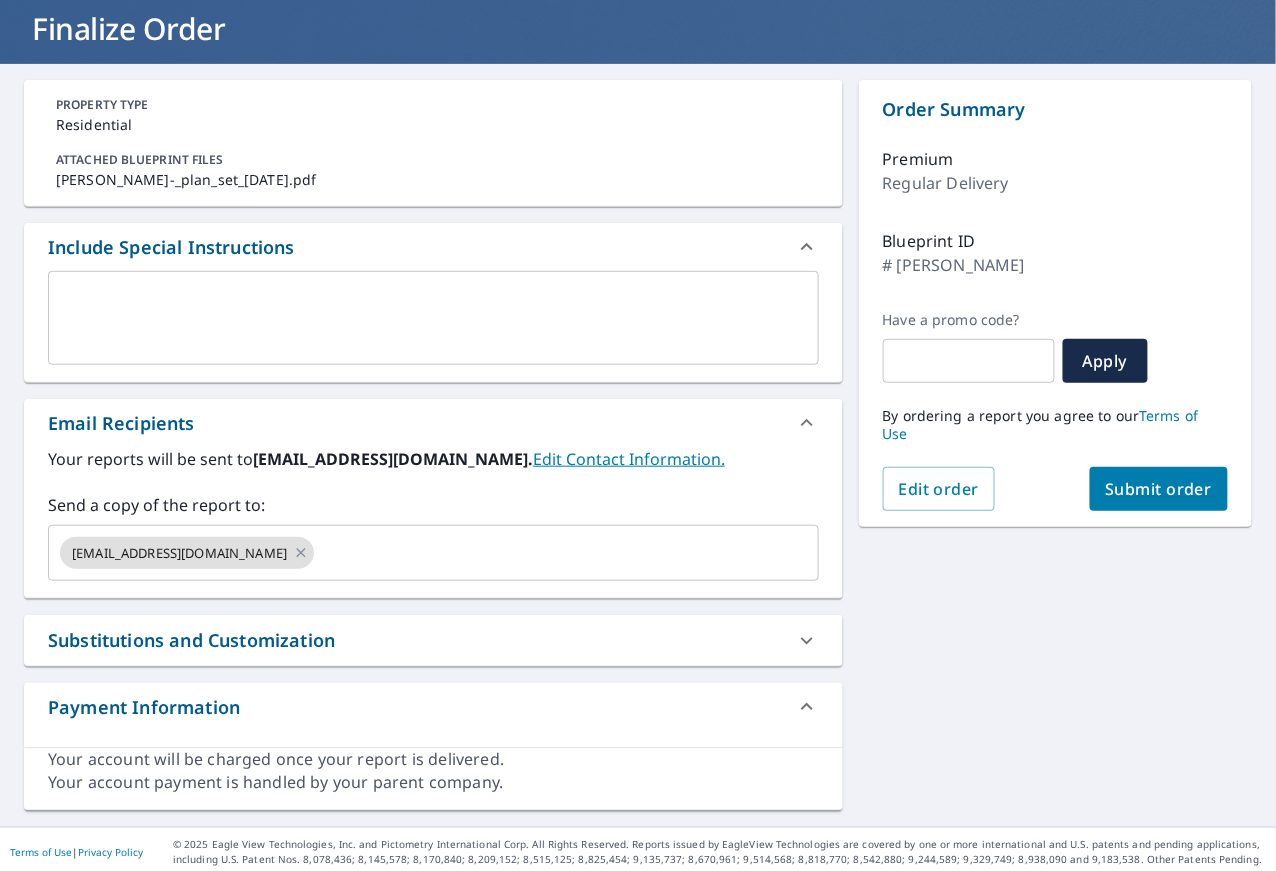 scroll, scrollTop: 0, scrollLeft: 0, axis: both 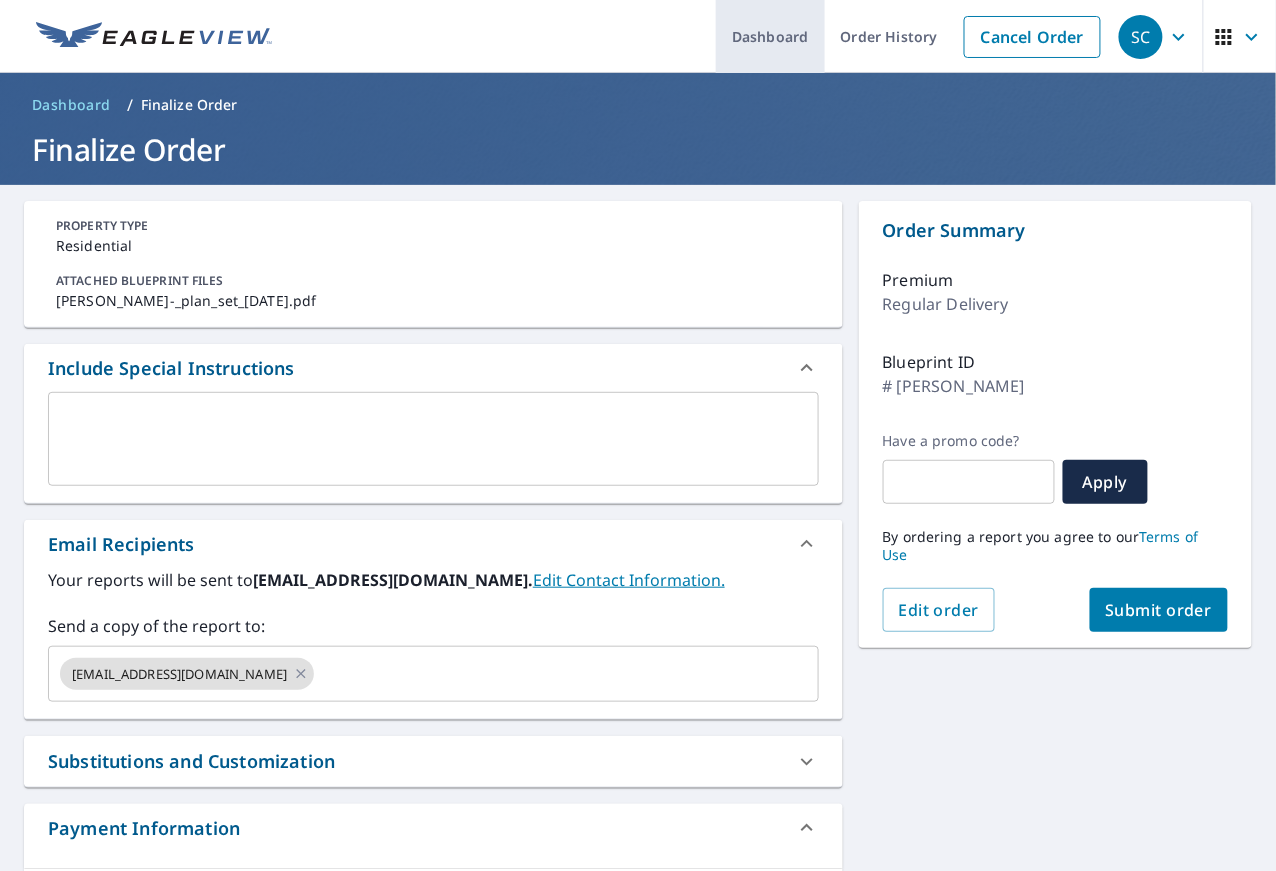click on "Dashboard" at bounding box center [770, 36] 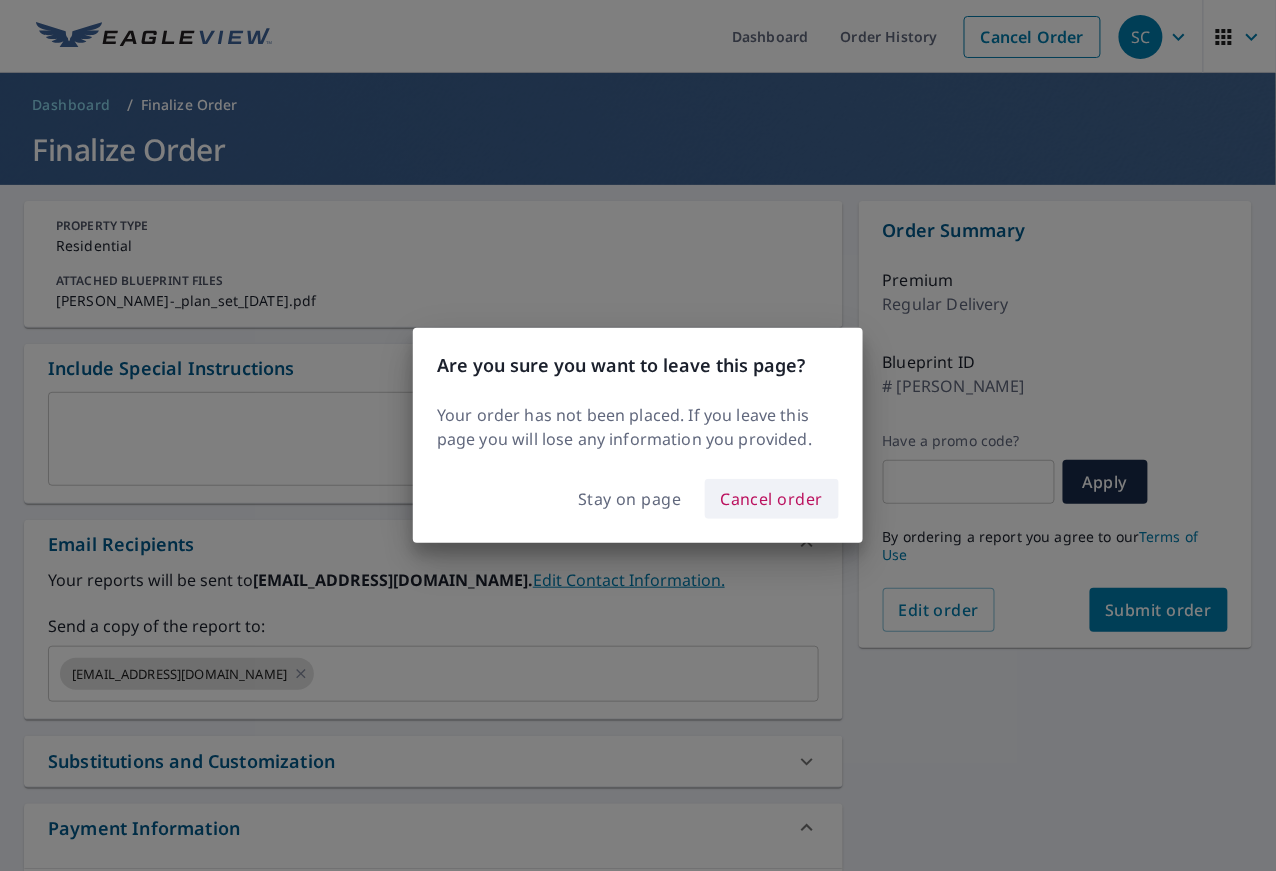 click on "Cancel order" at bounding box center [772, 499] 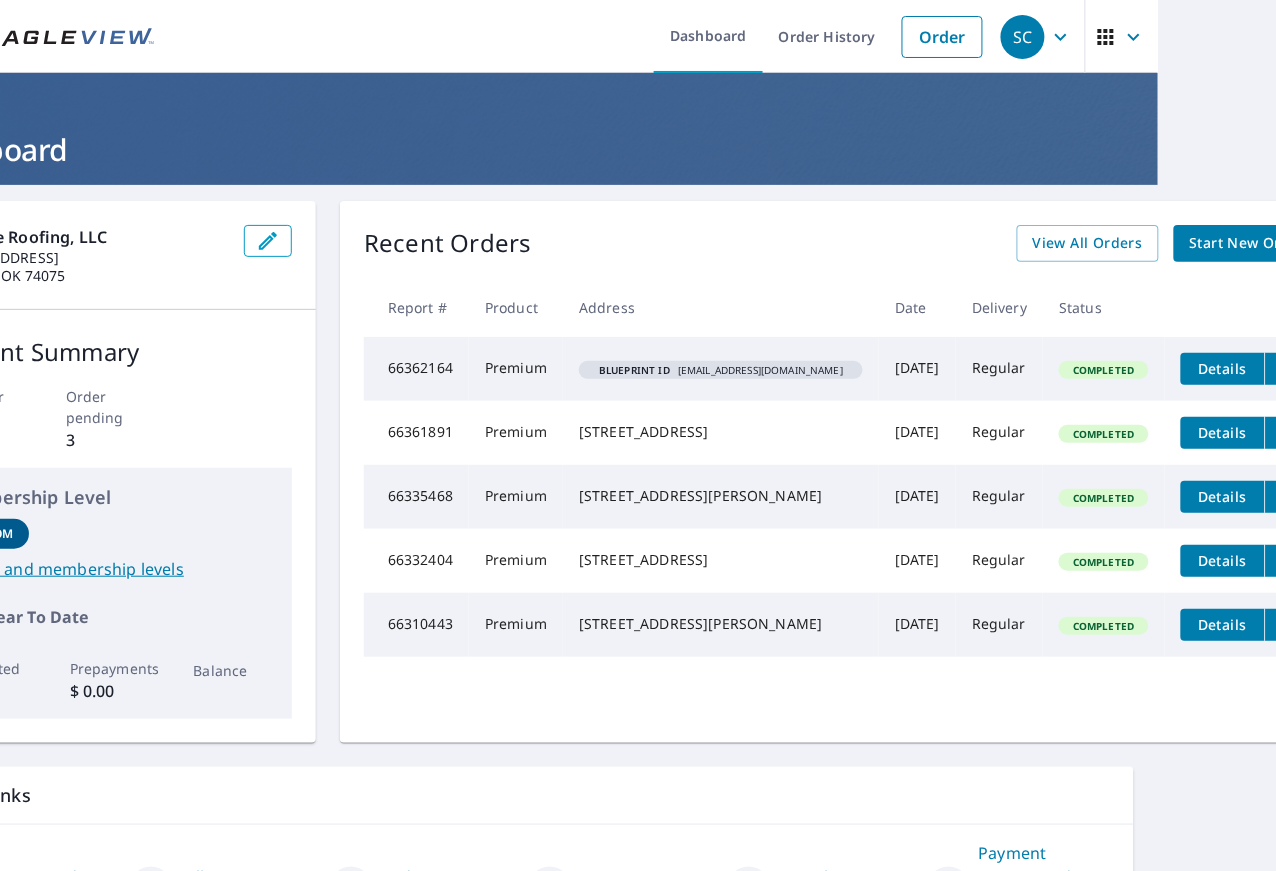 scroll, scrollTop: 0, scrollLeft: 155, axis: horizontal 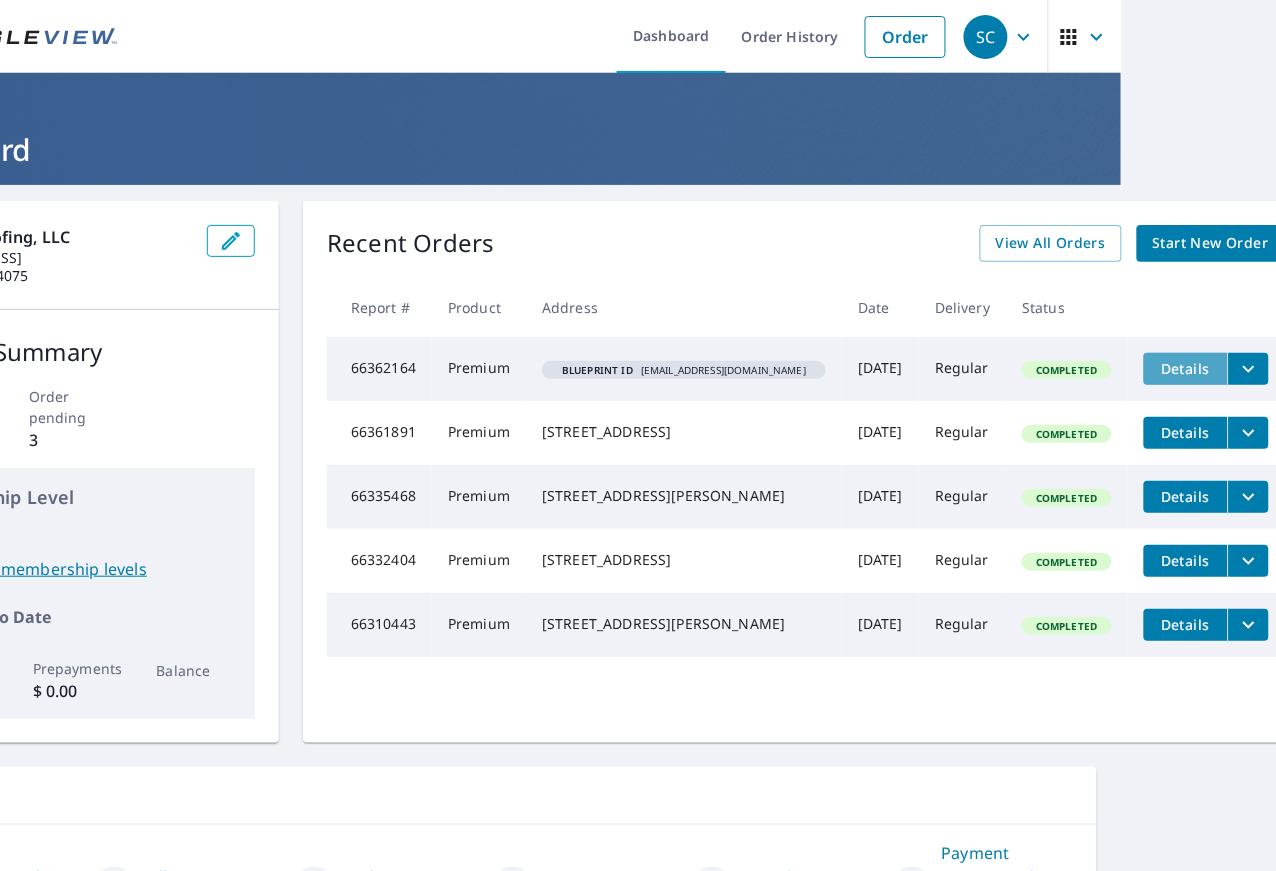 click on "Details" at bounding box center (1186, 368) 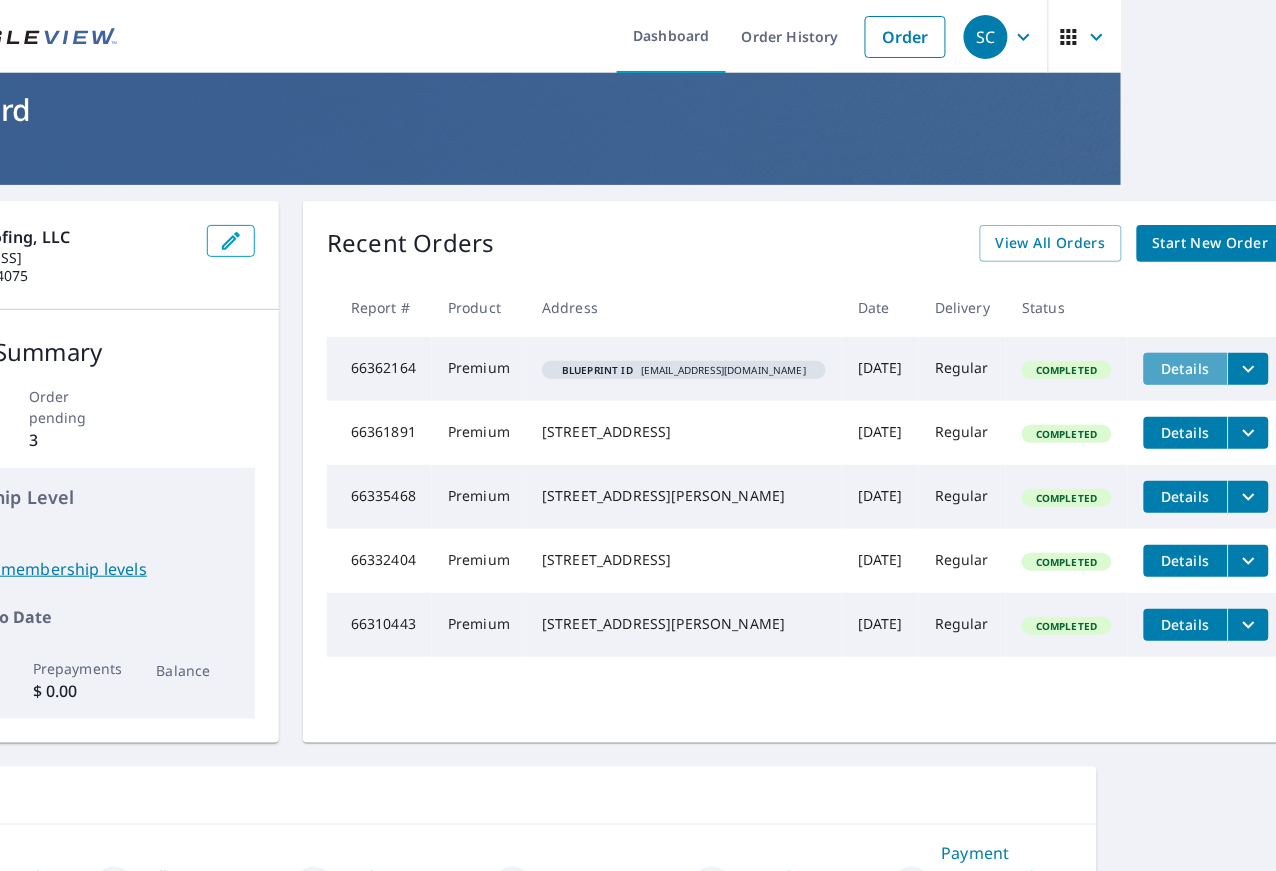 scroll, scrollTop: 0, scrollLeft: 0, axis: both 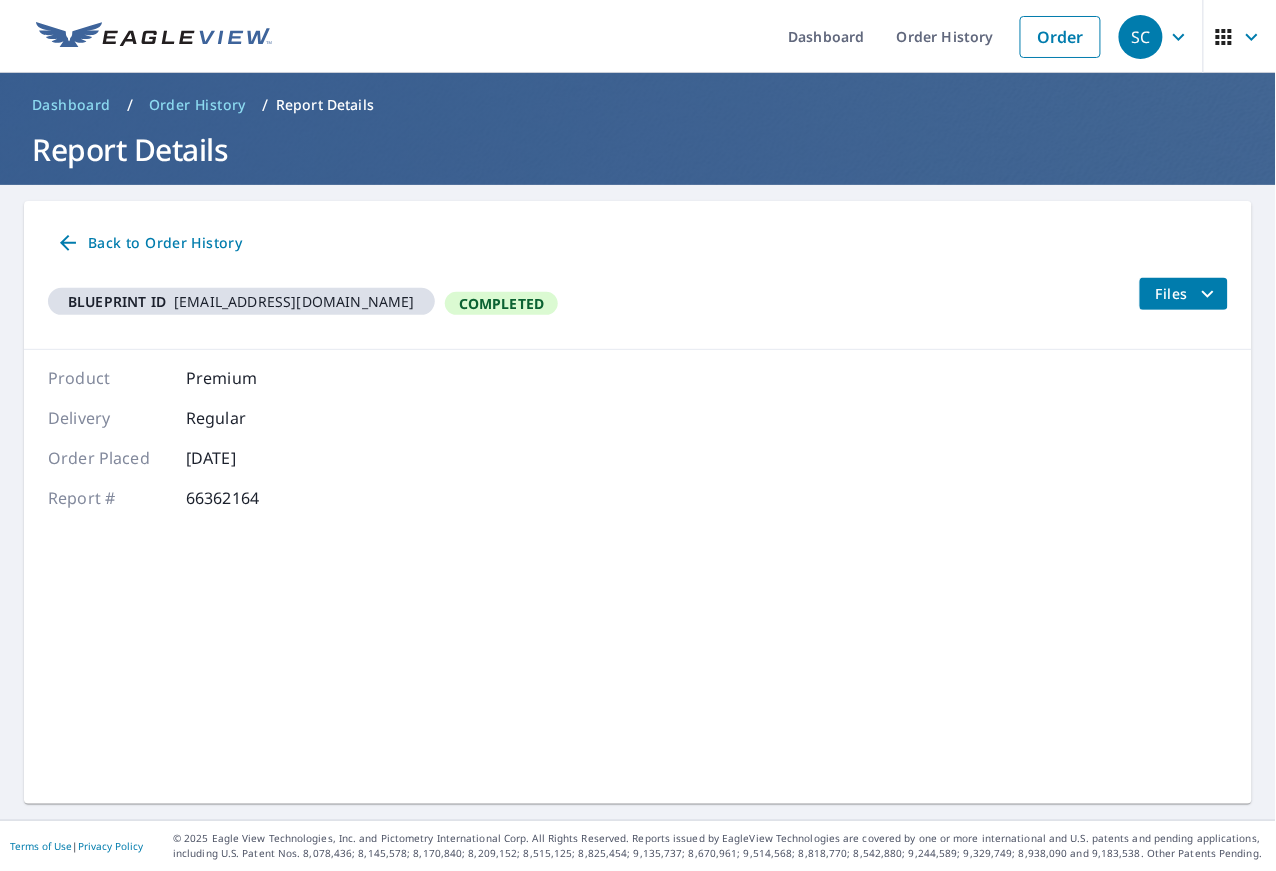 click 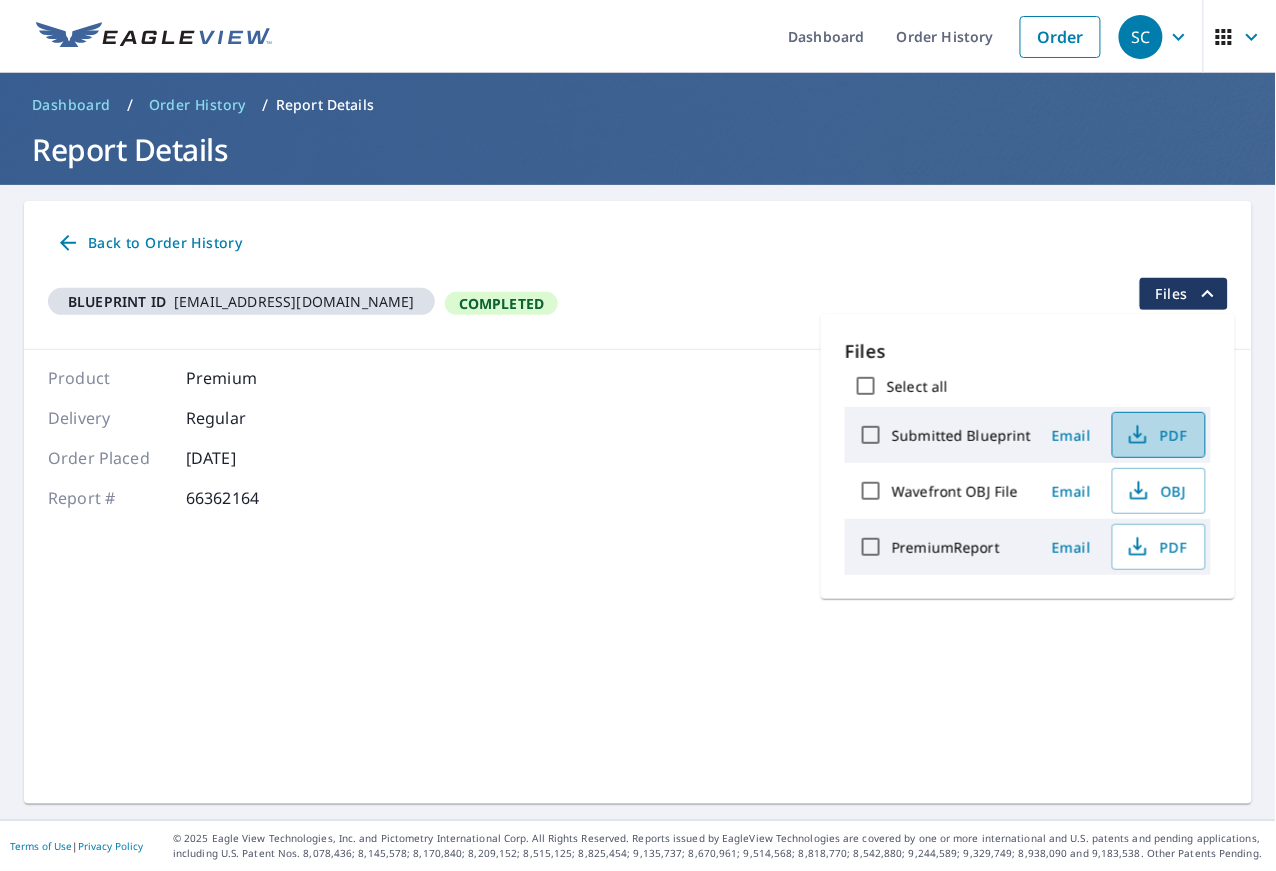 click 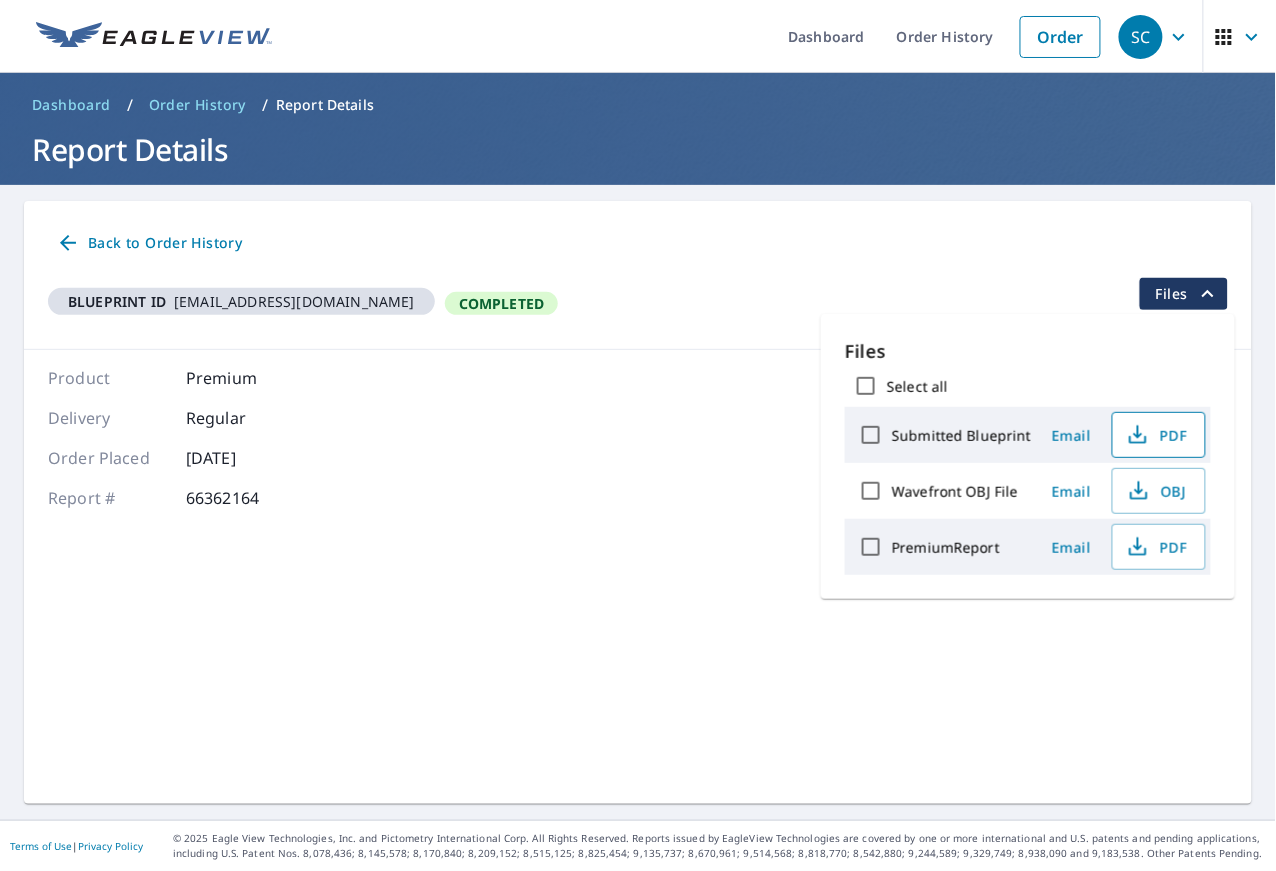 click on "PremiumReport" at bounding box center (946, 547) 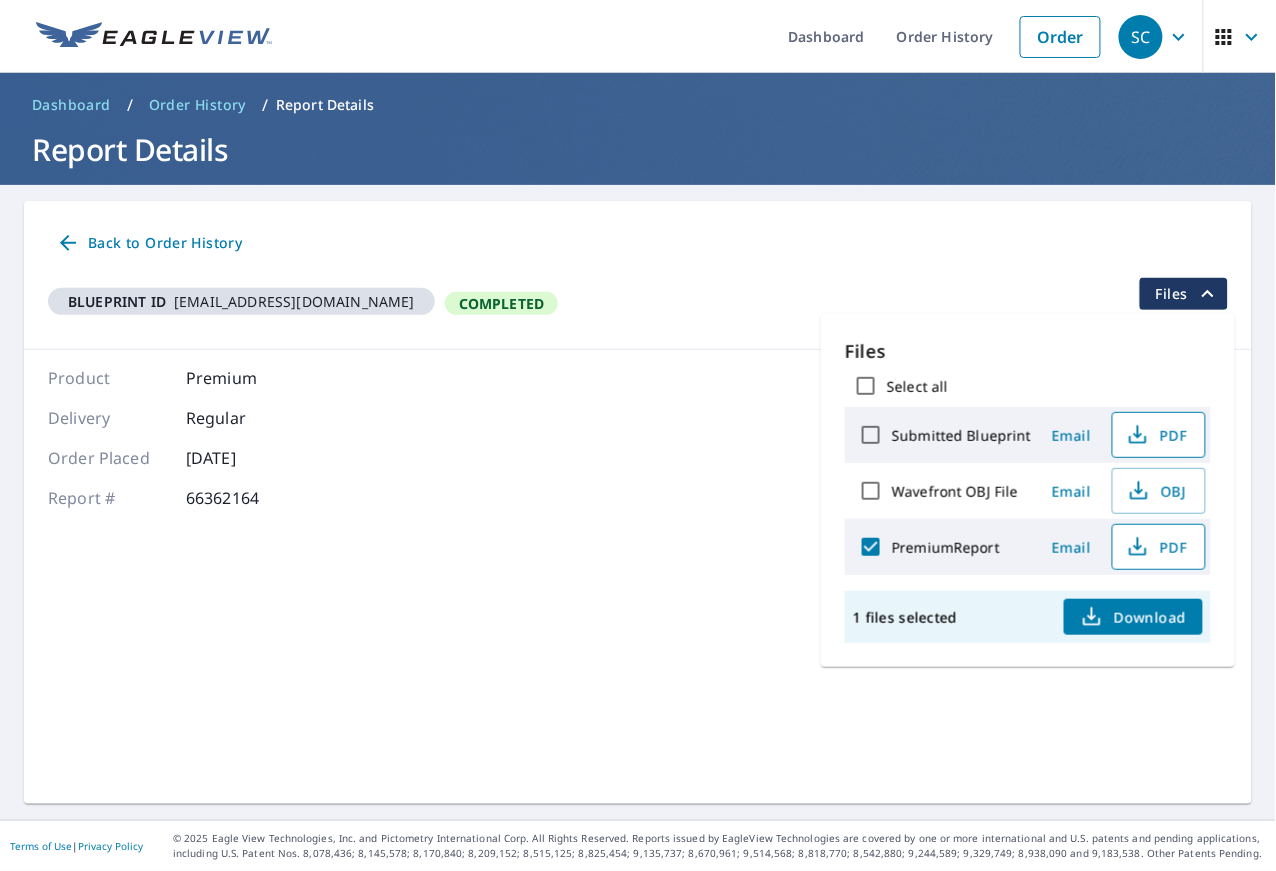 click 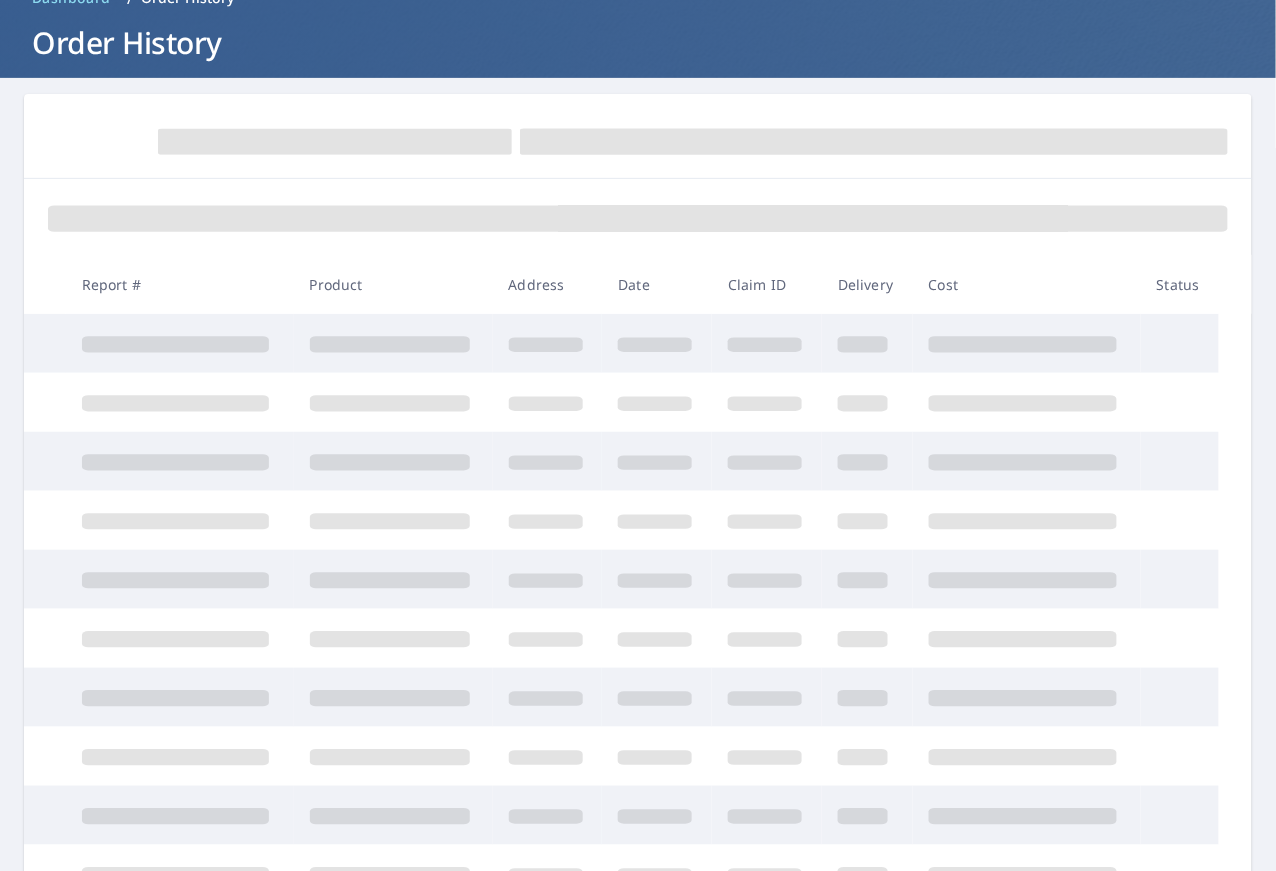 scroll, scrollTop: 108, scrollLeft: 0, axis: vertical 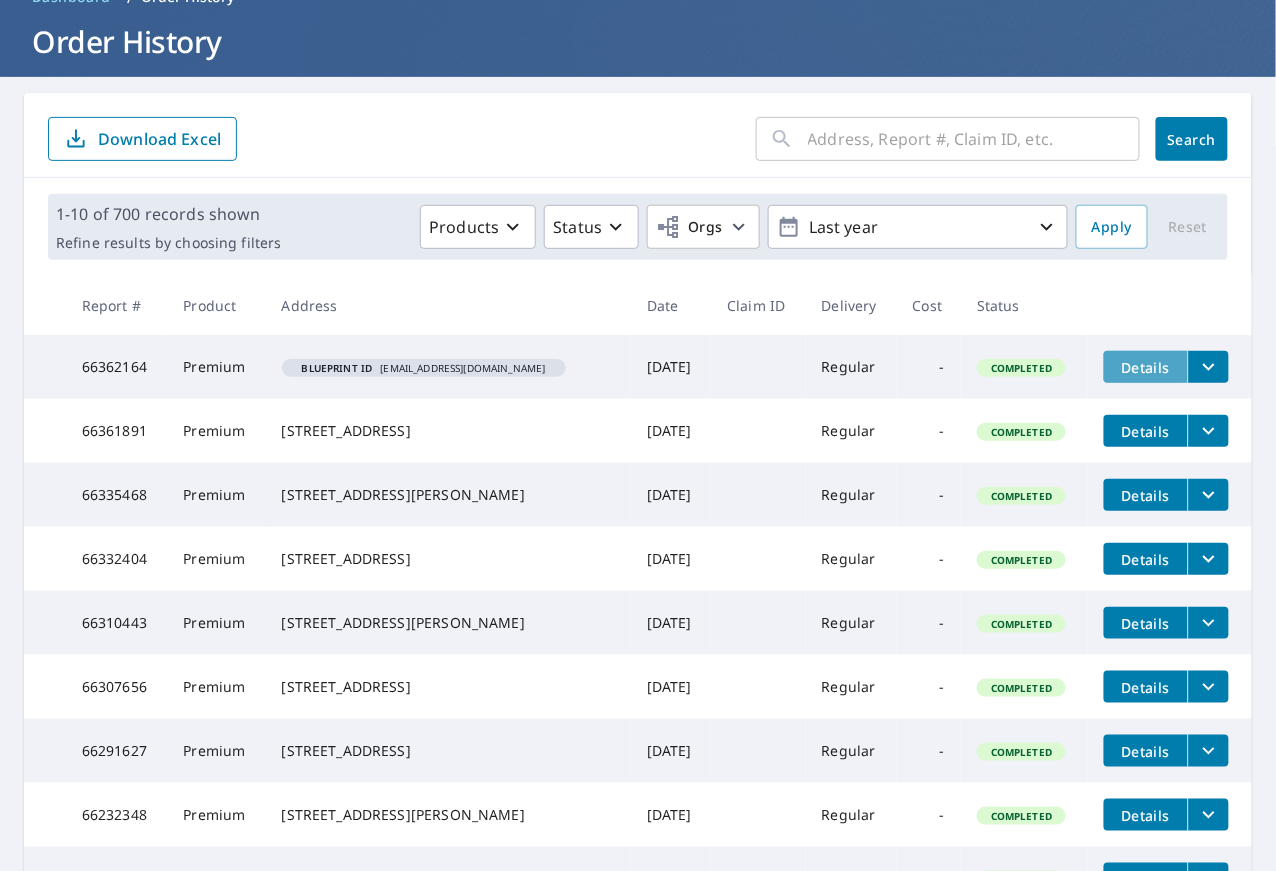 click on "Details" at bounding box center [1146, 367] 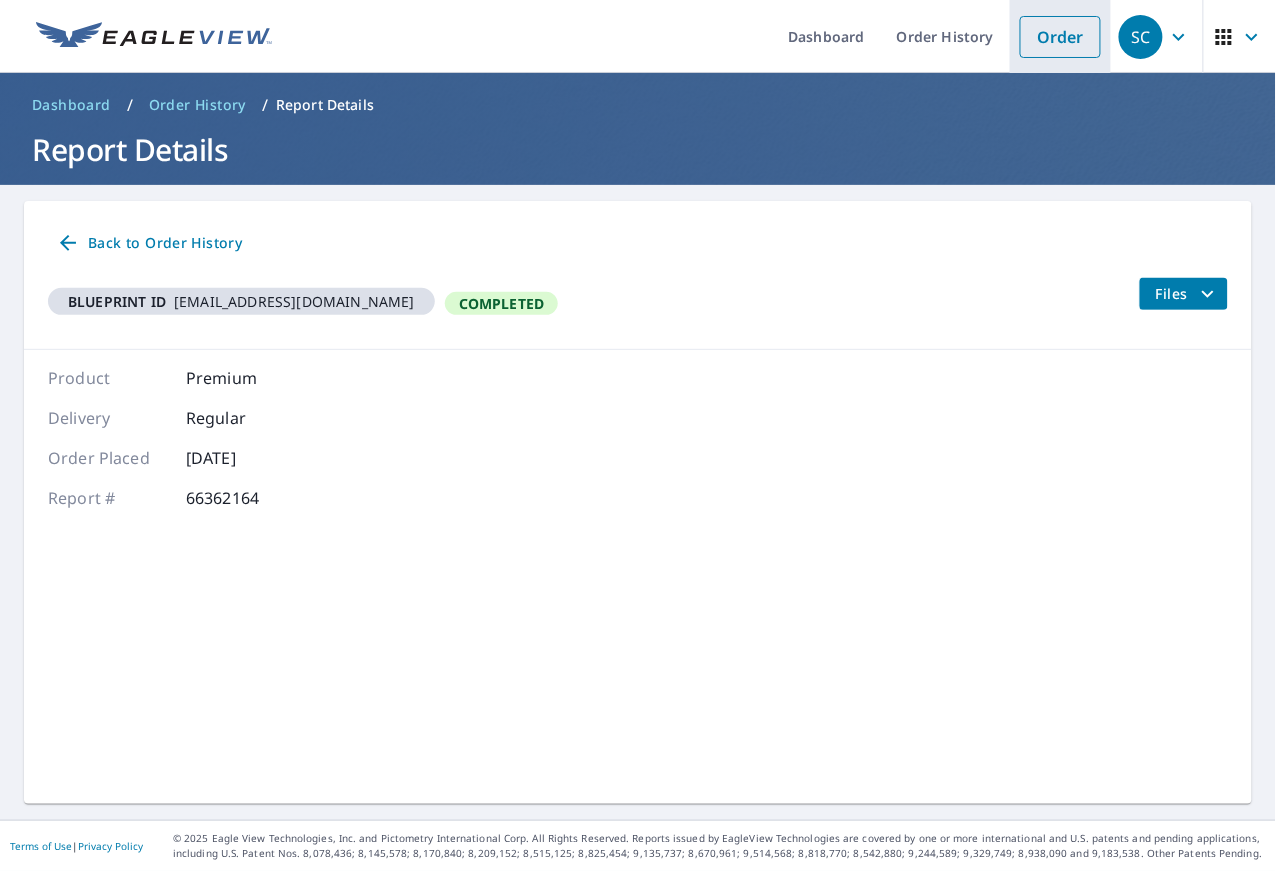 click on "Order" at bounding box center [1060, 37] 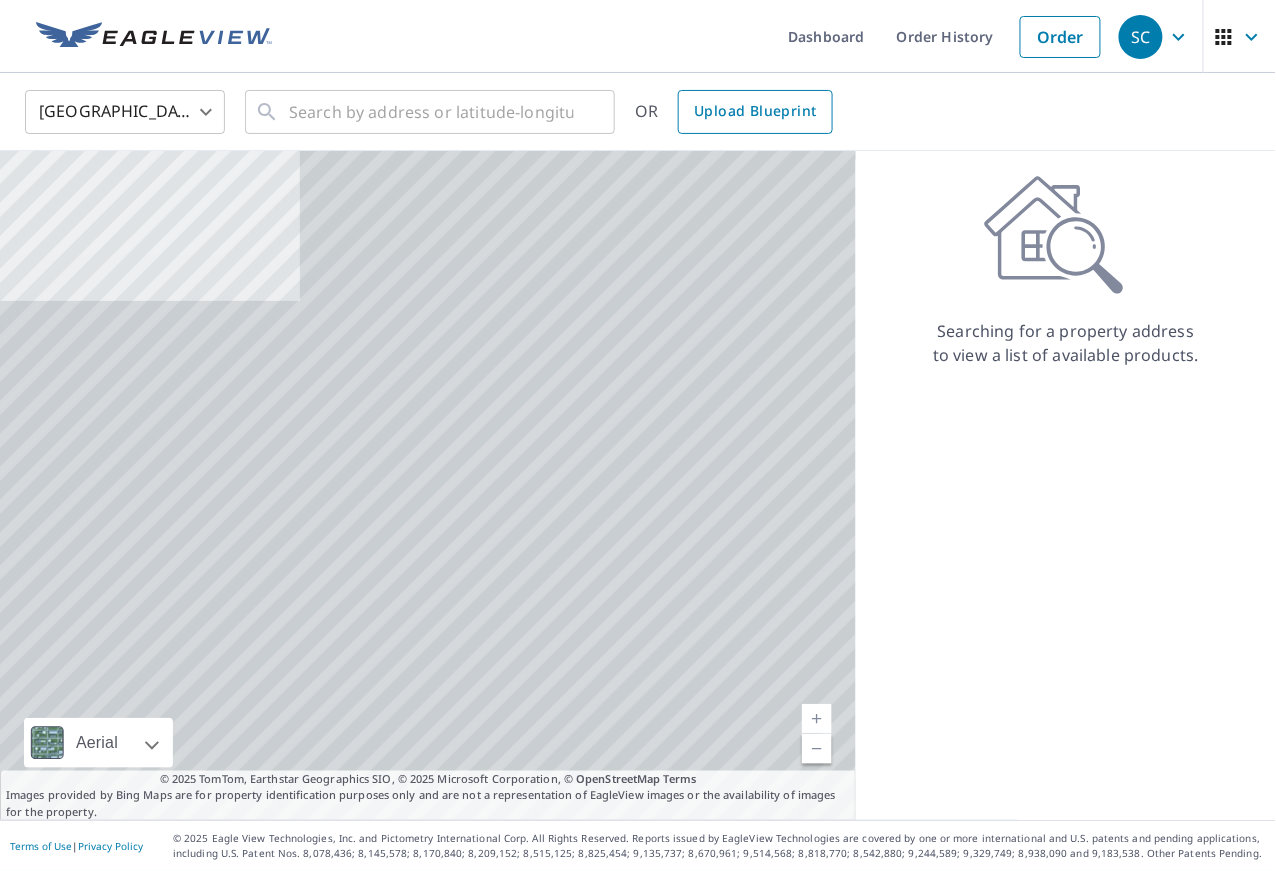 click on "Upload Blueprint" at bounding box center (755, 111) 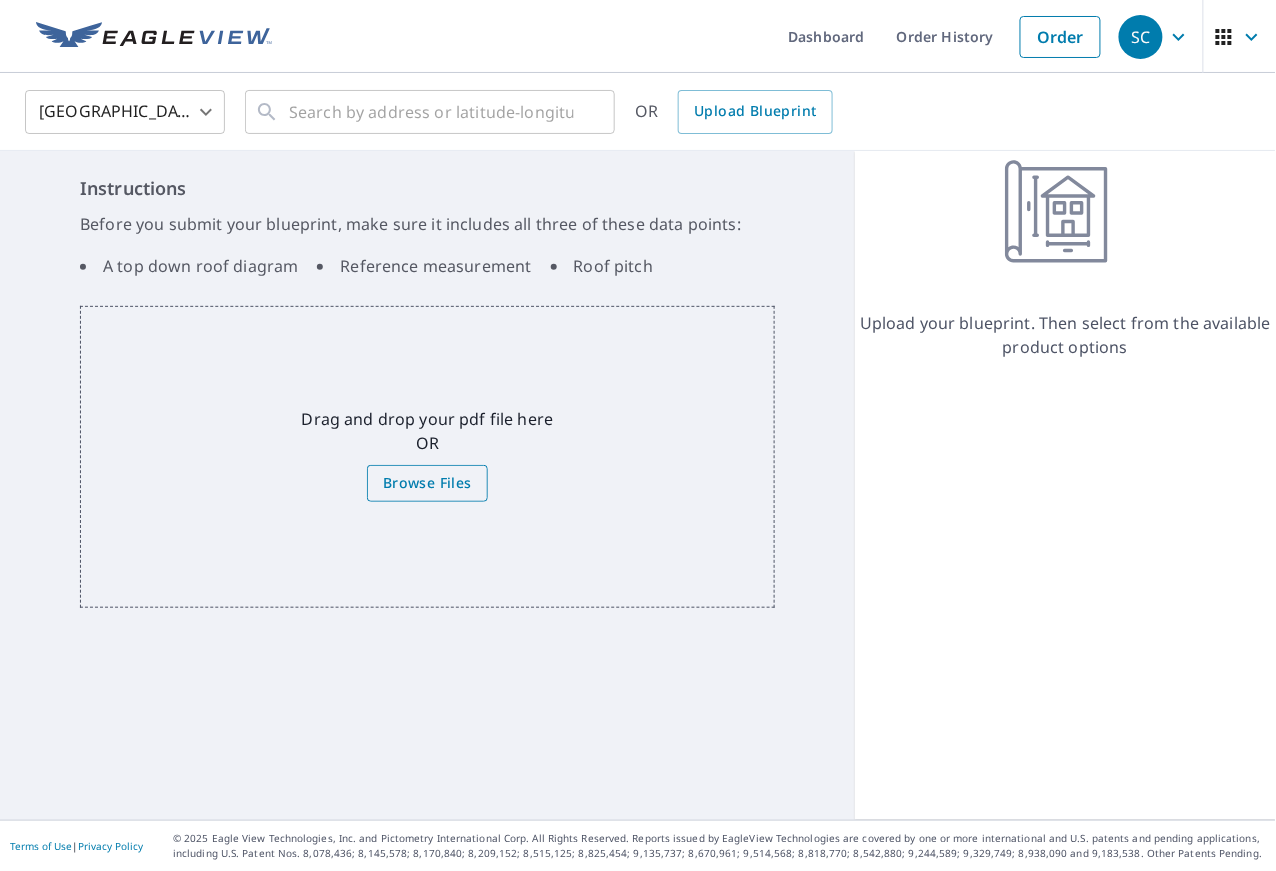 click on "Browse Files" at bounding box center (427, 483) 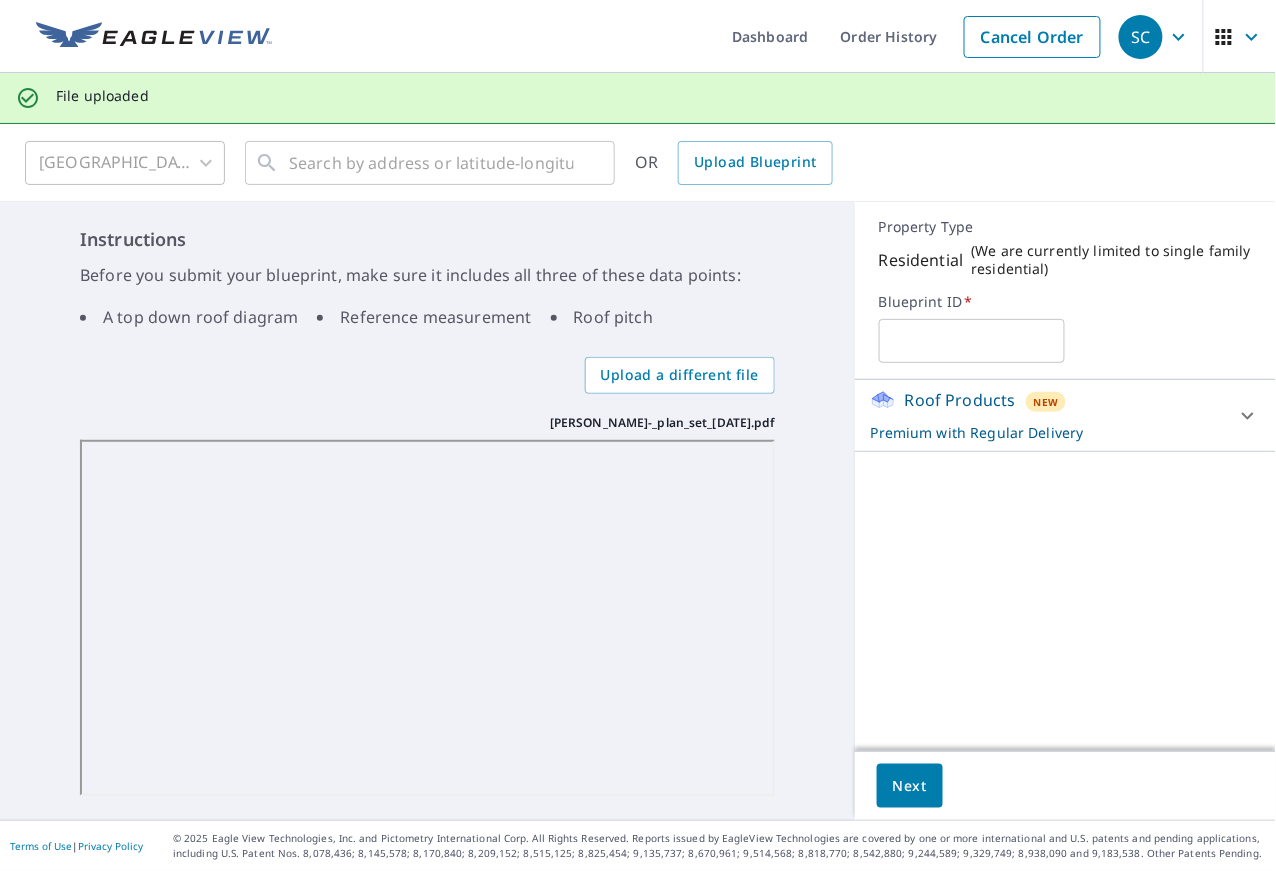 click at bounding box center [972, 341] 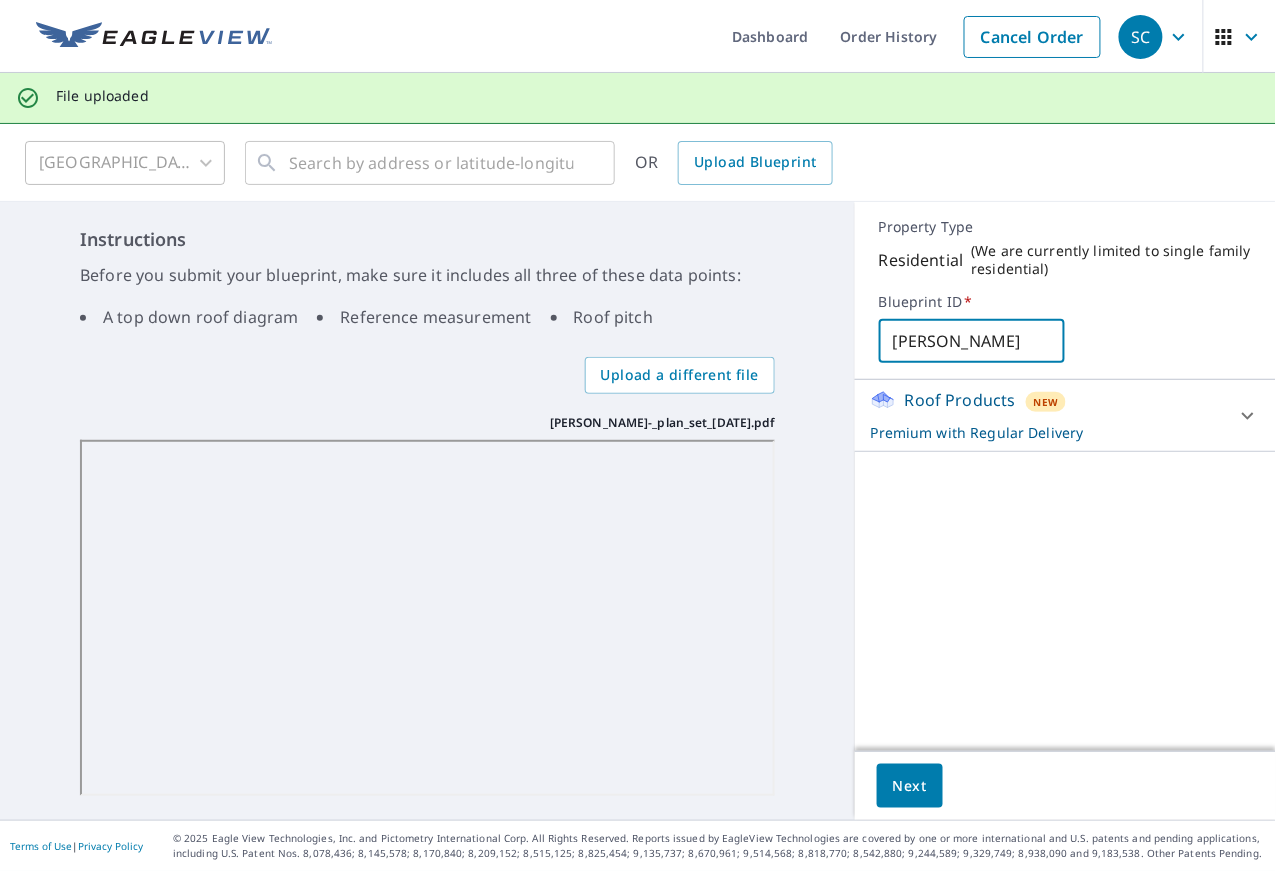 type on "[PERSON_NAME]" 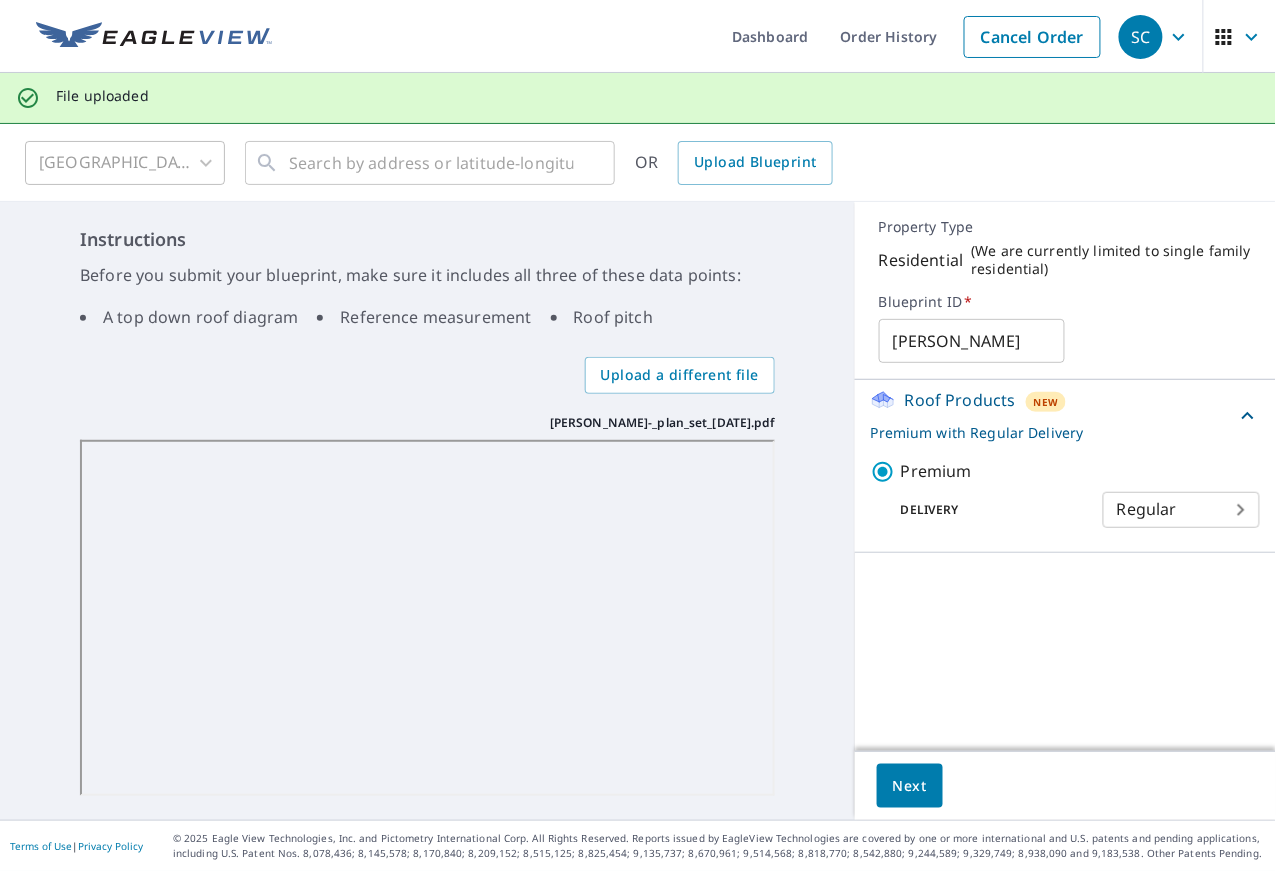 click on "Roof Products New Premium with Regular Delivery" at bounding box center (1053, 415) 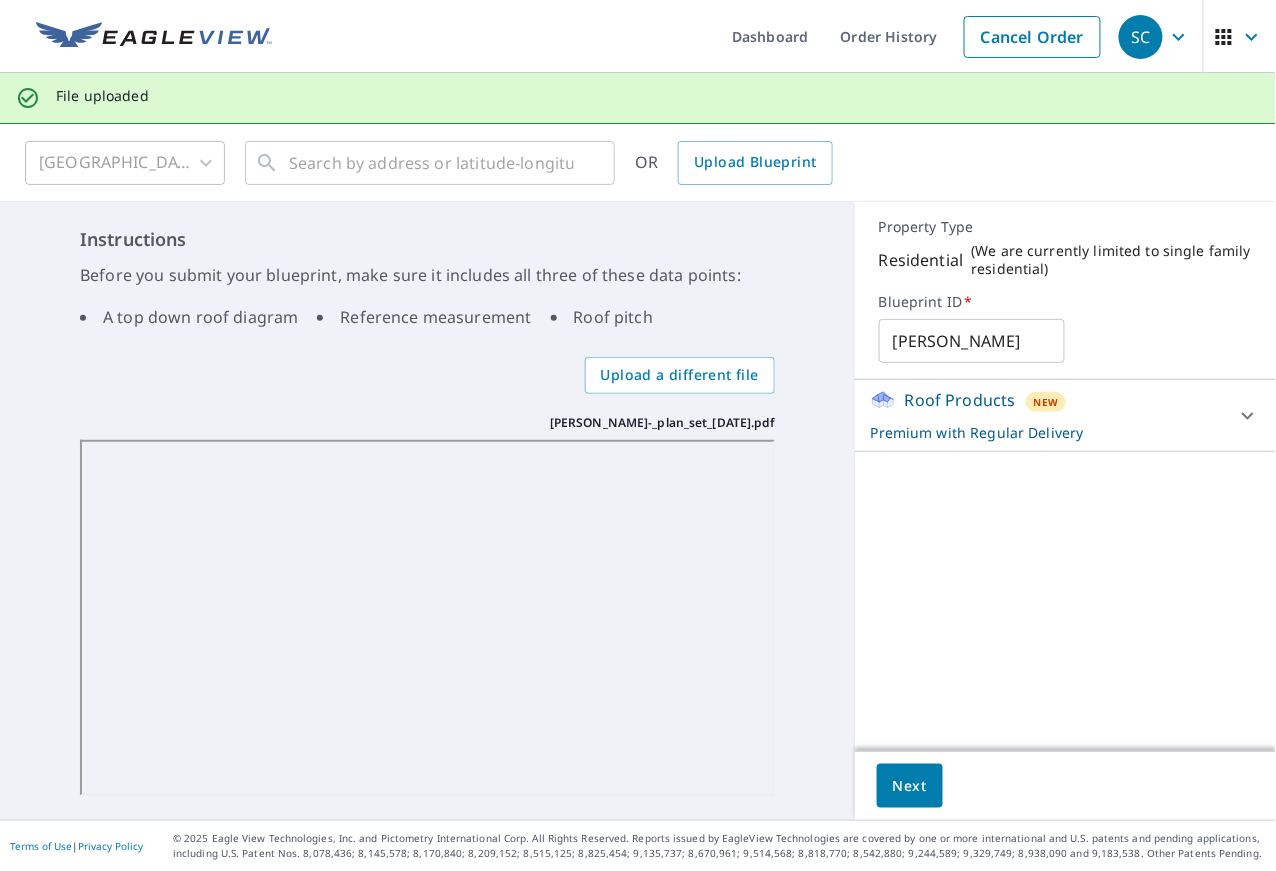 click on "Next" at bounding box center (910, 786) 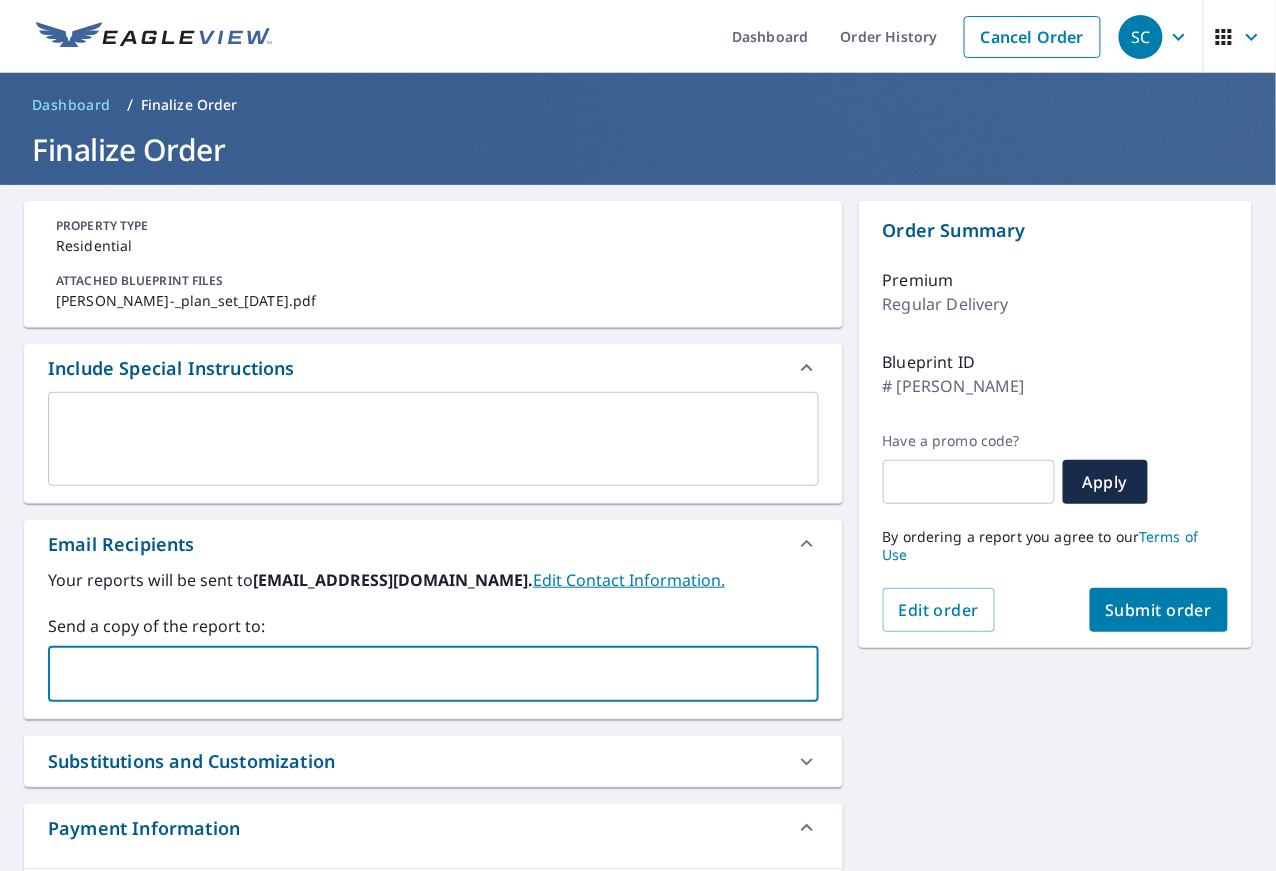 click at bounding box center (418, 674) 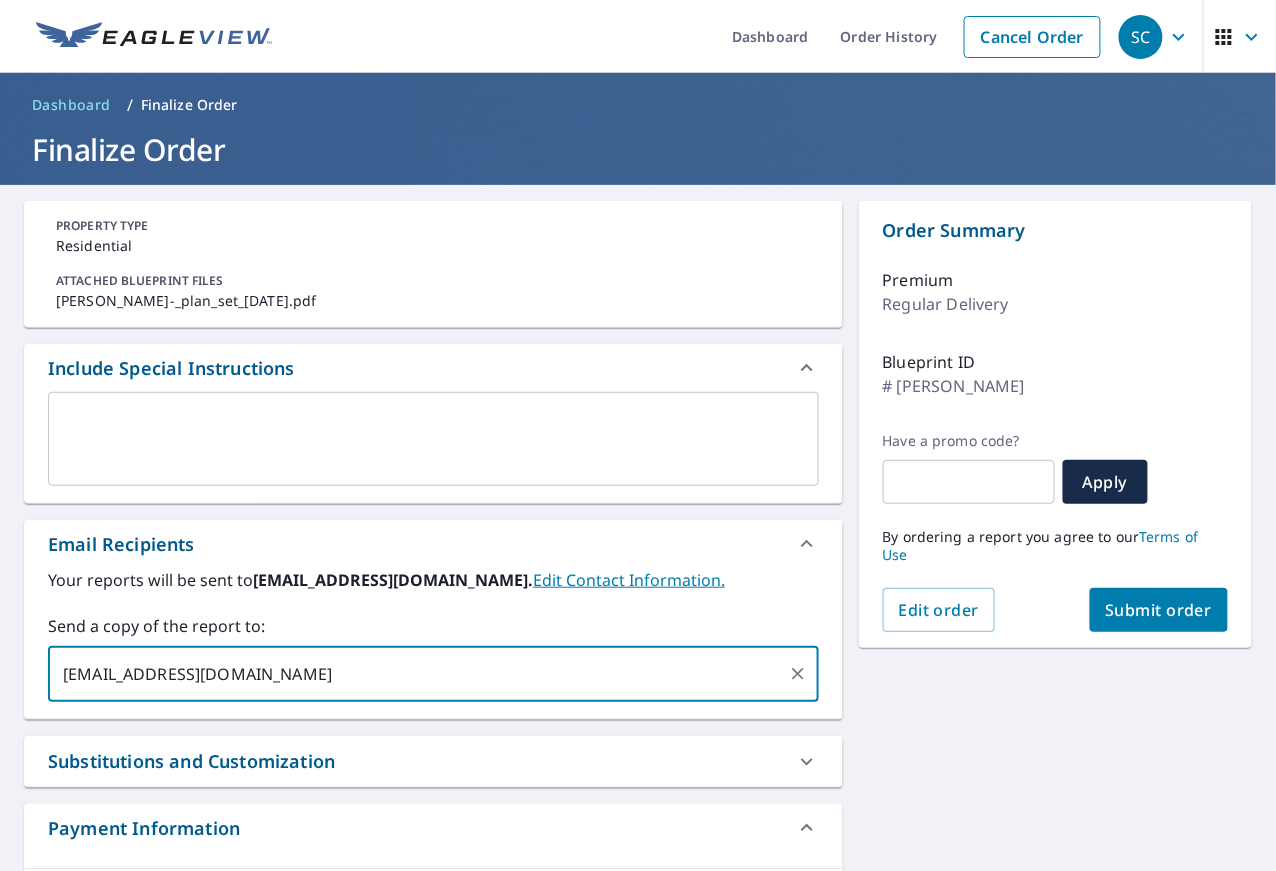 type on "[EMAIL_ADDRESS][DOMAIN_NAME]" 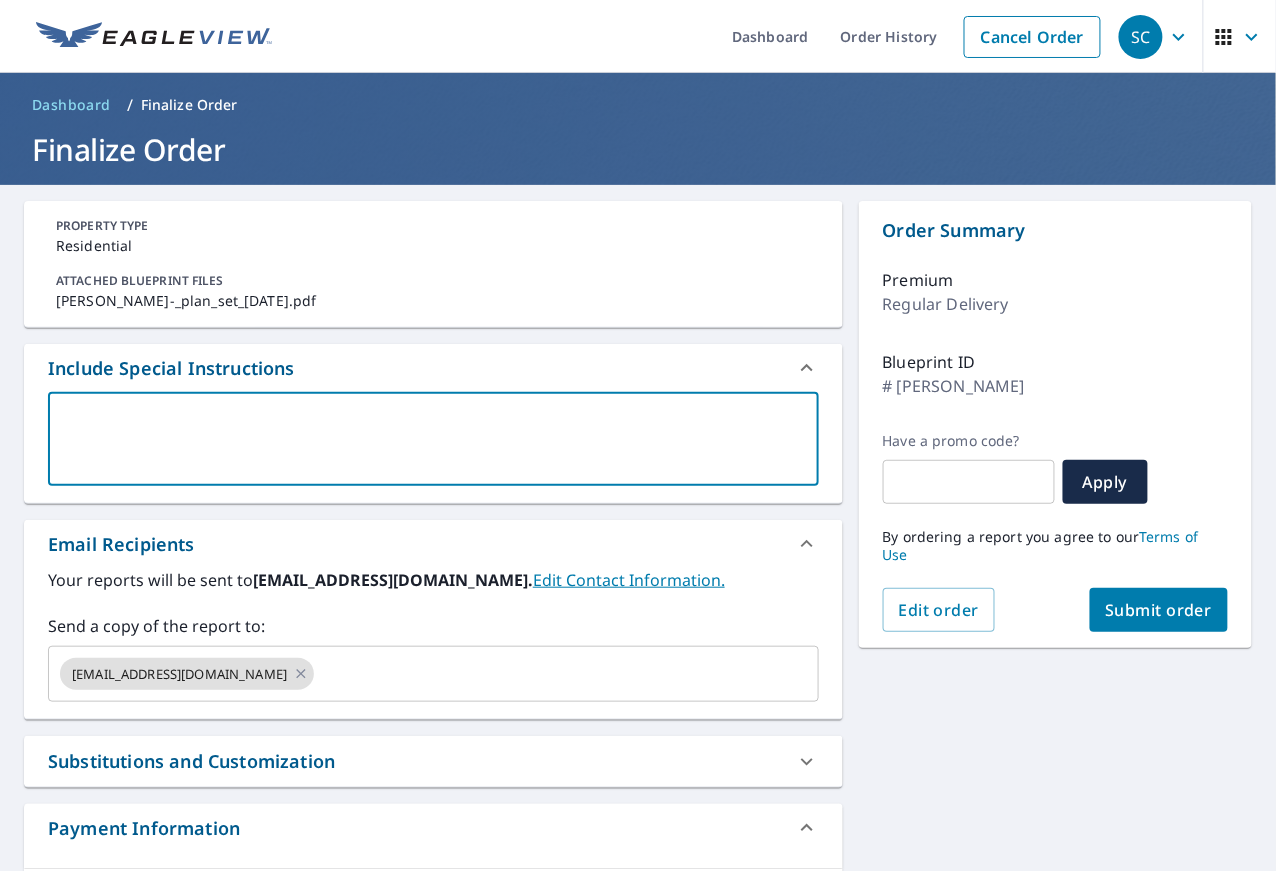 click at bounding box center [433, 439] 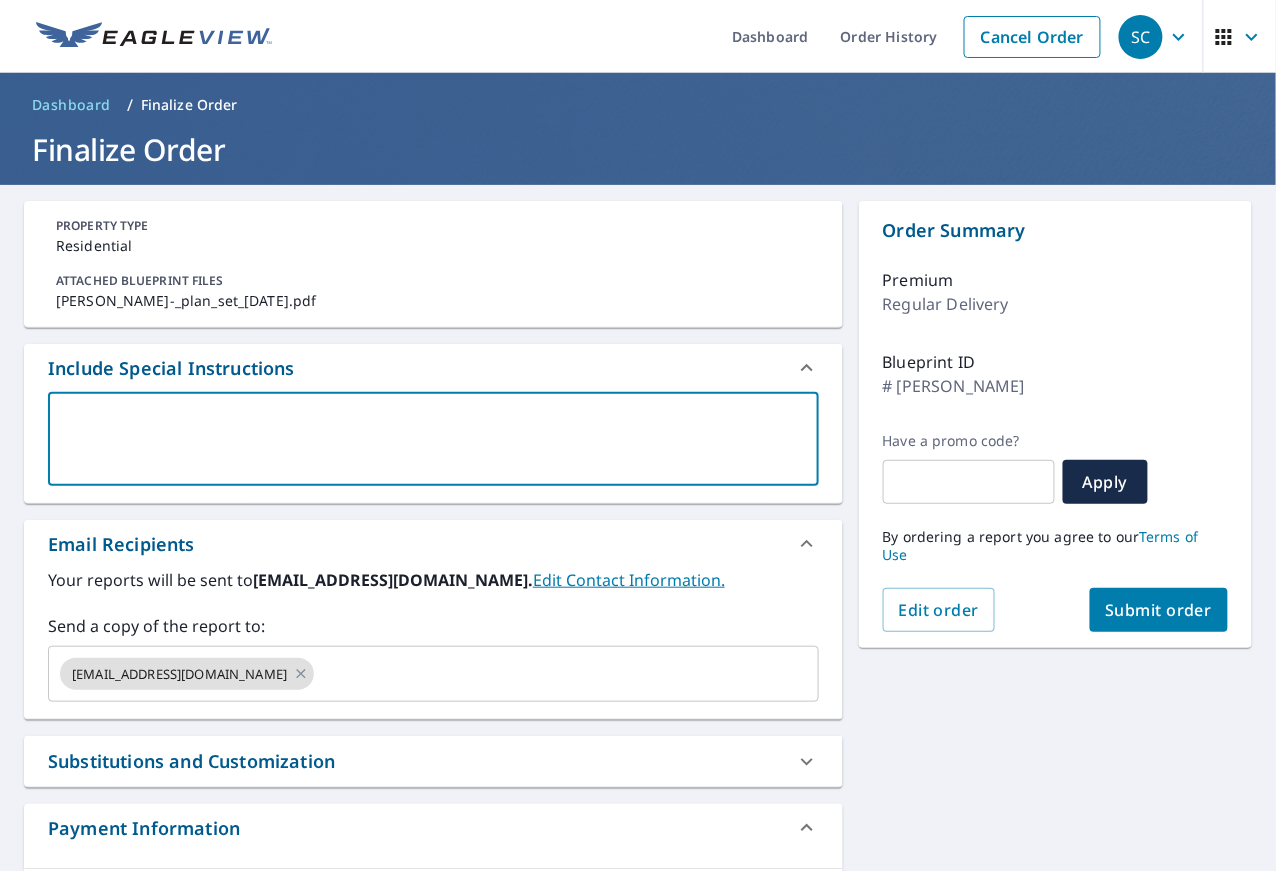 type on "P" 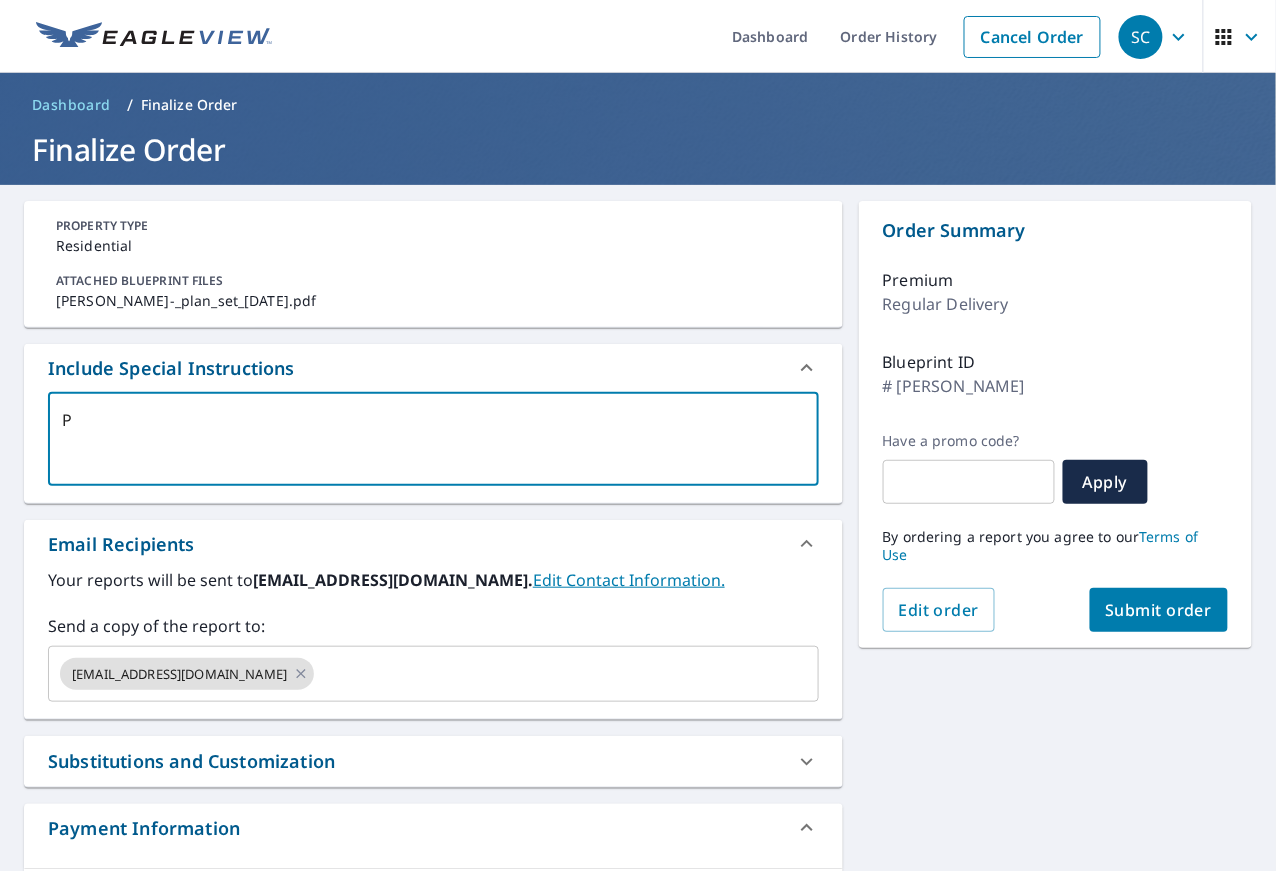 type on "Pe" 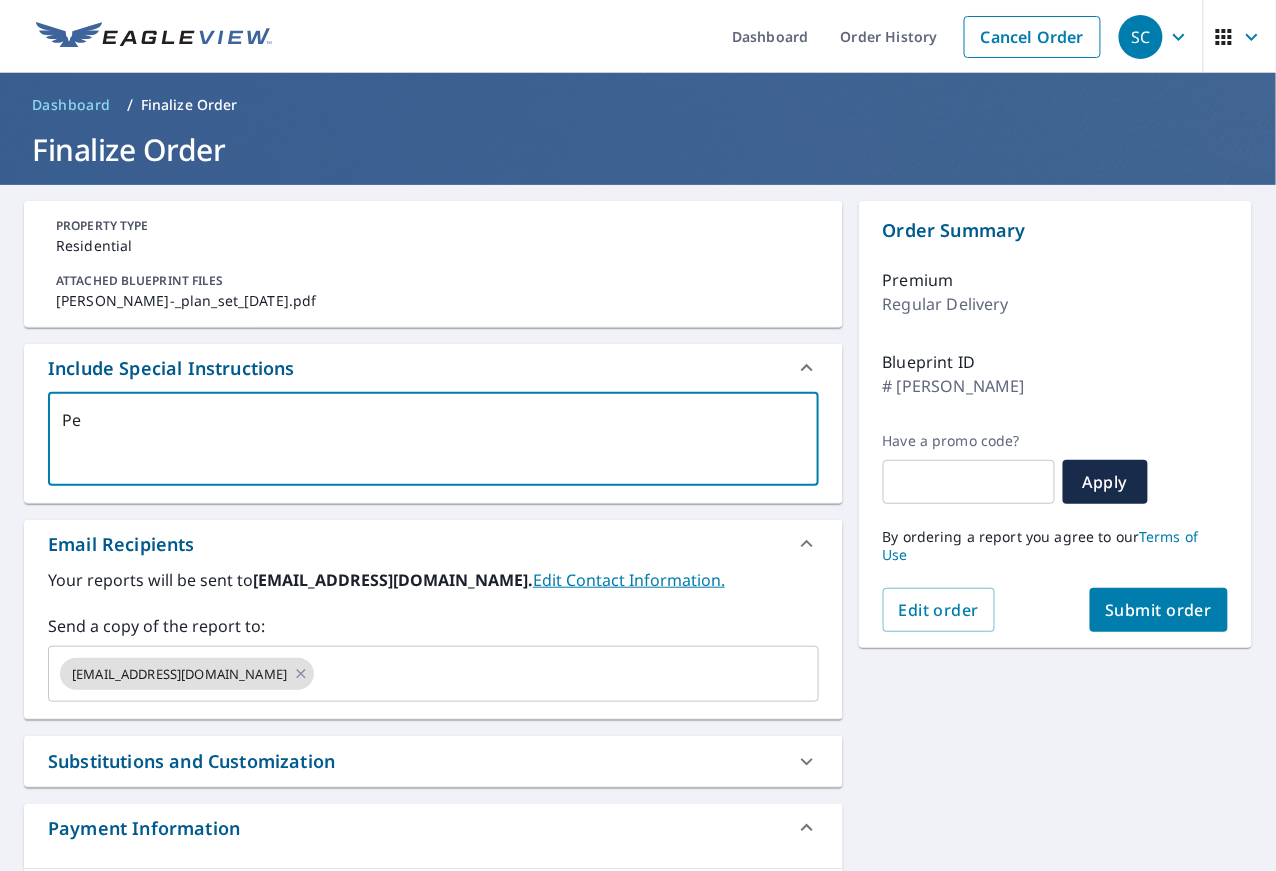 type on "Per" 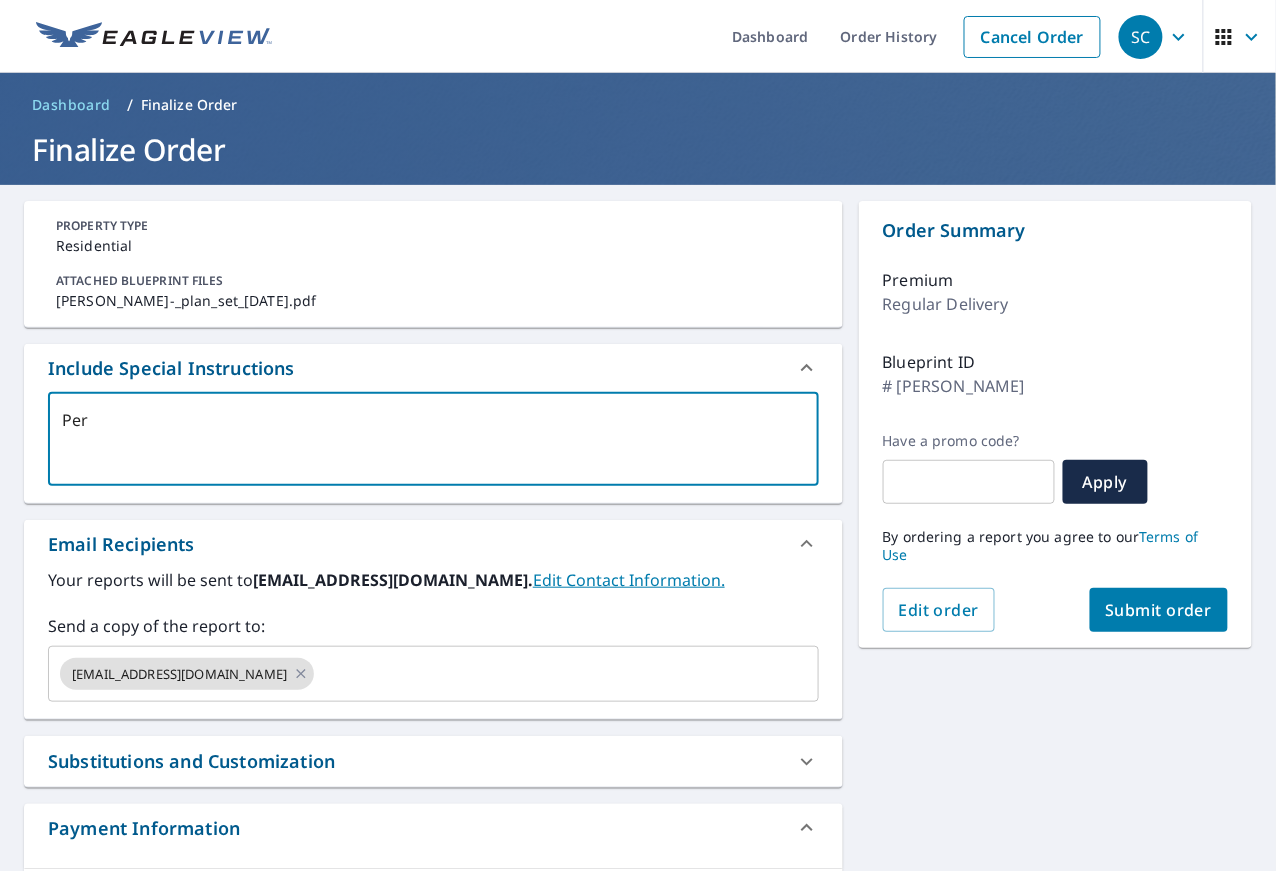 type on "Perv" 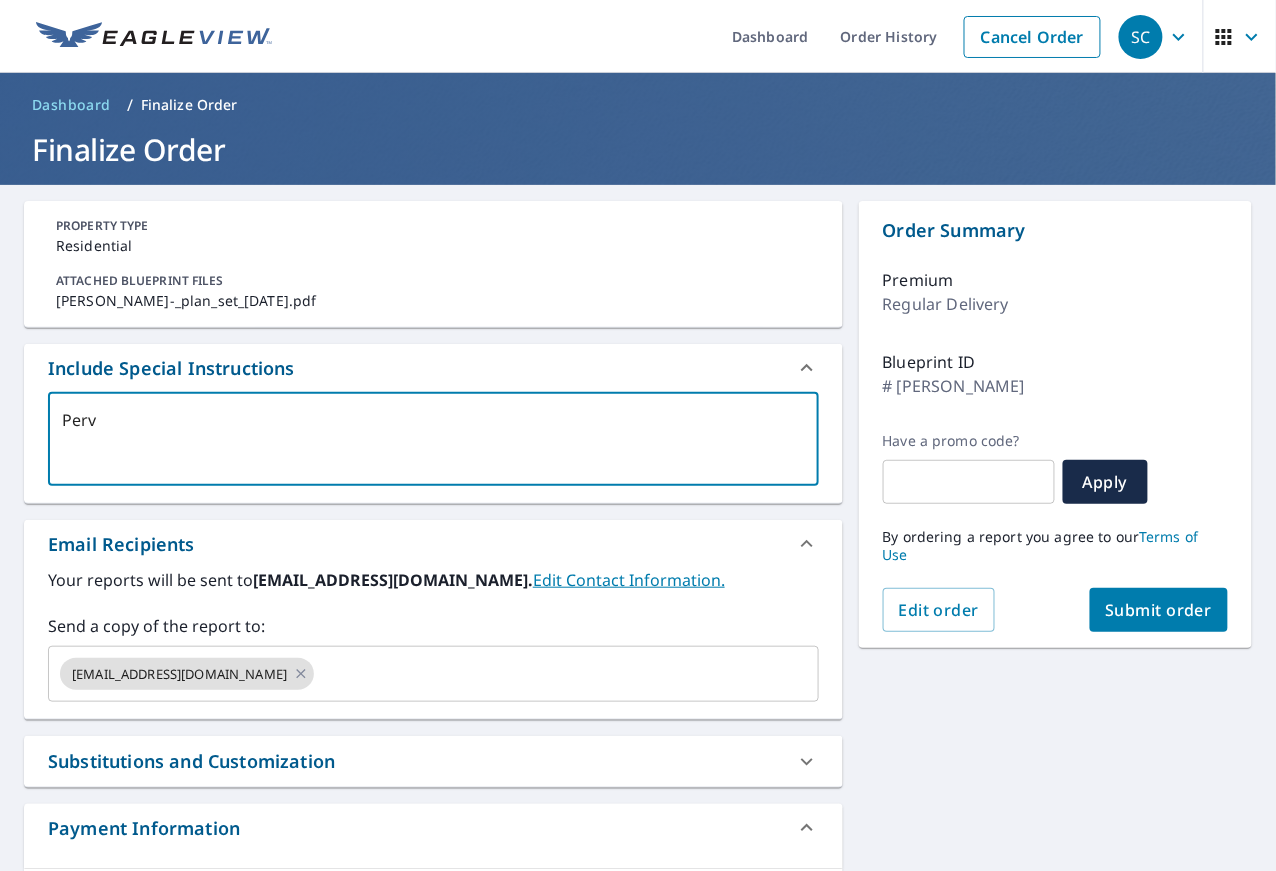 type on "Pervi" 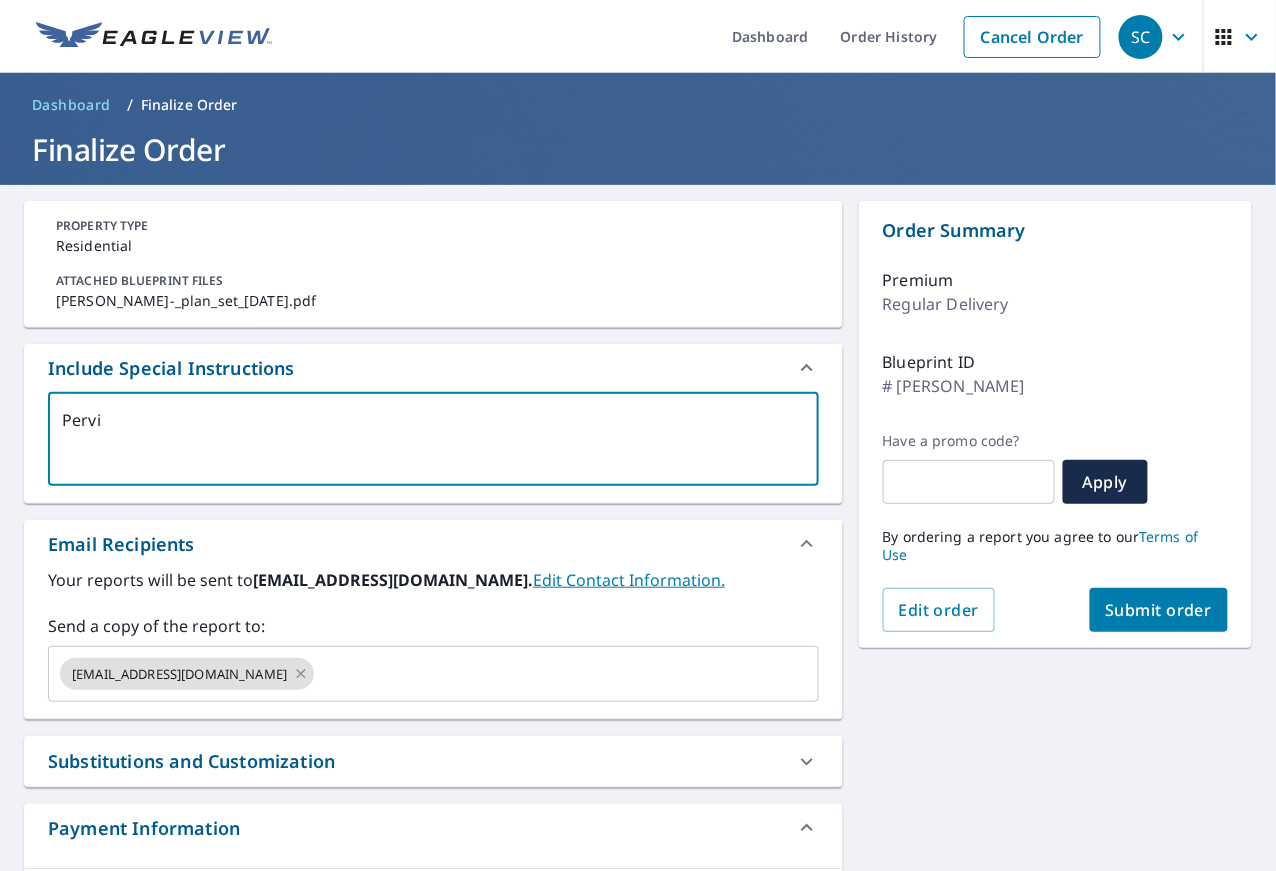 type on "Pervio" 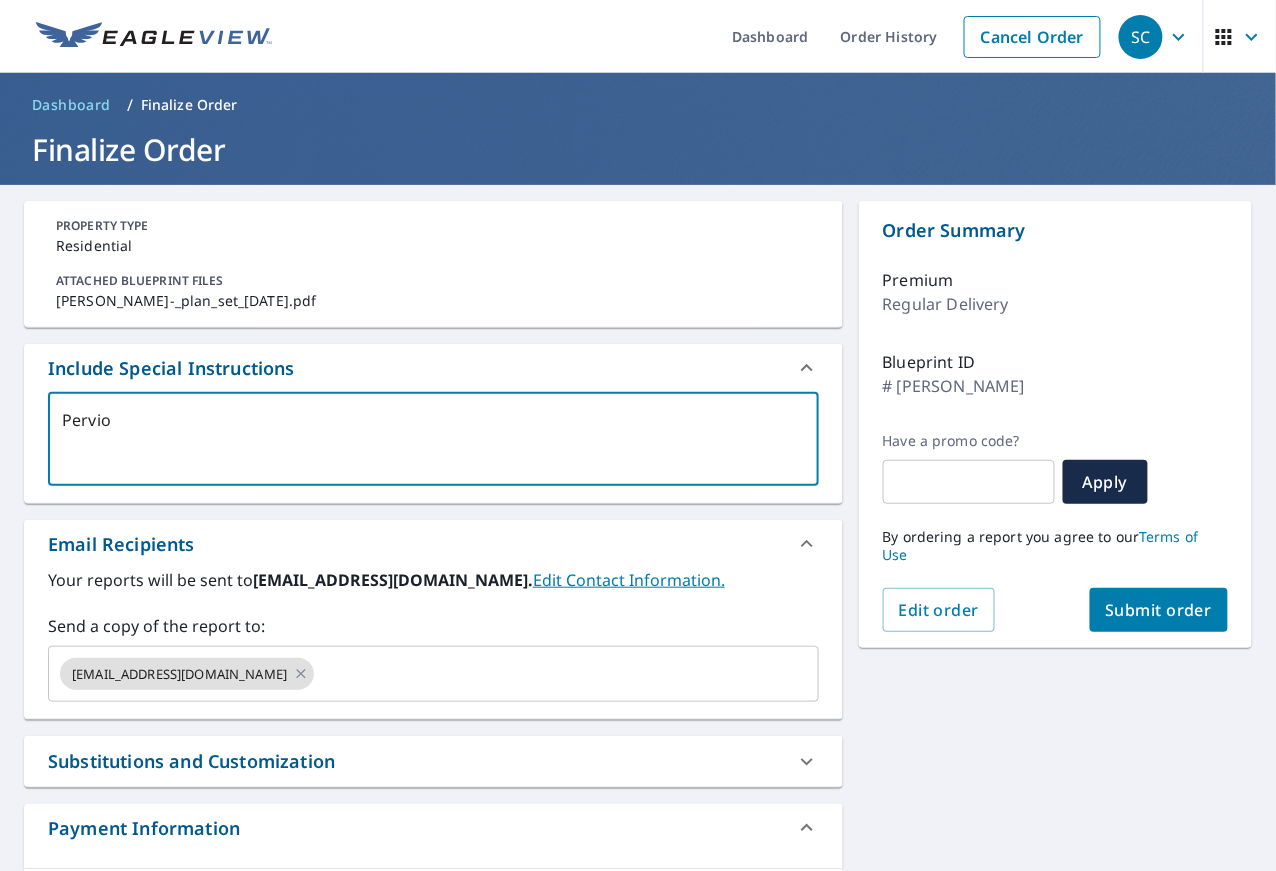 type on "Perviou" 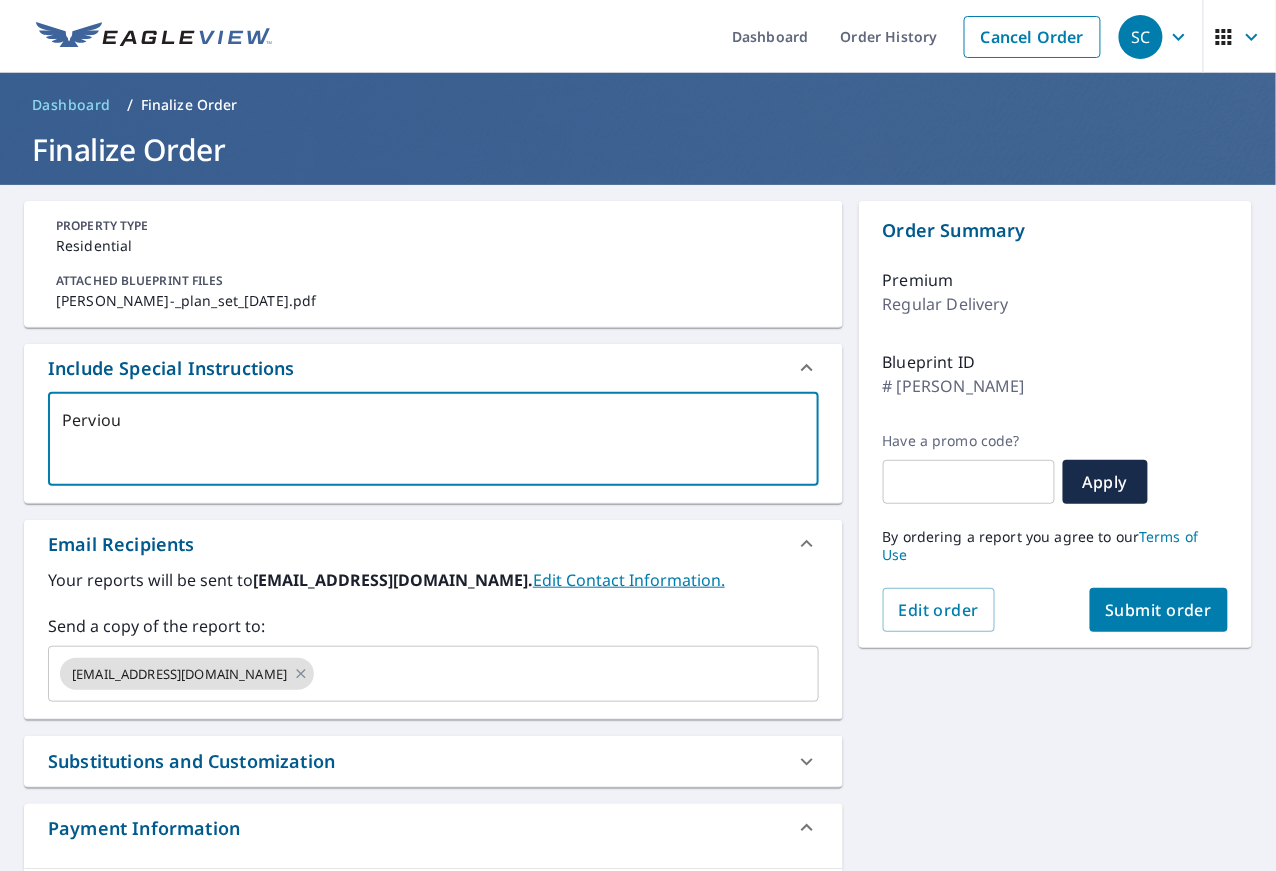 type on "Pervious" 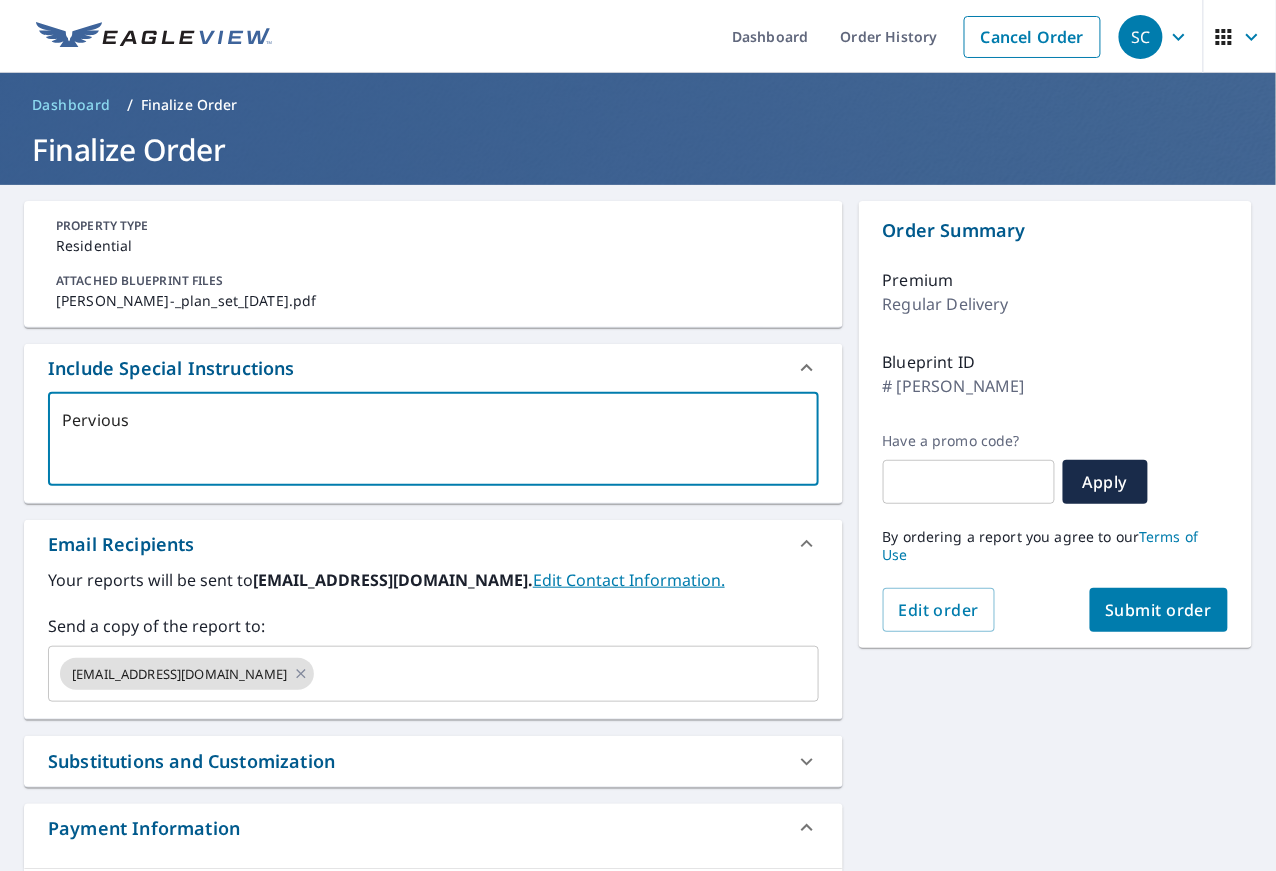 type on "Pervious" 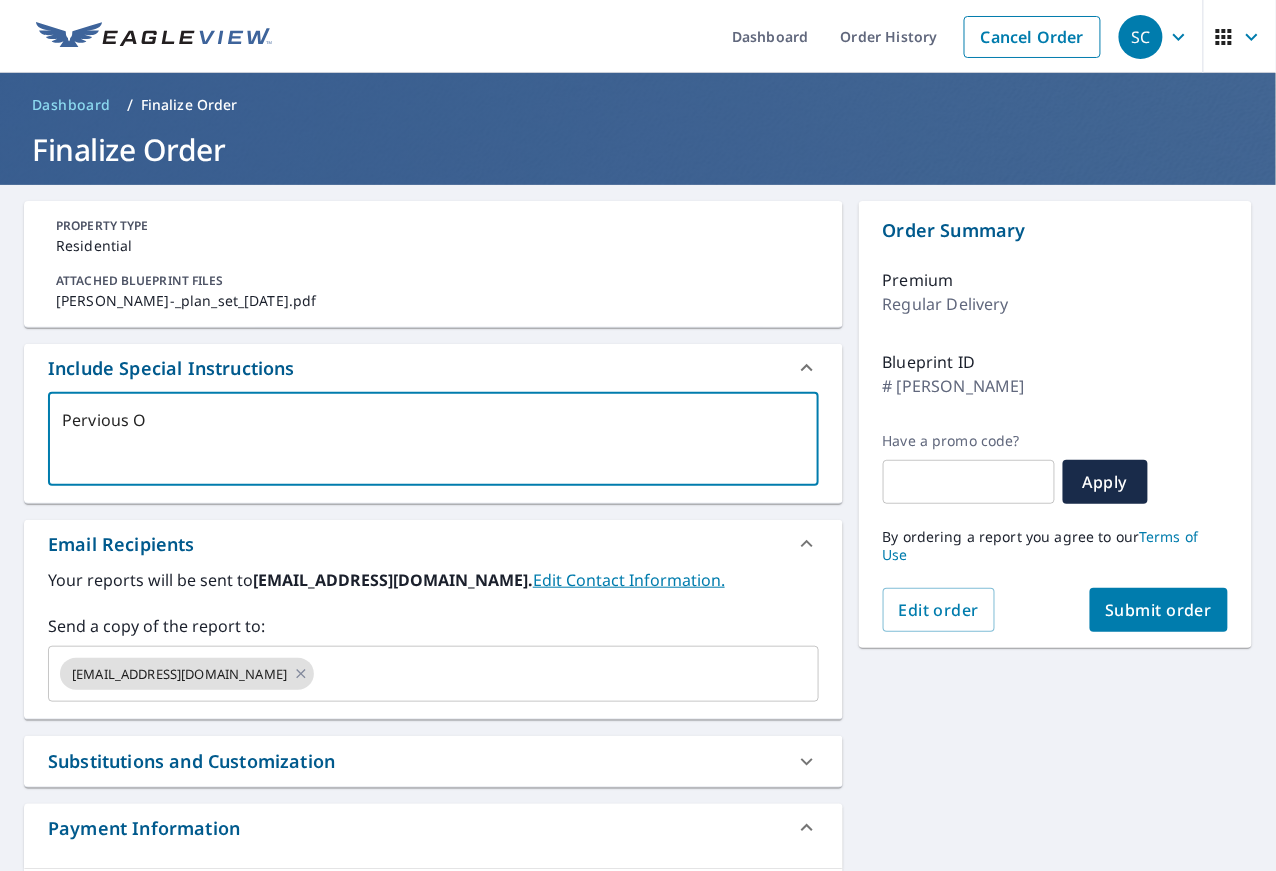 type on "x" 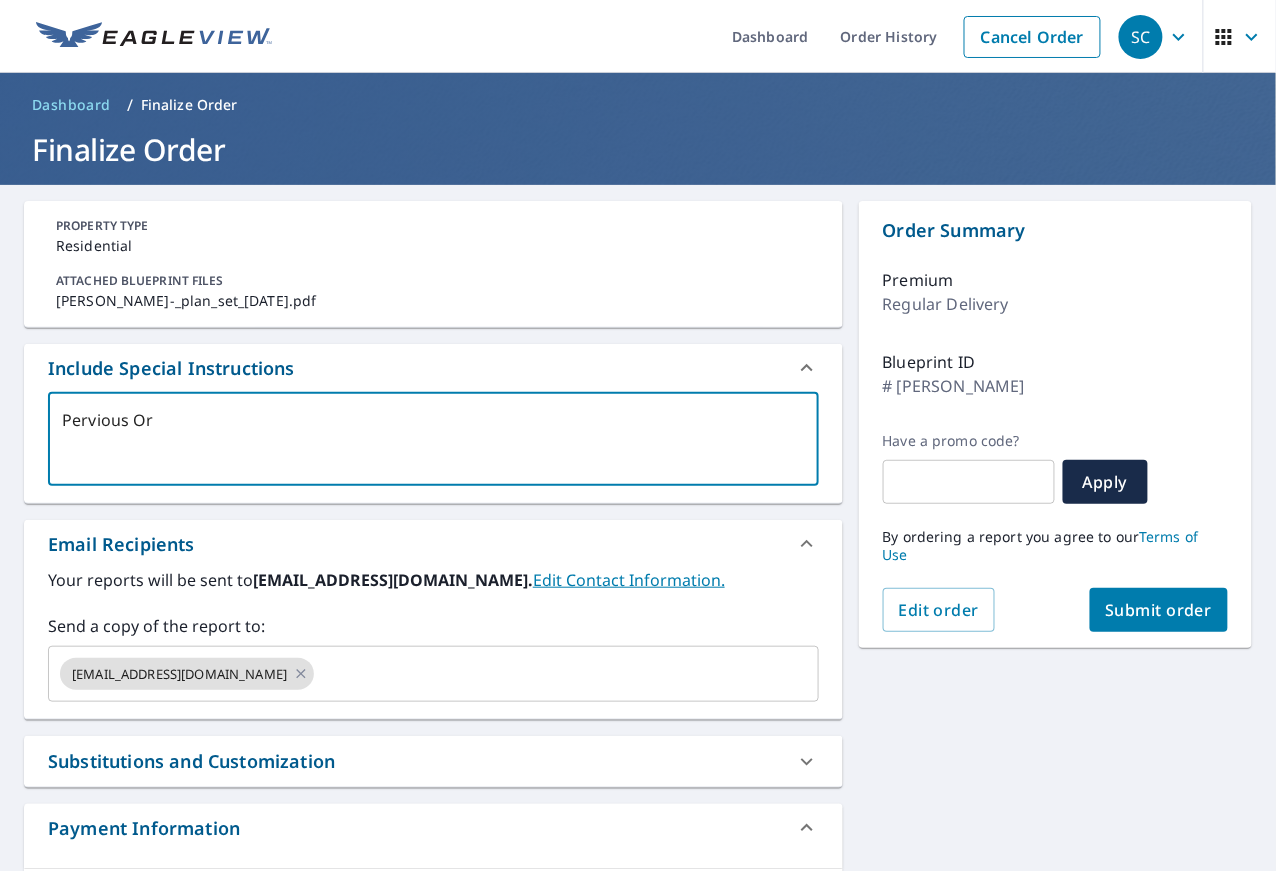 type on "Pervious Ord" 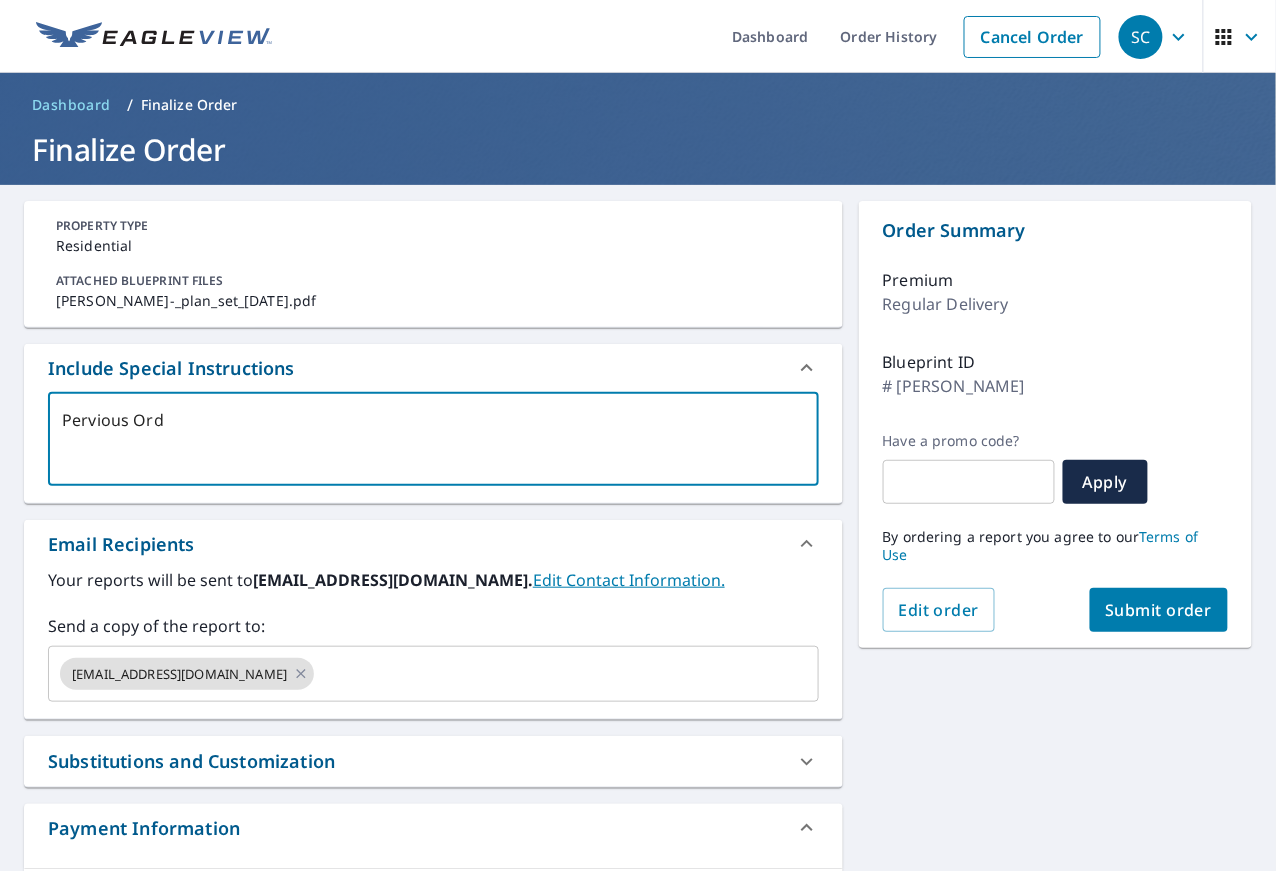 type on "Pervious Orde" 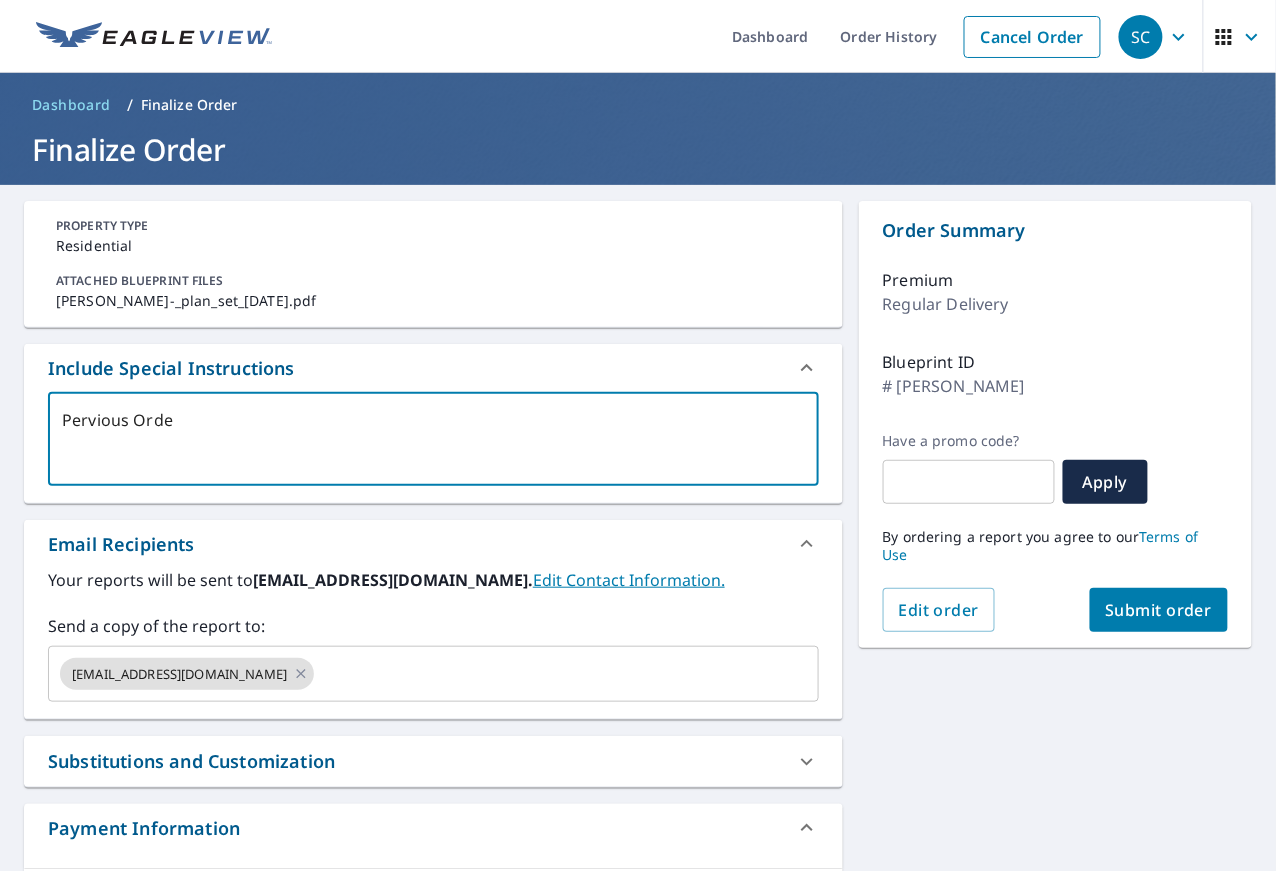 type on "Pervious Order" 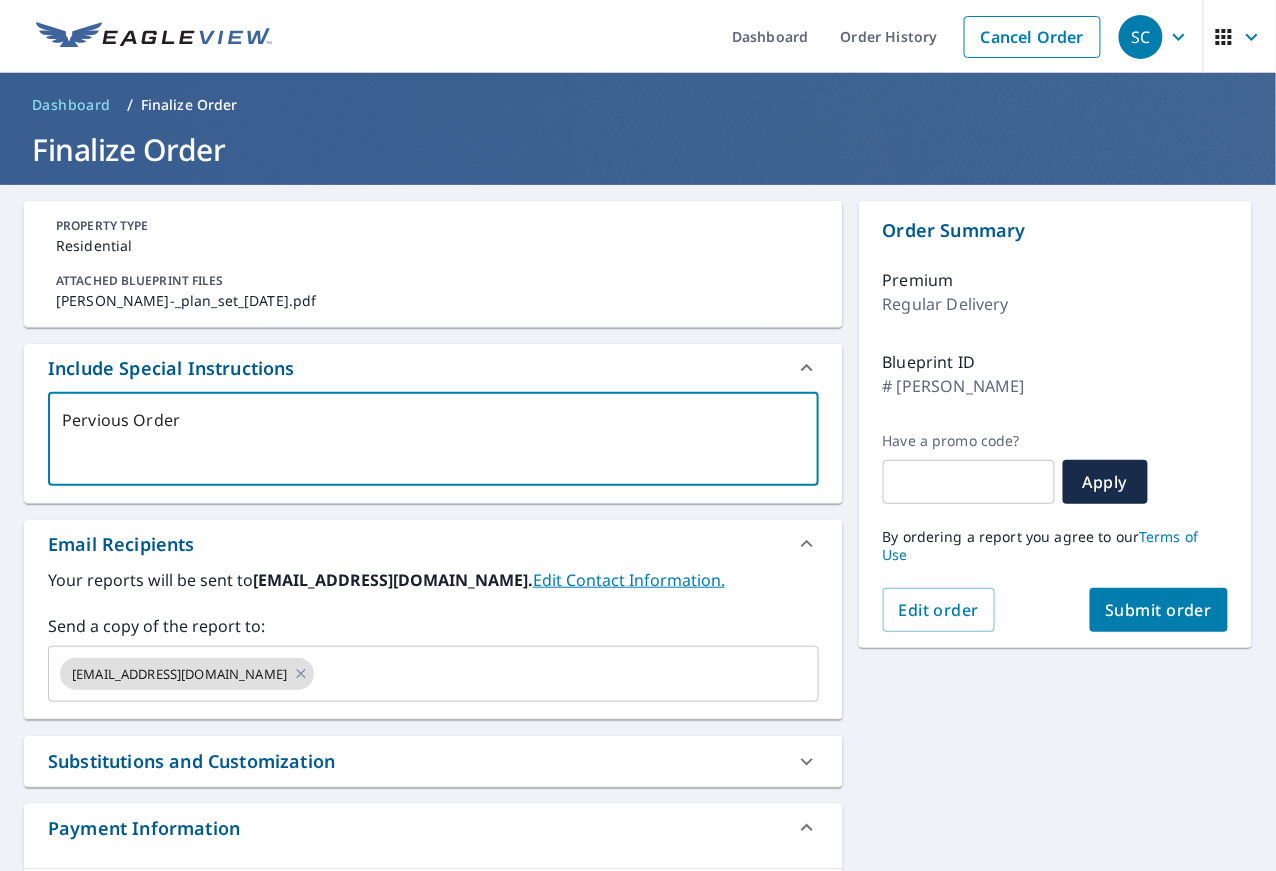 type on "x" 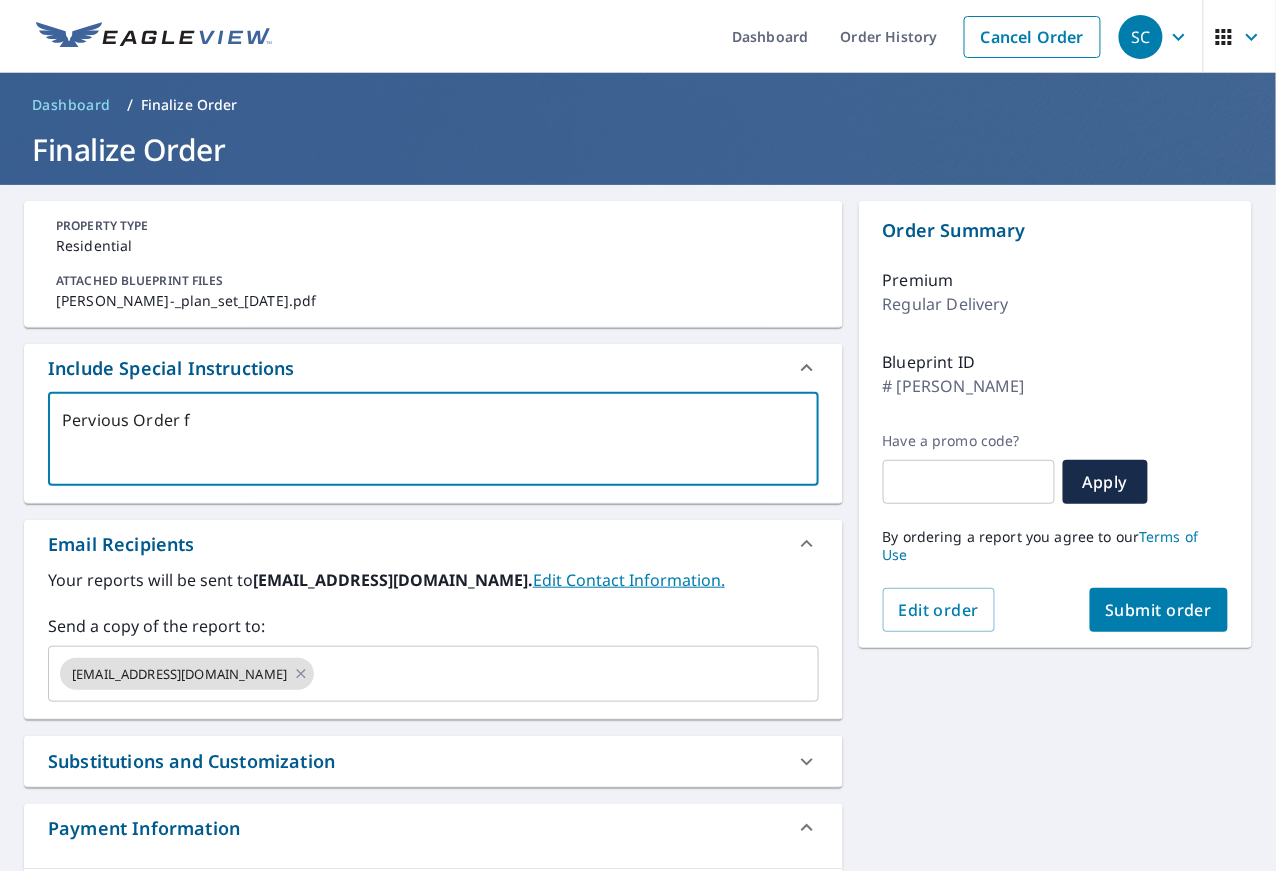 type on "Pervious Order fo" 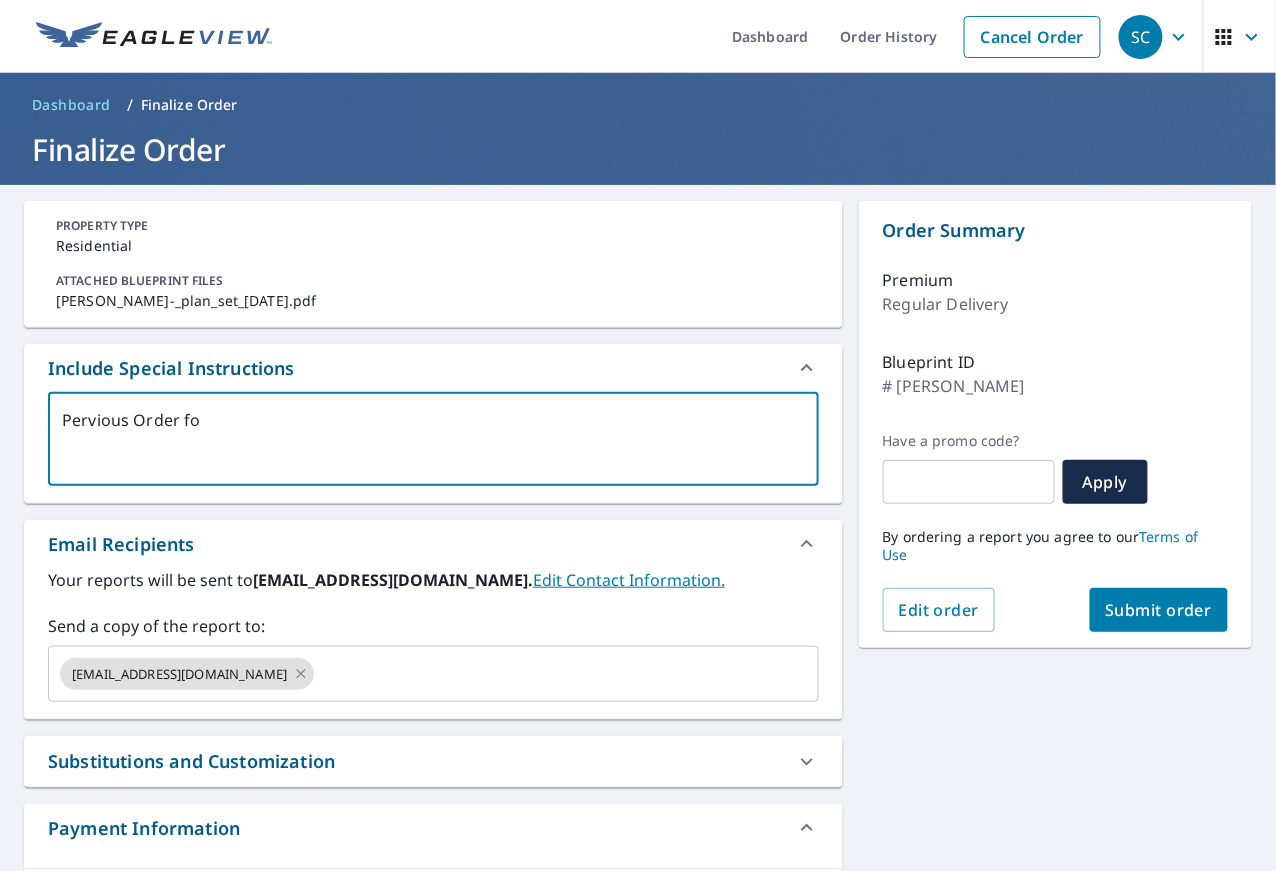 type on "Pervious Order for" 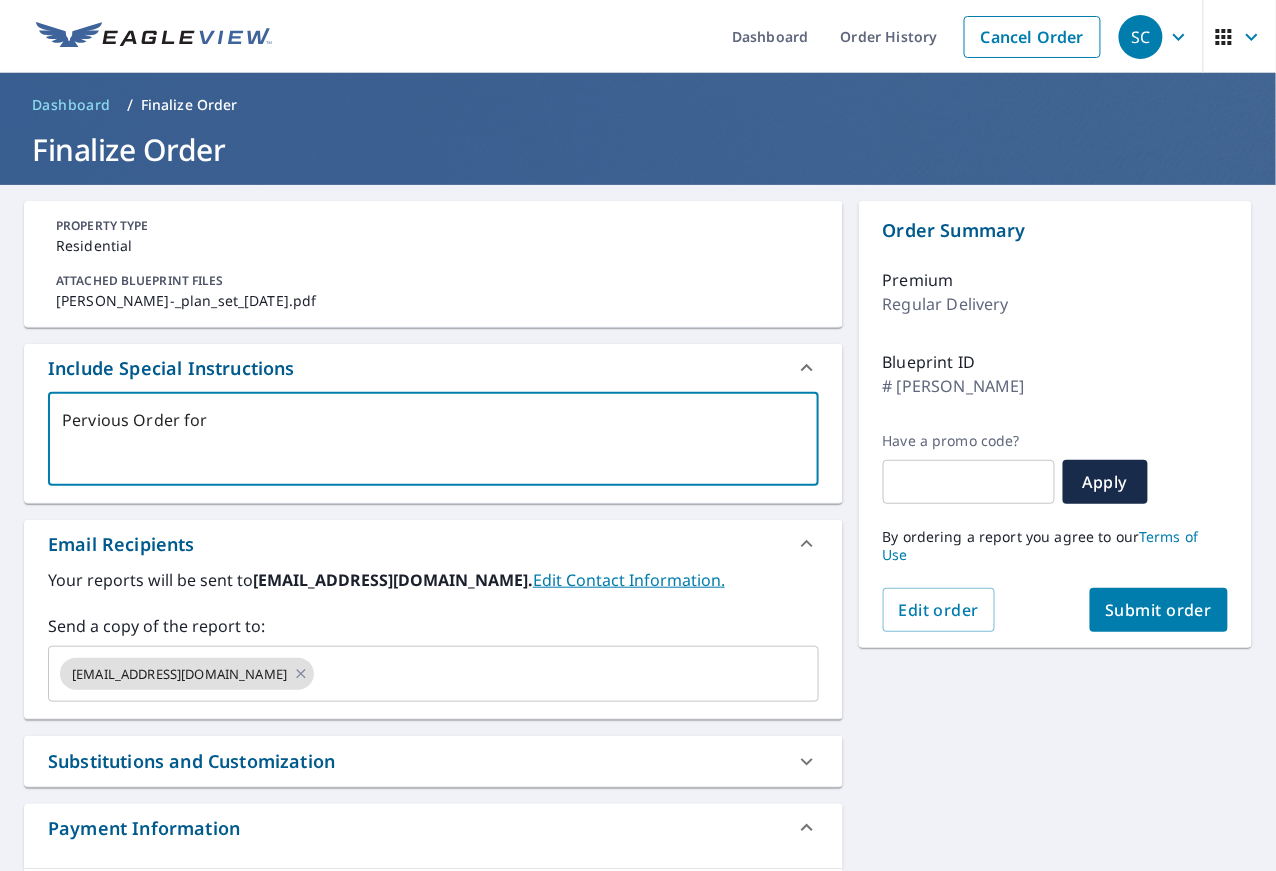 type on "x" 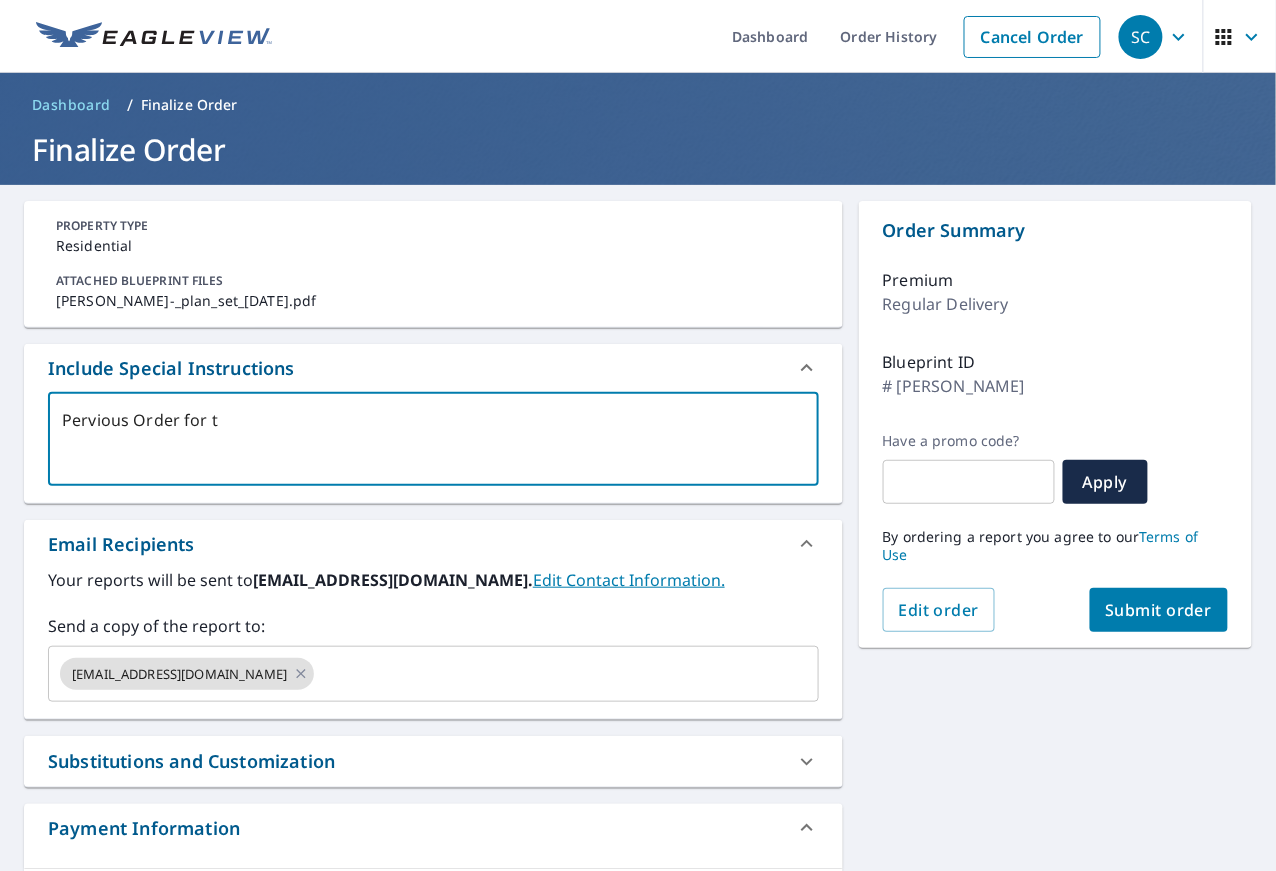 type on "x" 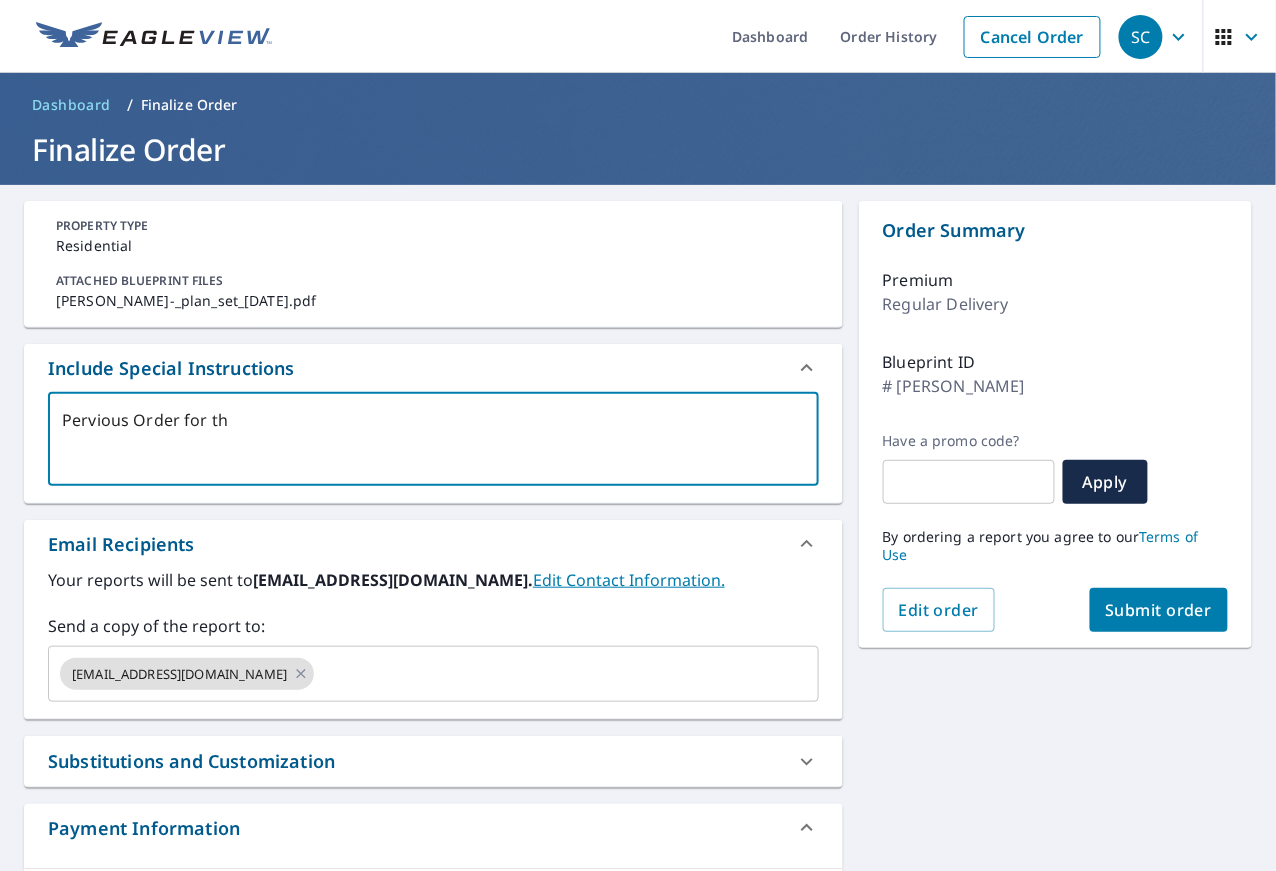 type on "Pervious Order for thi" 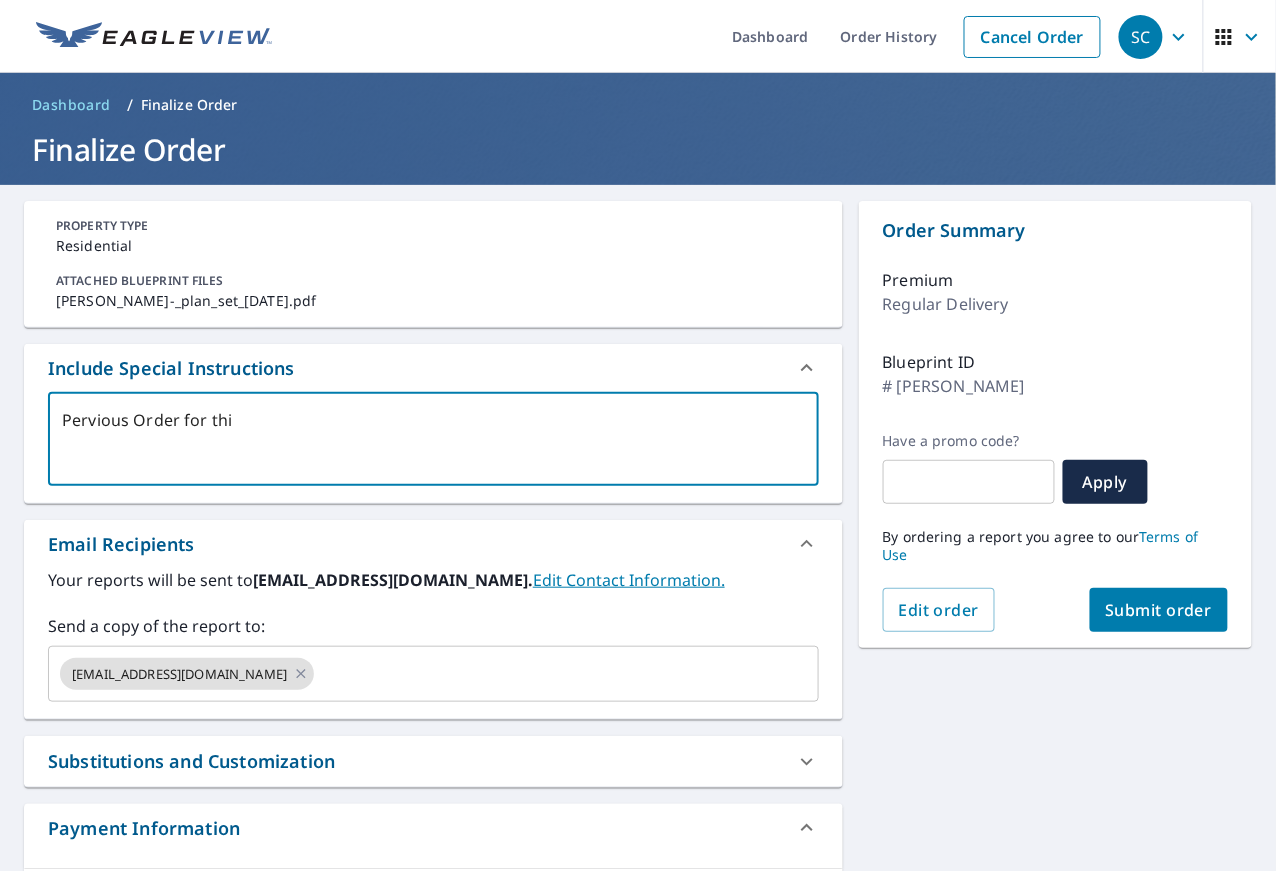 type on "Pervious Order for this" 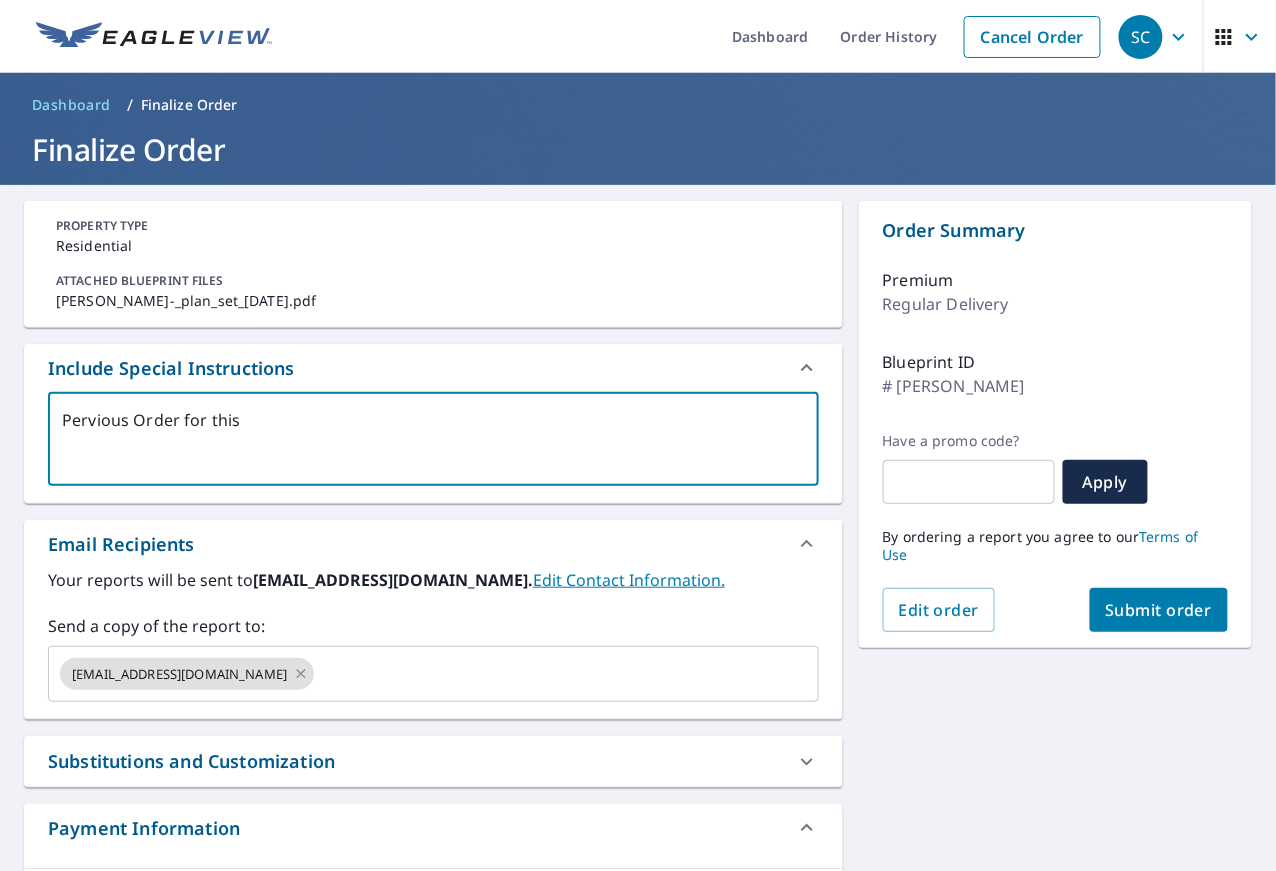 type on "Pervious Order for this" 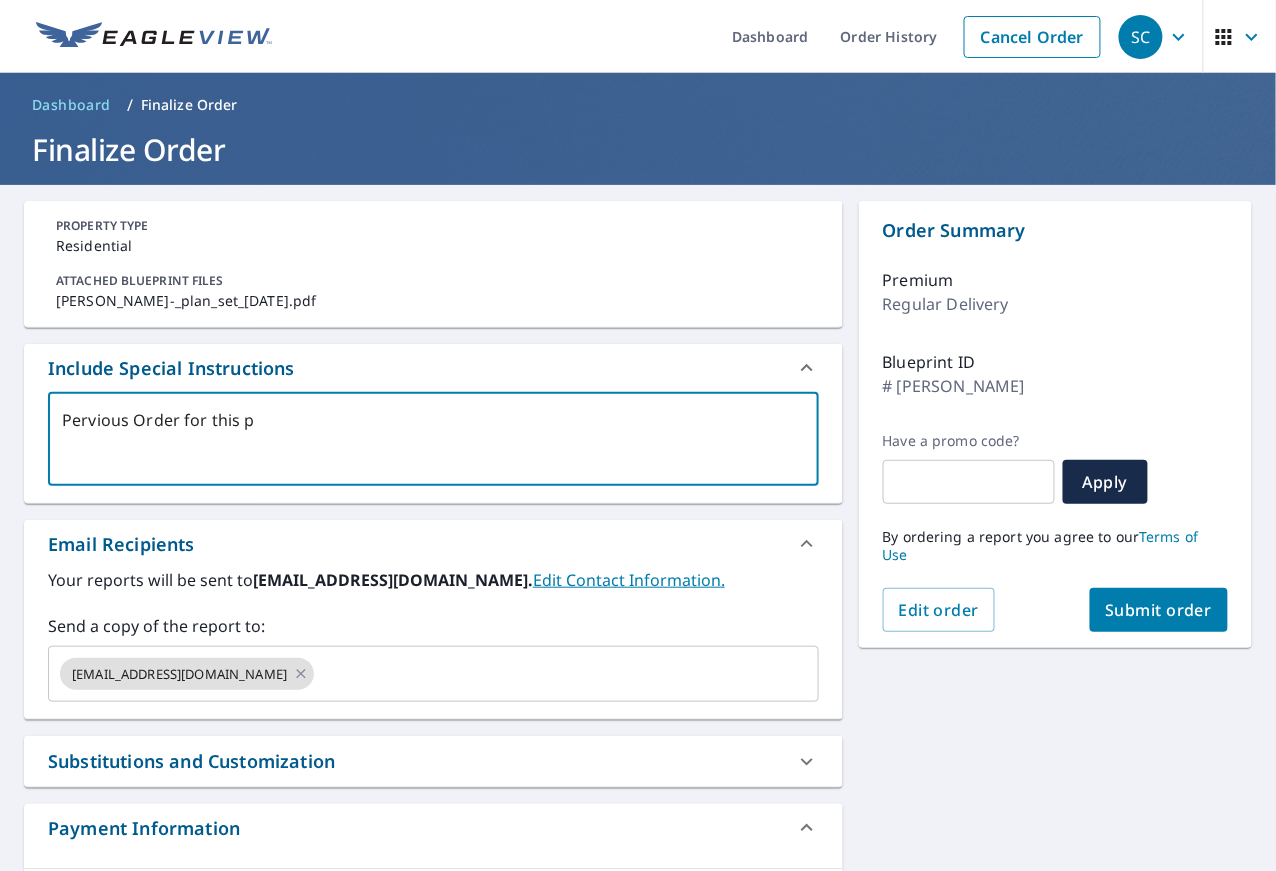 type on "Pervious Order for this pr" 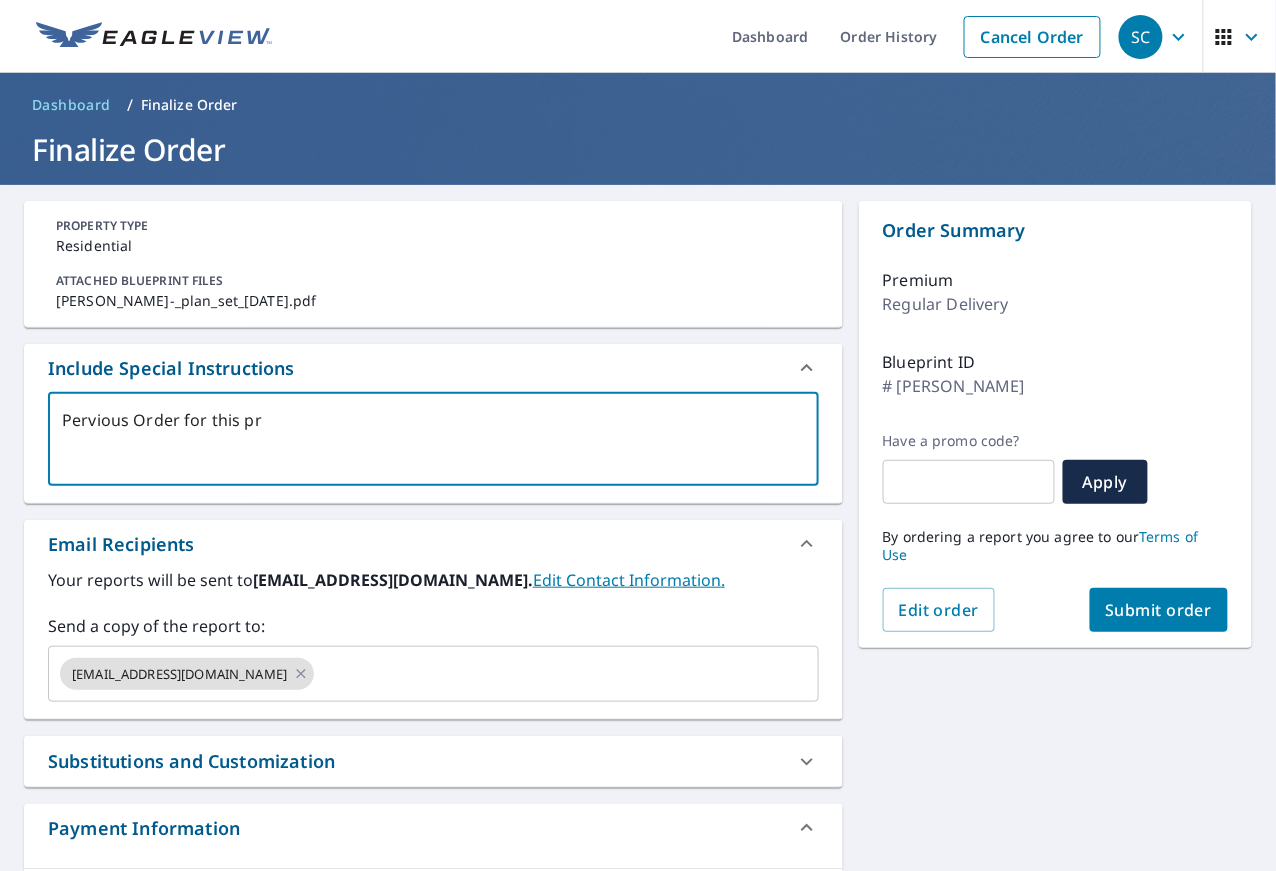type on "Pervious Order for this pro" 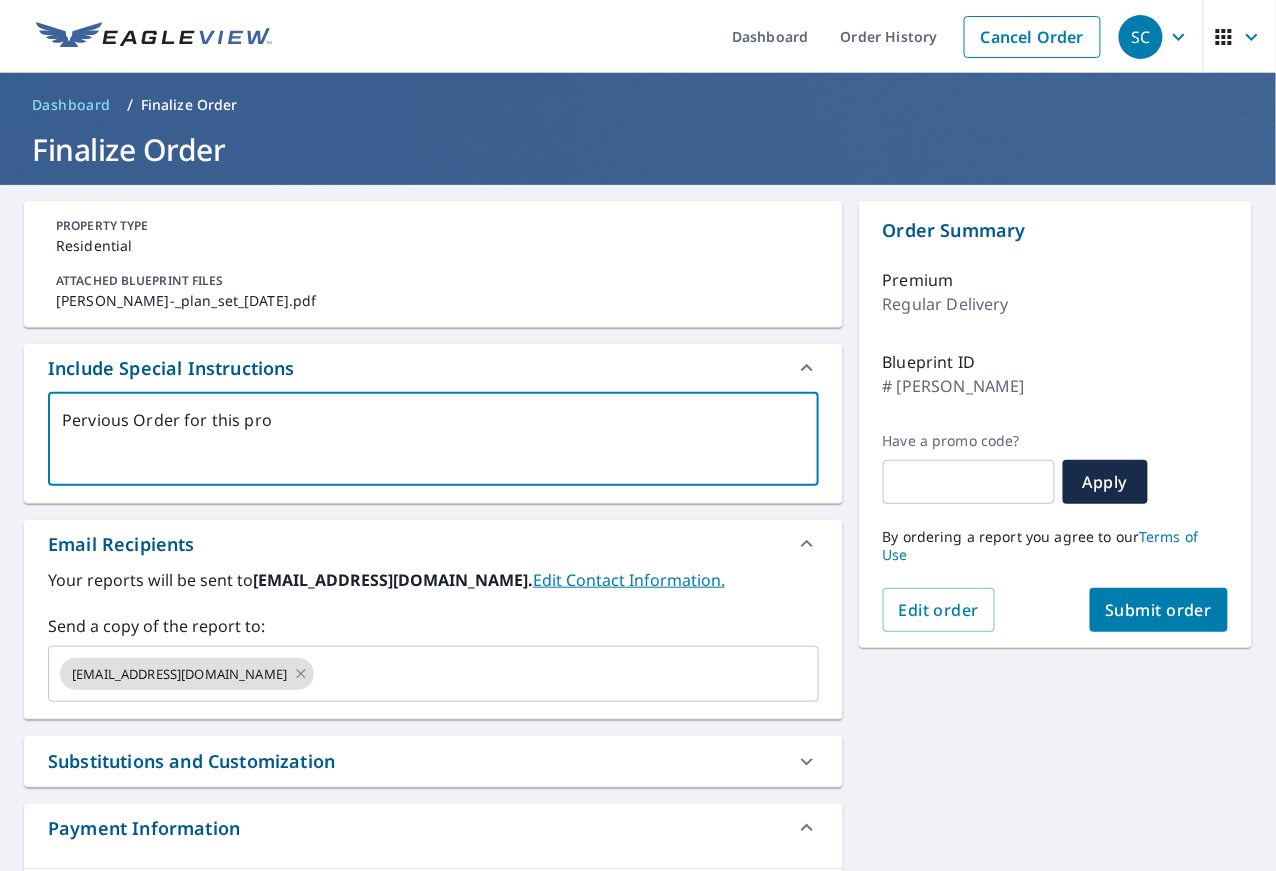 type on "Pervious Order for this prop" 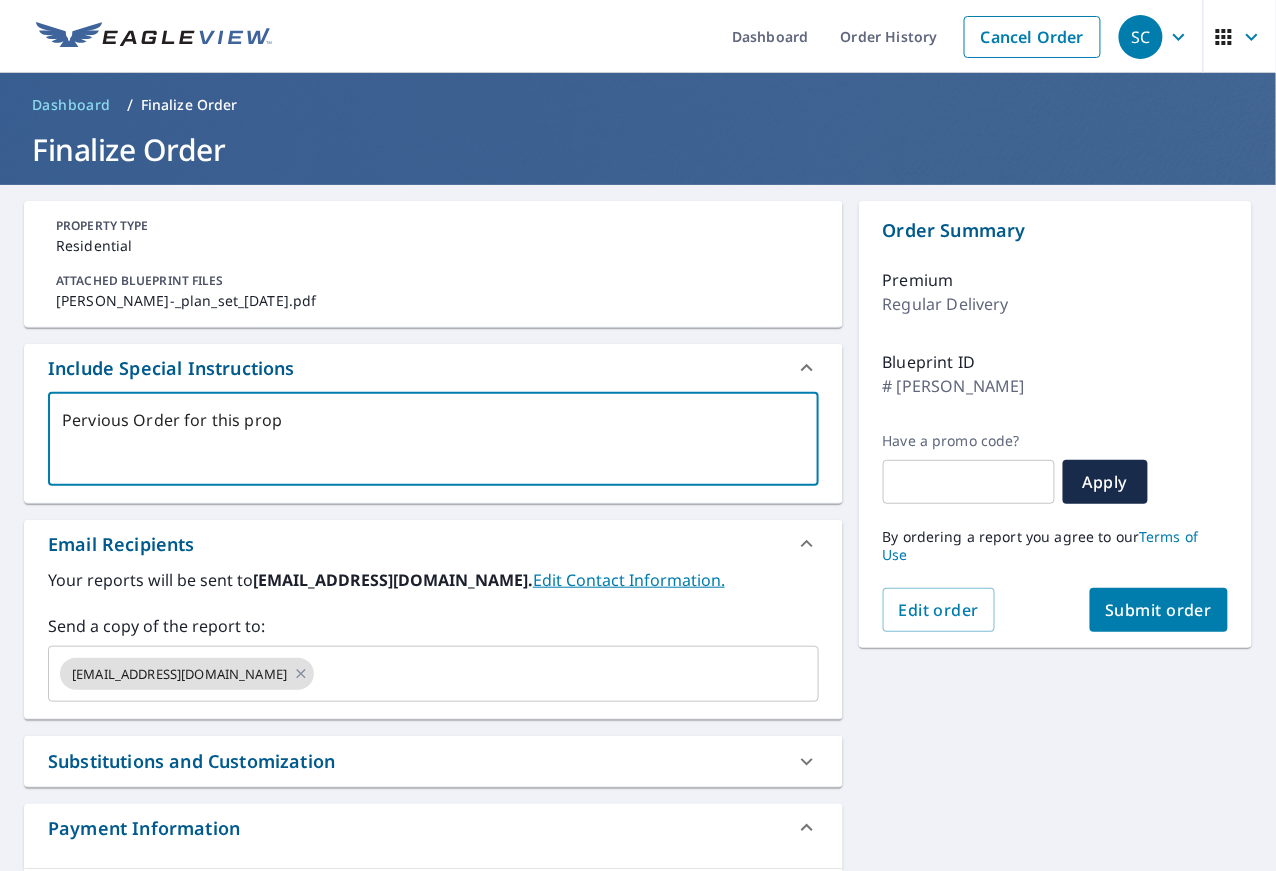 type on "x" 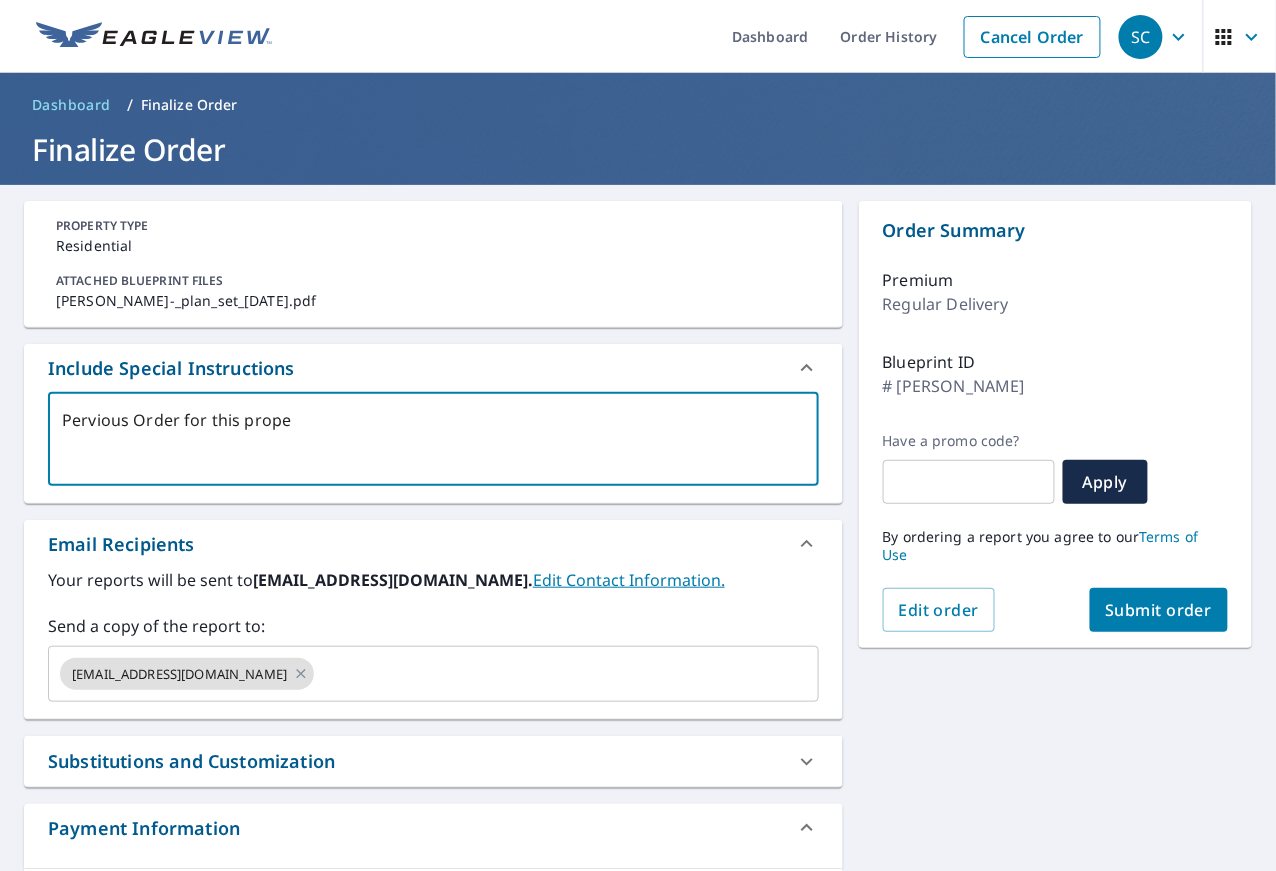 type on "Pervious Order for this proper" 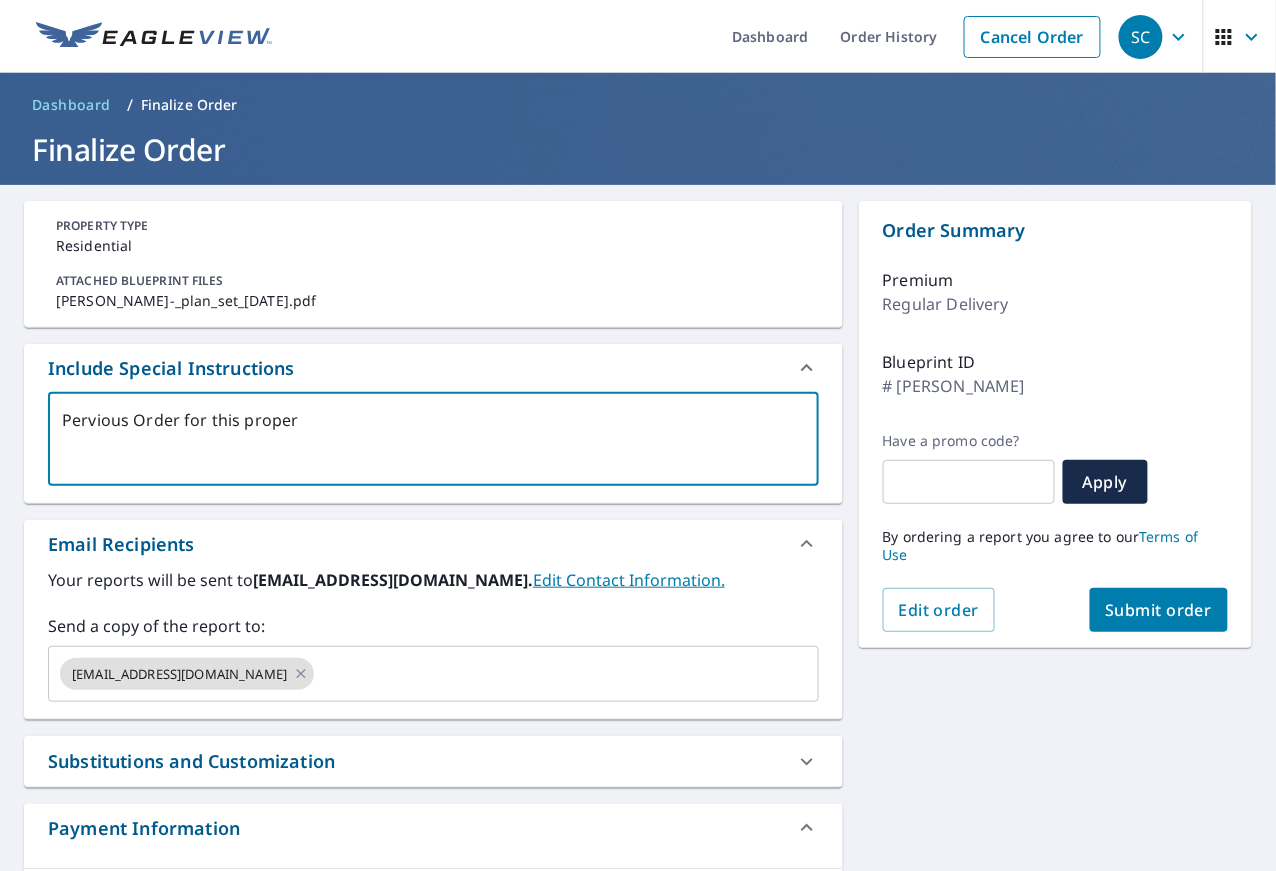 type on "x" 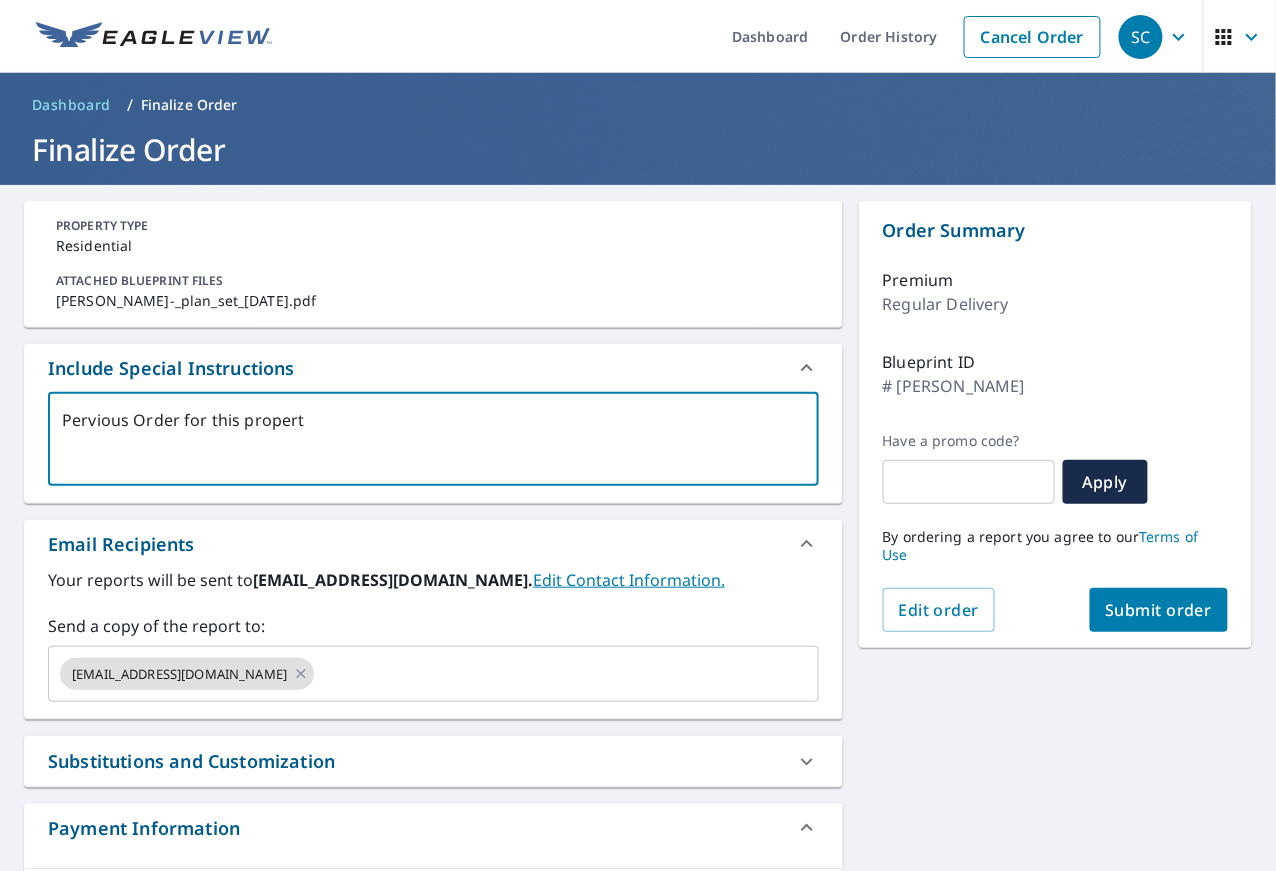 type on "Pervious Order for this property" 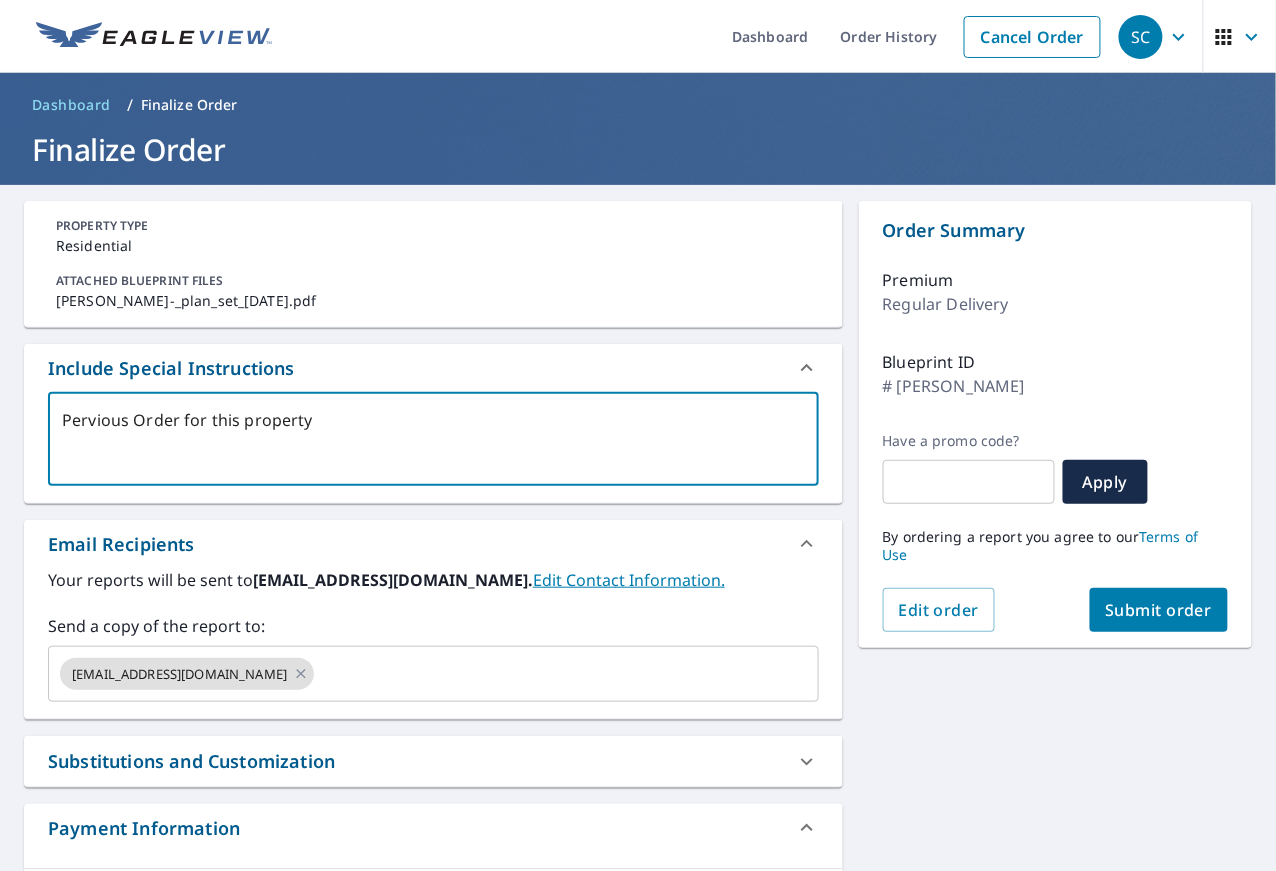 type on "Pervious Order for this property" 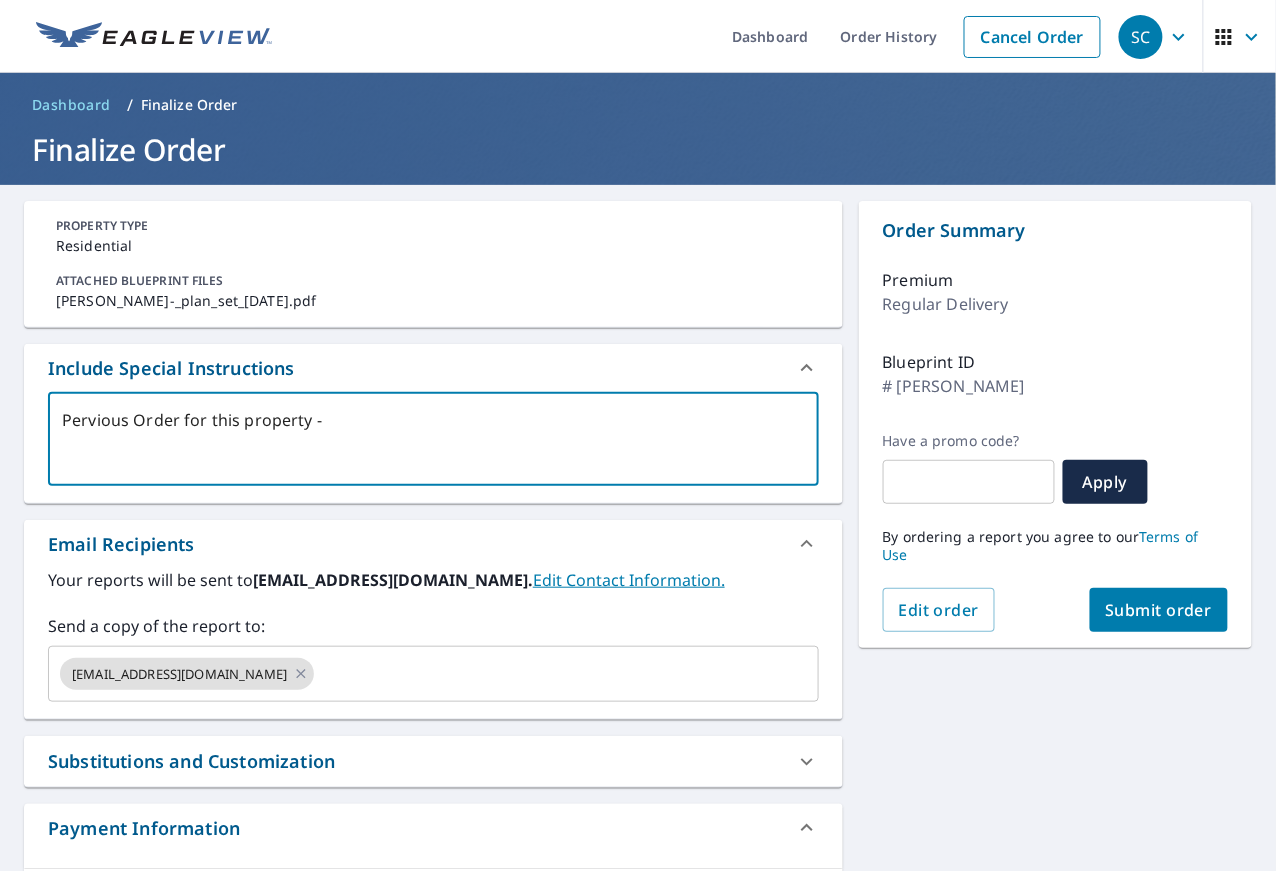 type on "Pervious Order for this property -" 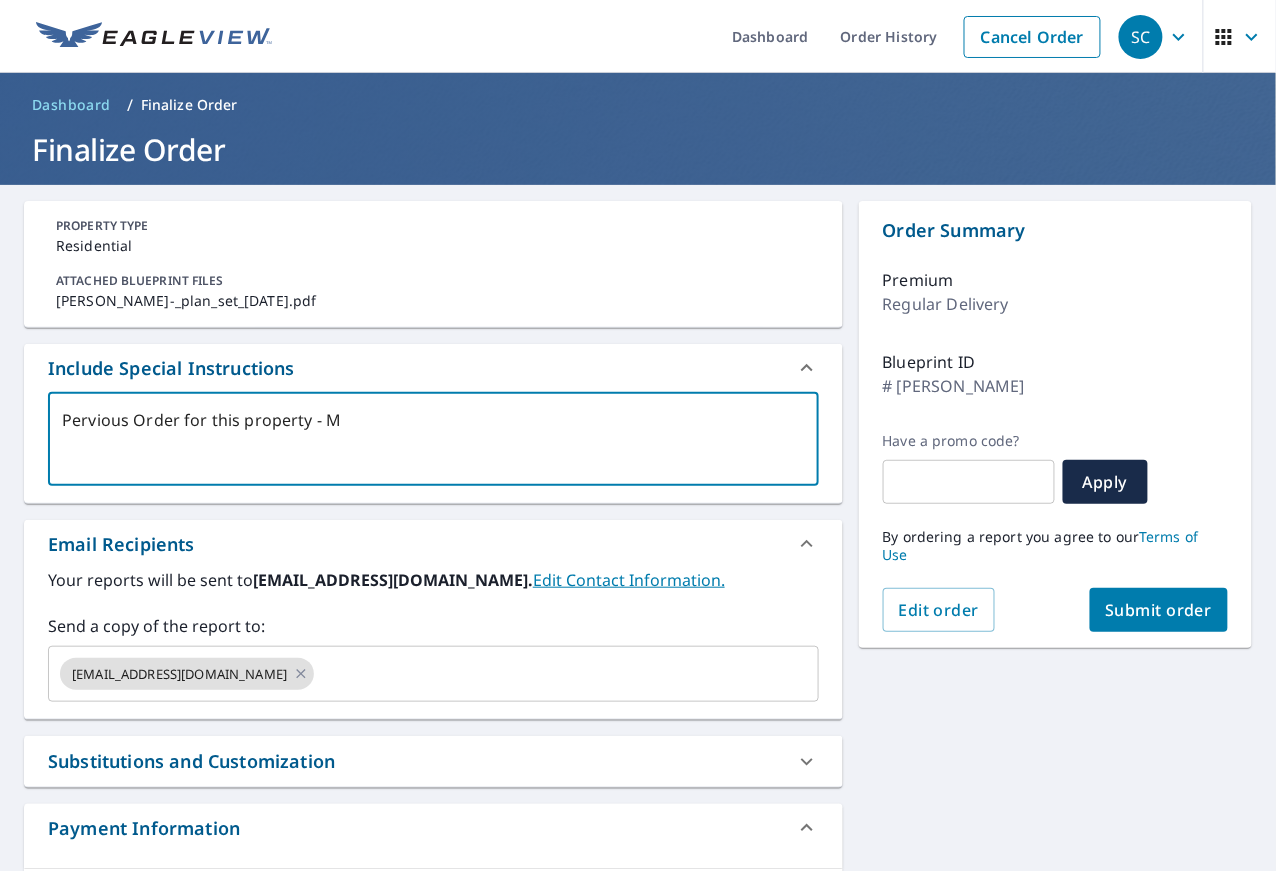 type on "Pervious Order for this property - Me" 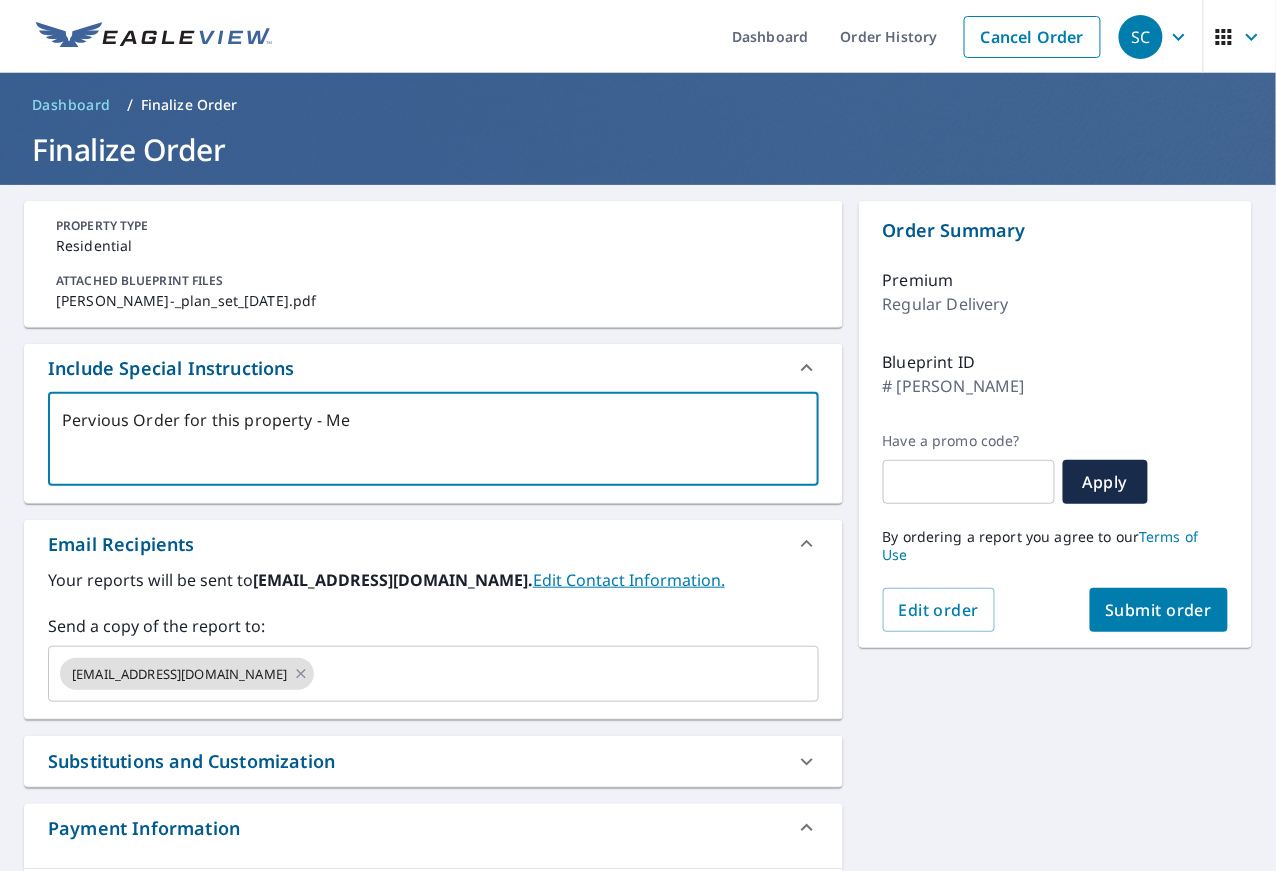 type on "Pervious Order for this property - Mea" 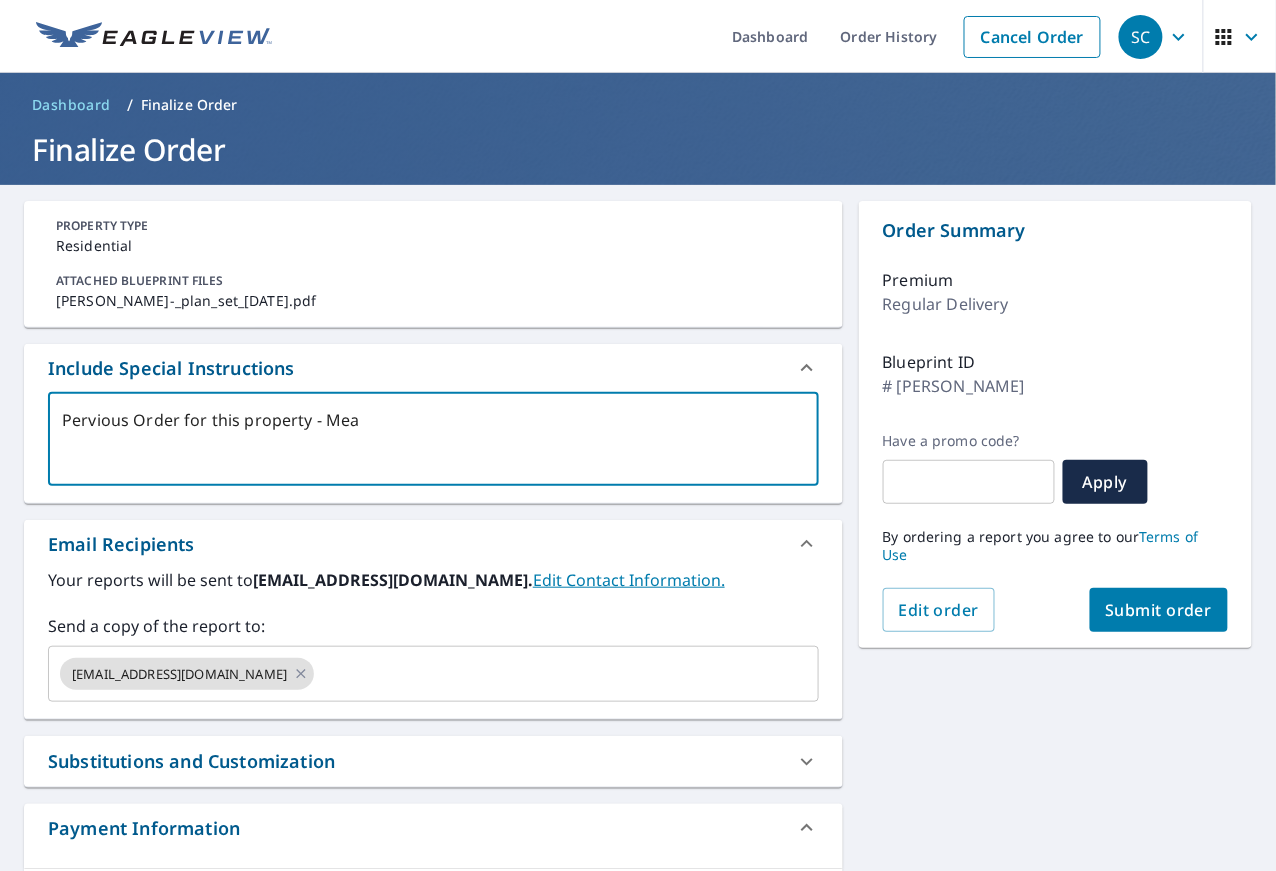 type on "Pervious Order for this property - Meas" 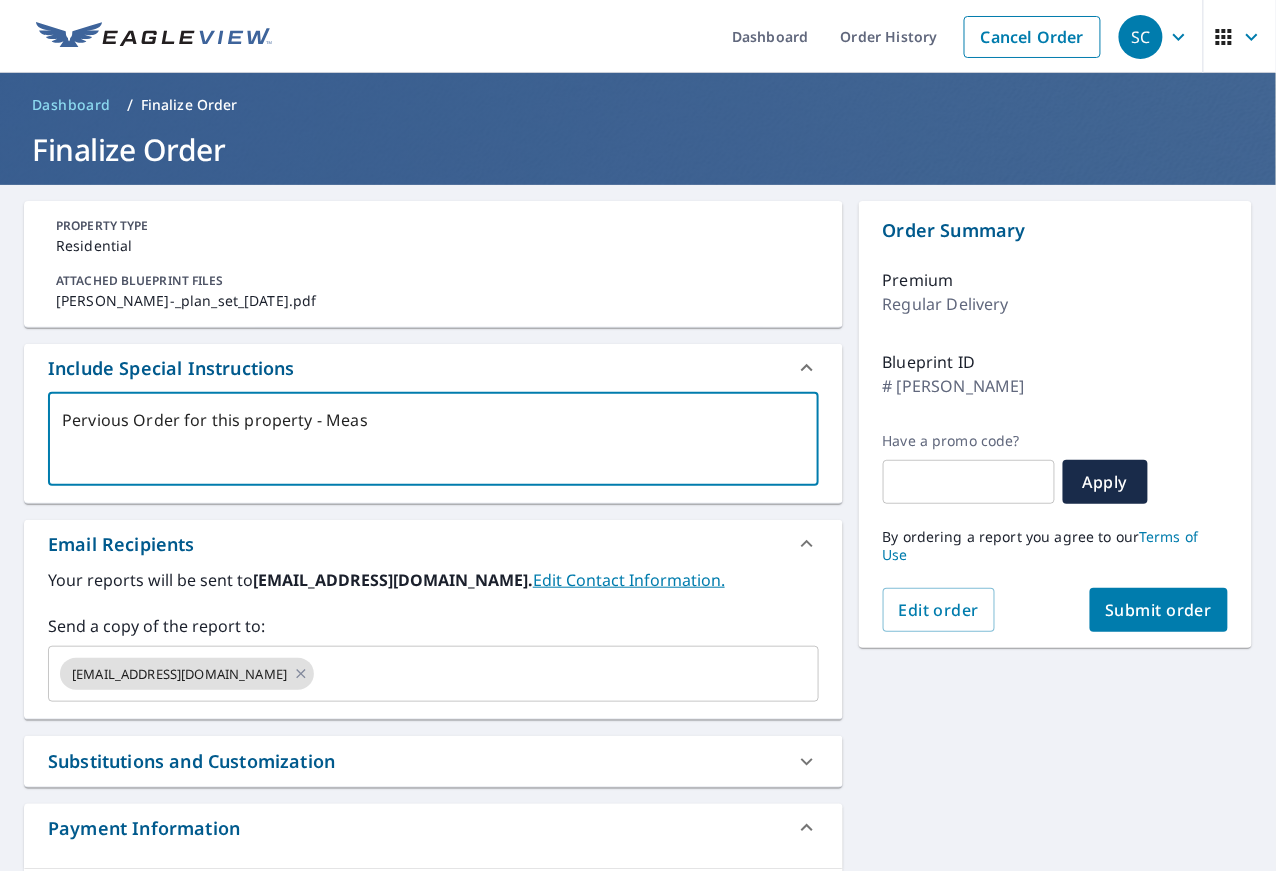 type on "Pervious Order for this property - Measu" 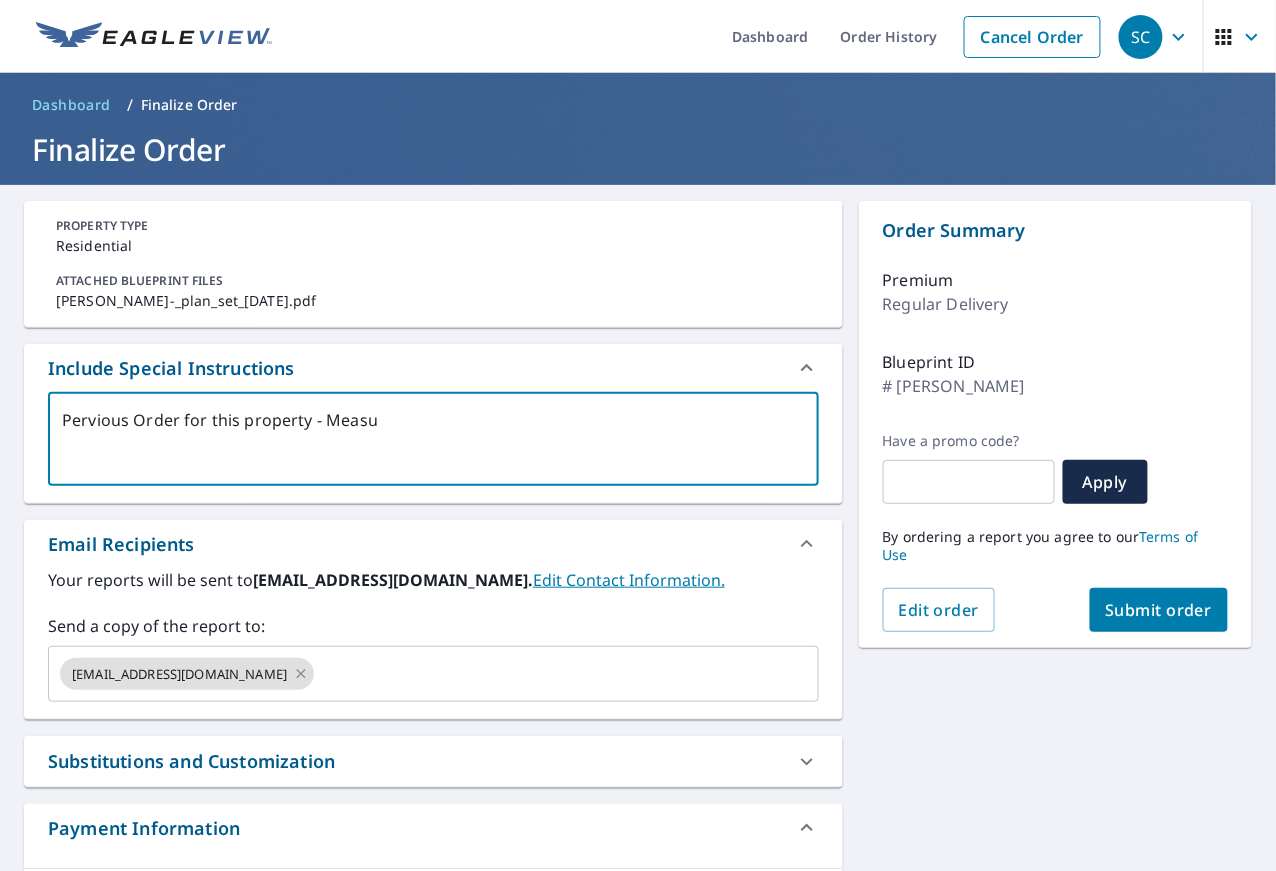 type on "Pervious Order for this property - Measur" 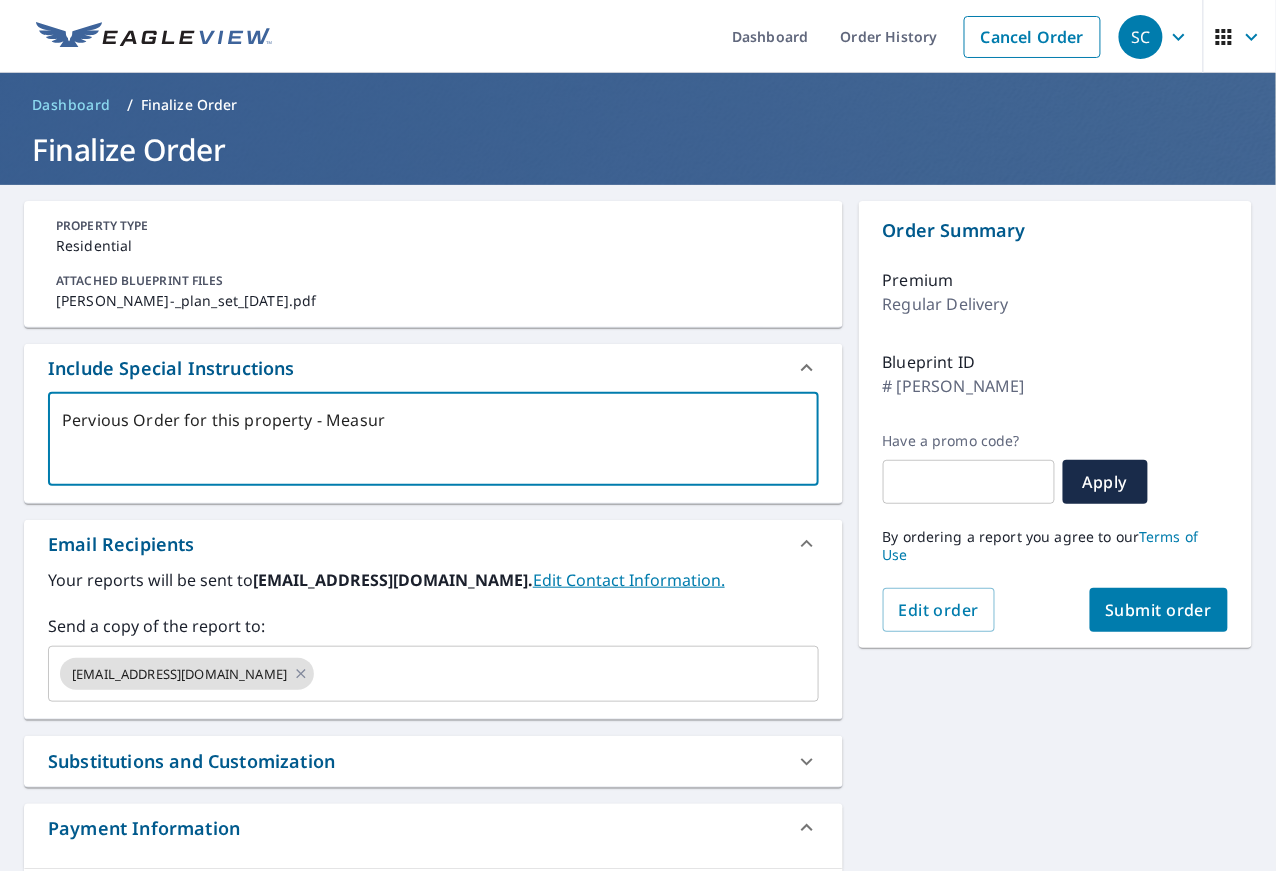 type on "x" 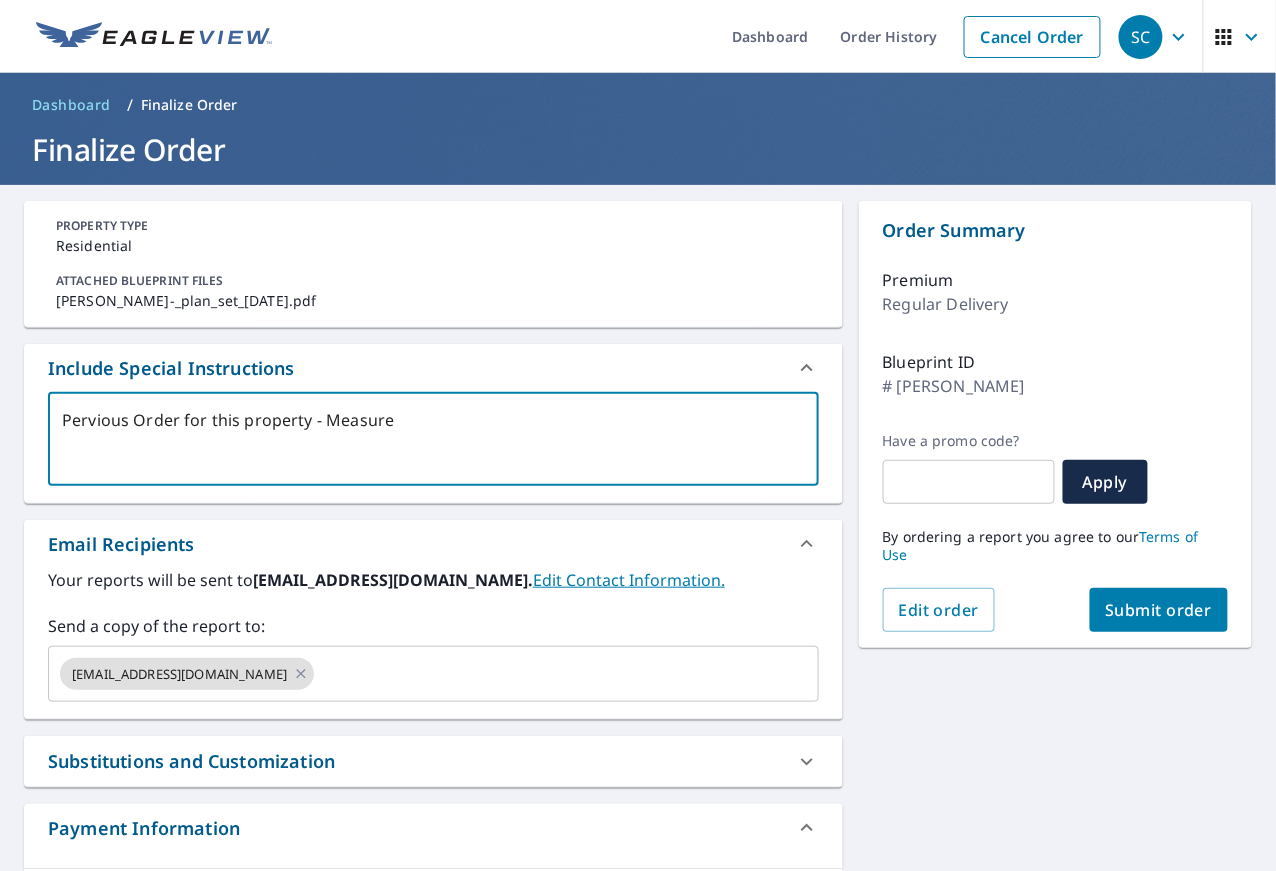 type on "Pervious Order for this property - Measurem" 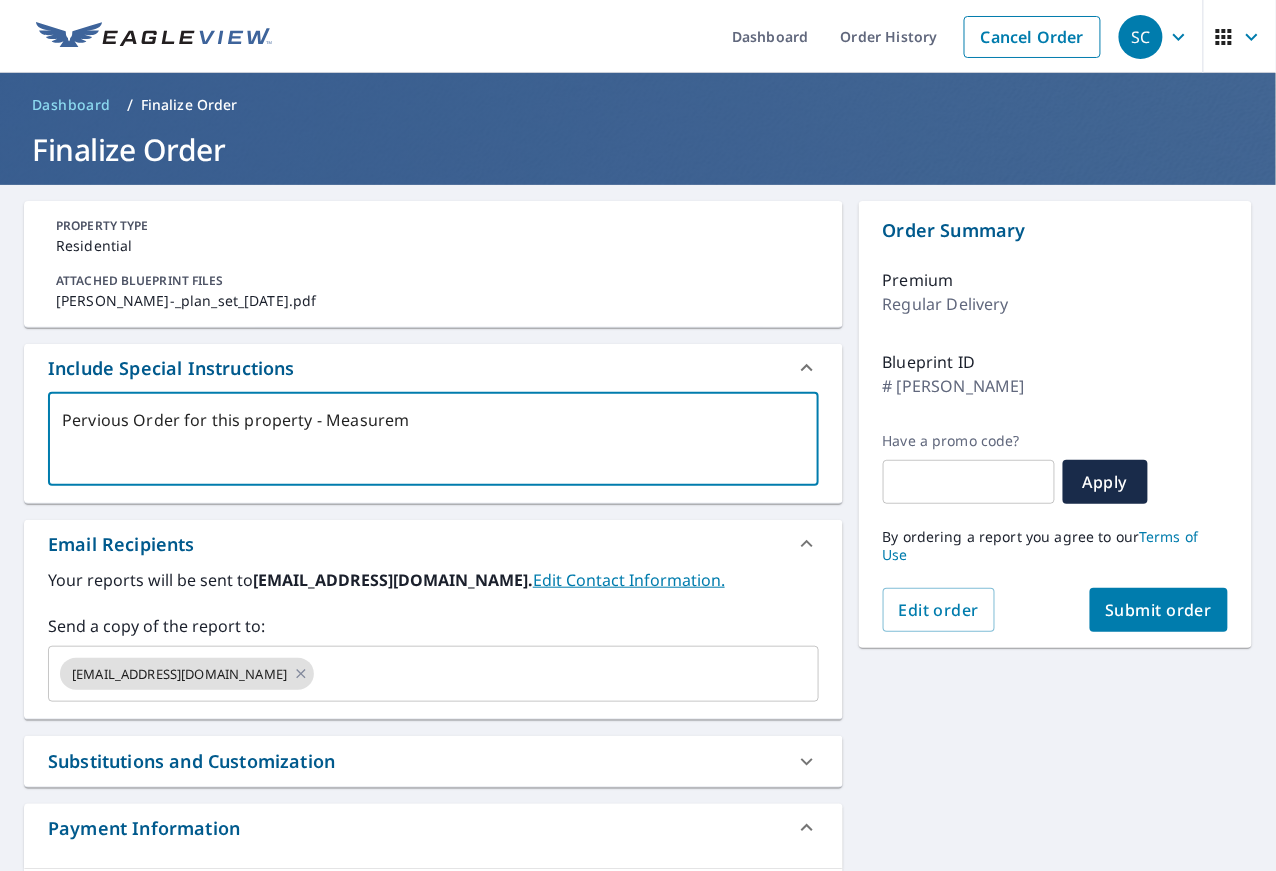 type on "Pervious Order for this property - Measuremn" 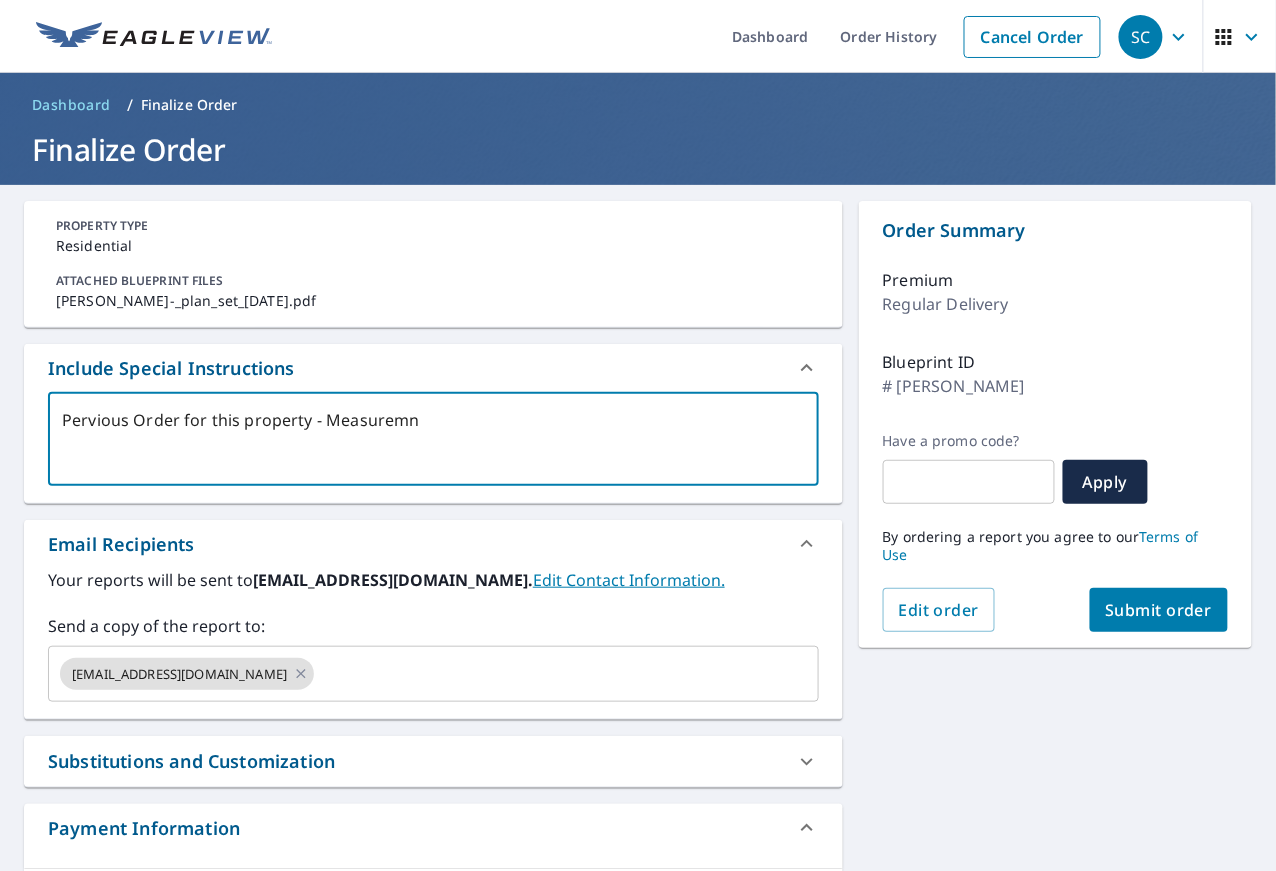 type on "Pervious Order for this property - Measuremnt" 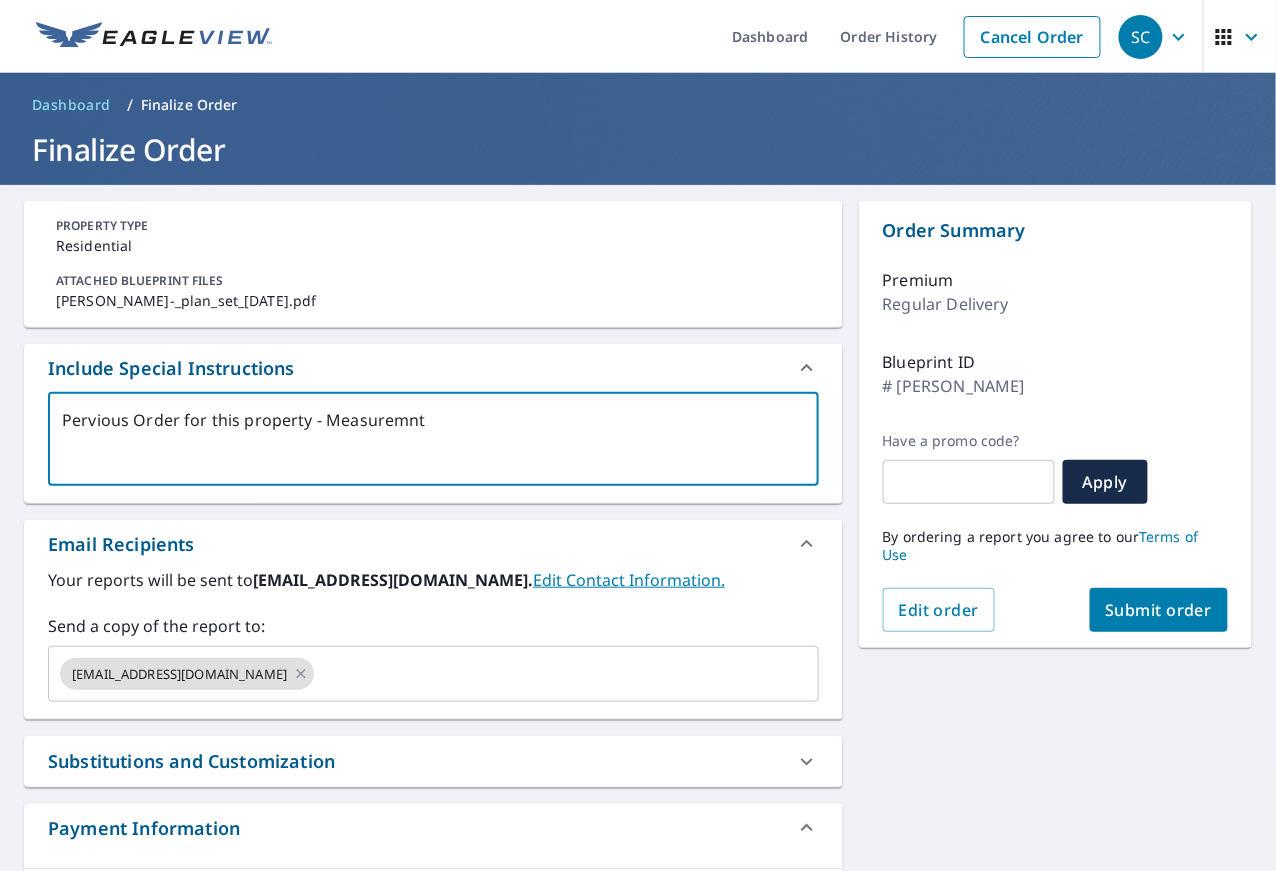 type on "Pervious Order for this property - Measuremnt" 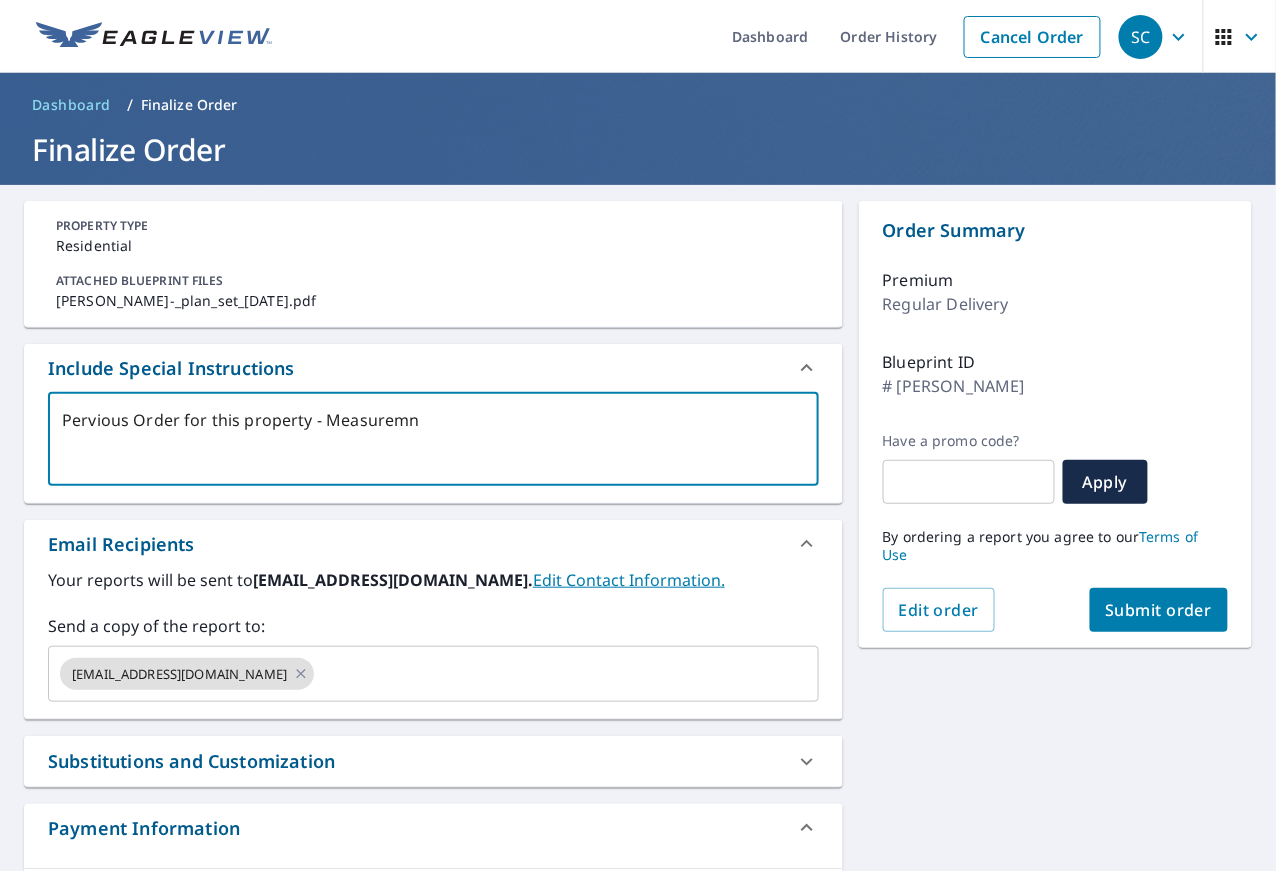 type on "Pervious Order for this property - Measurem" 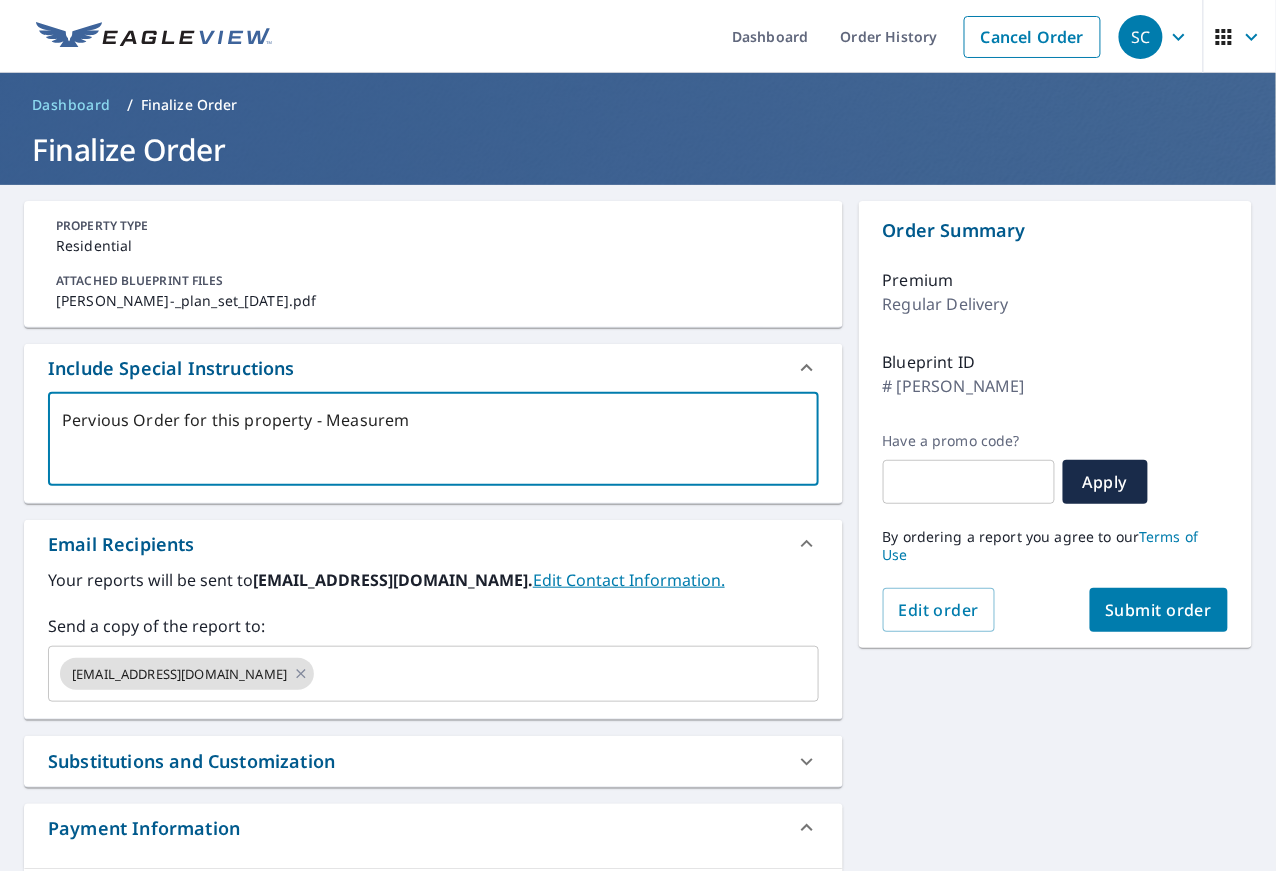 type on "Pervious Order for this property - Measureme" 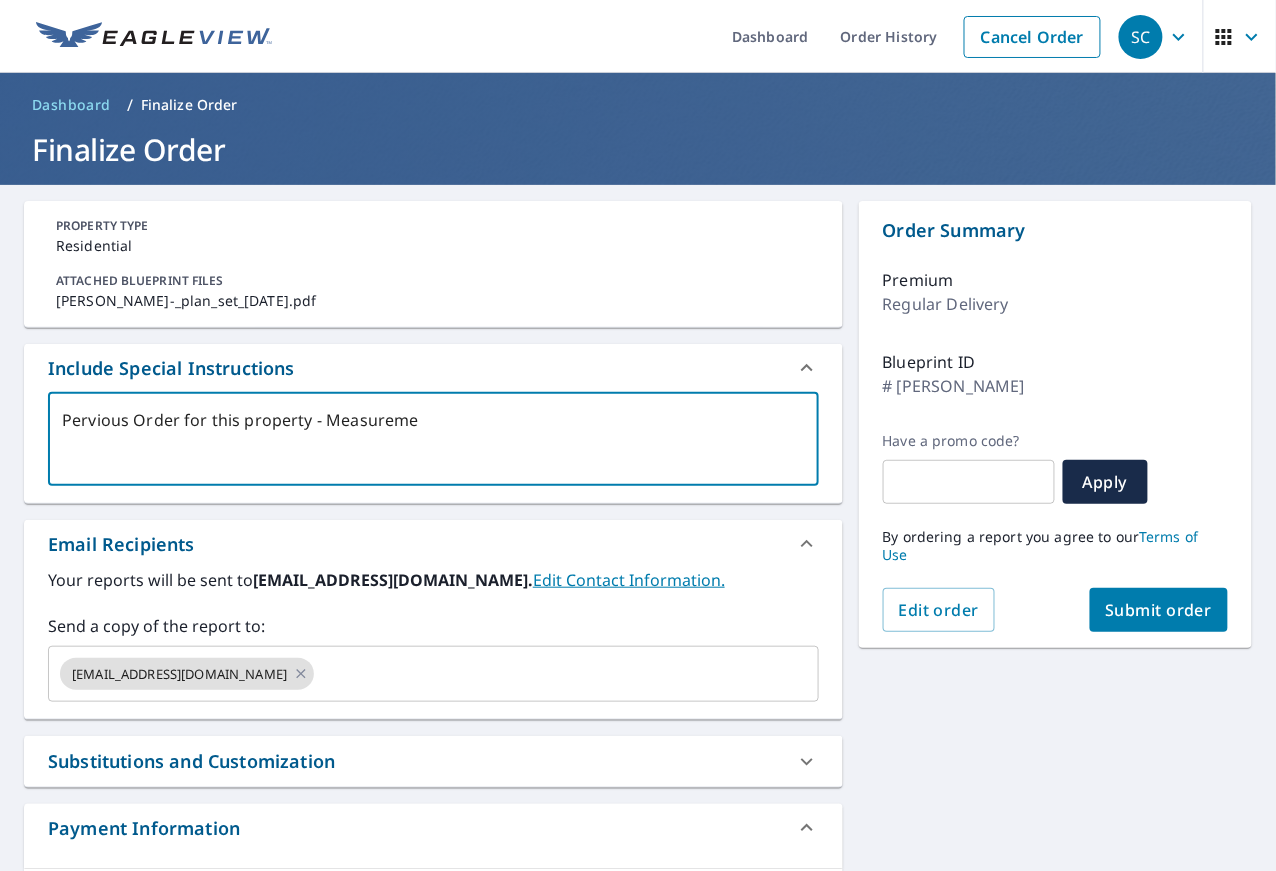 type on "Pervious Order for this property - Measuremen" 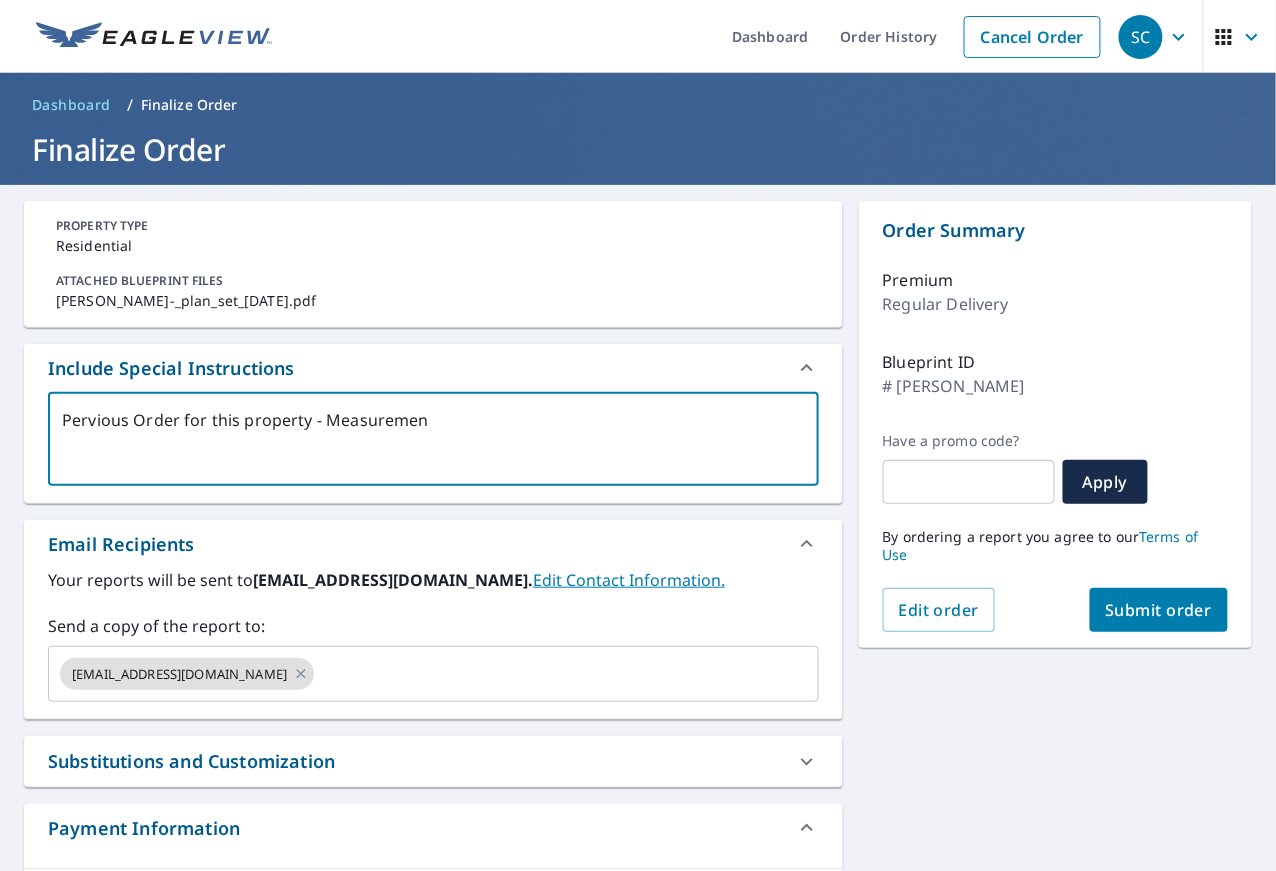type on "Pervious Order for this property - Measurement" 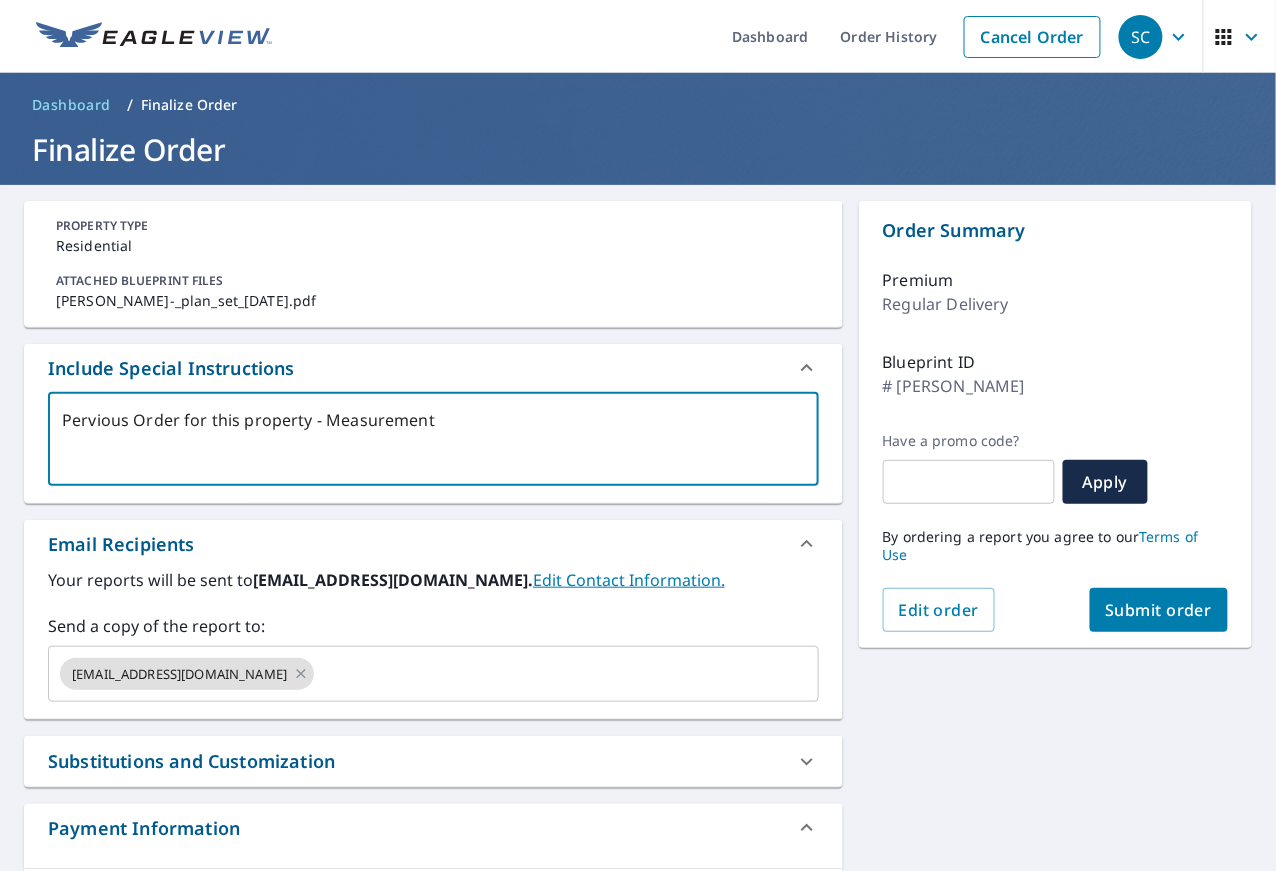 type on "Pervious Order for this property - Measurement" 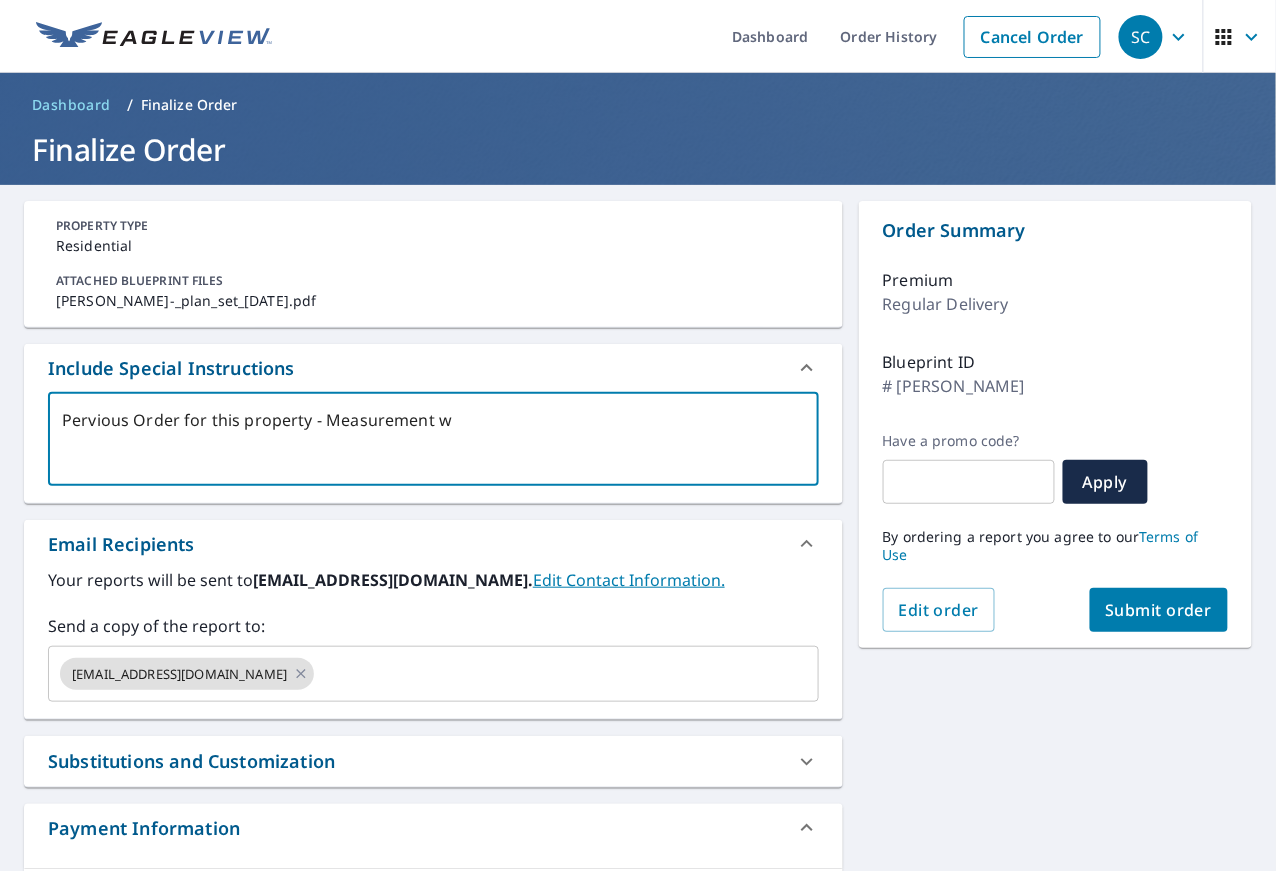 type on "Pervious Order for this property - Measurement we" 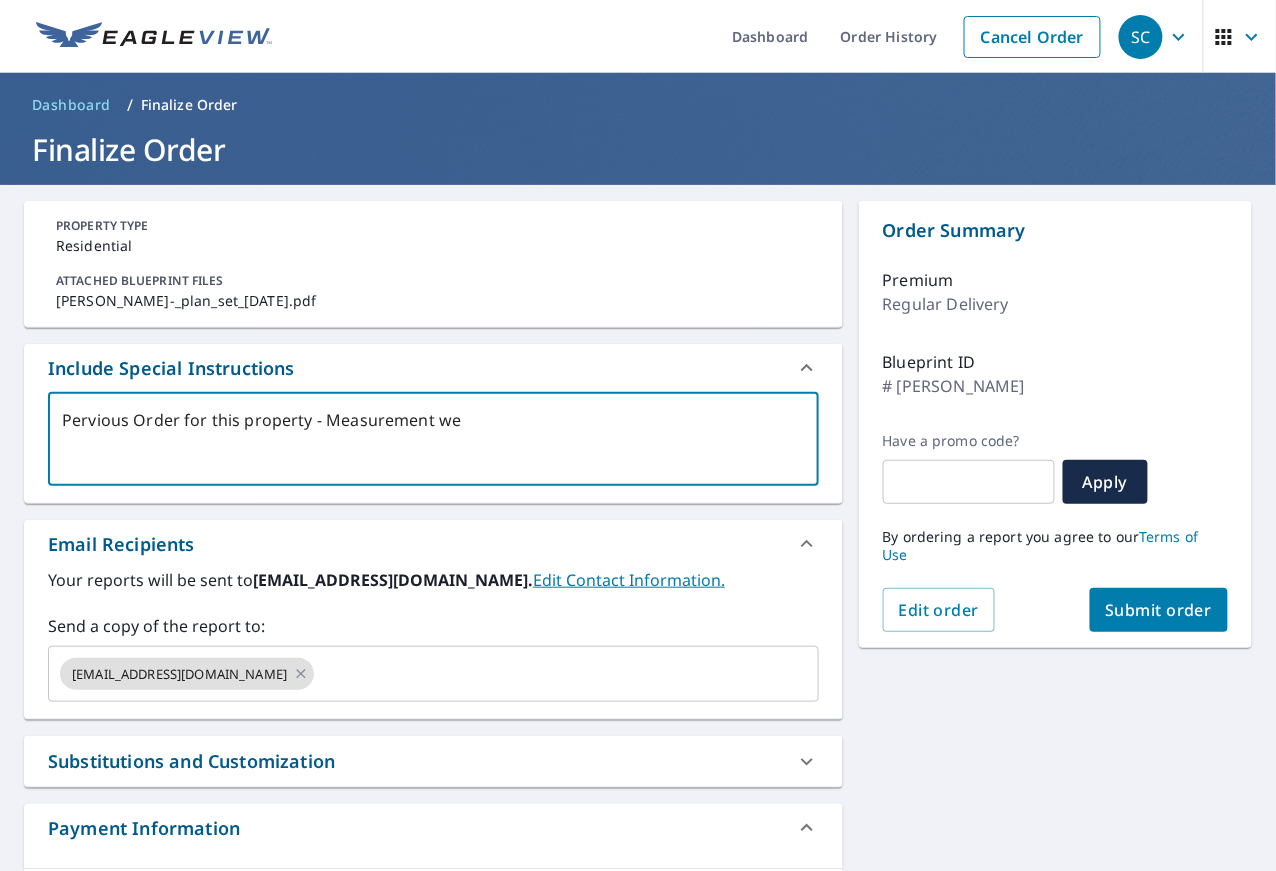 type on "Pervious Order for this property - Measurement wer" 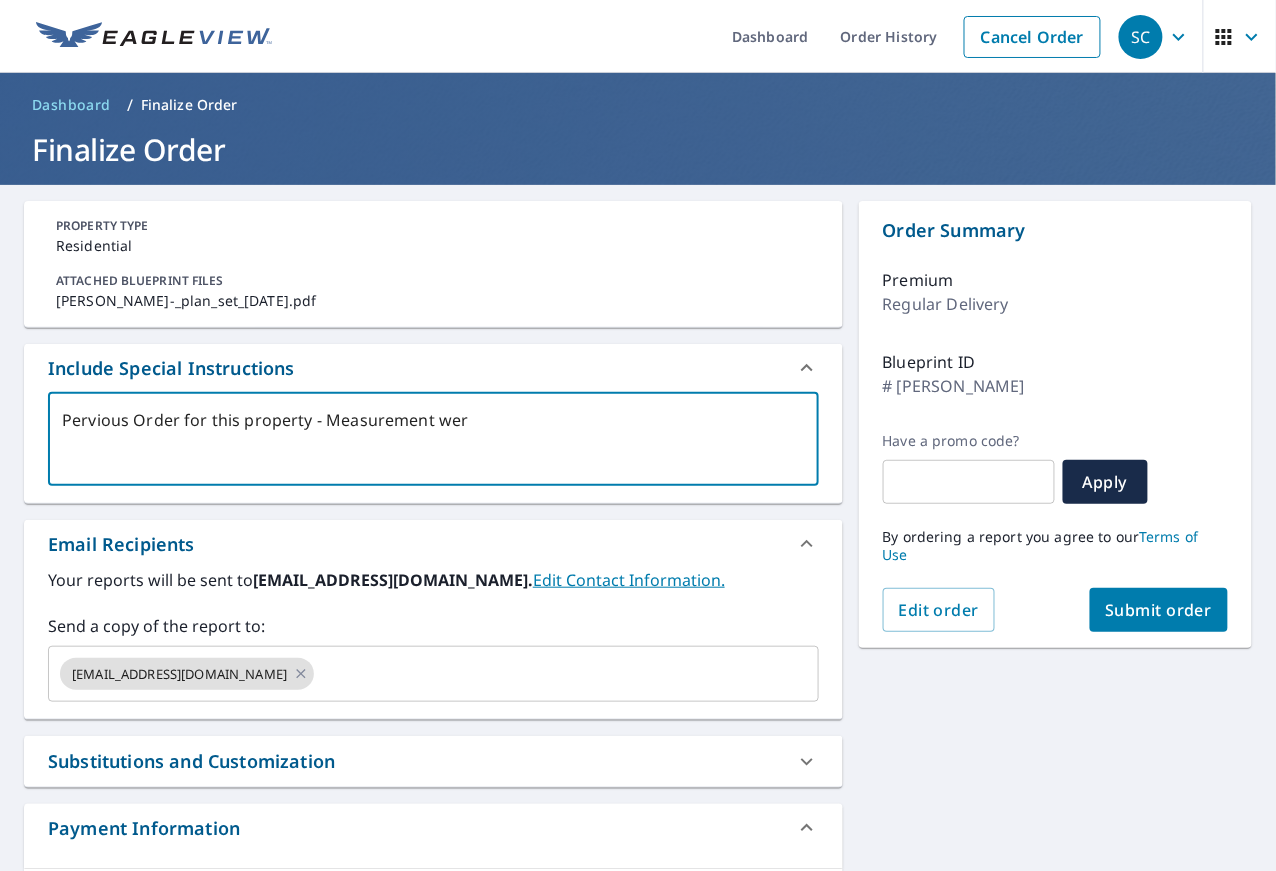 type on "Pervious Order for this property - Measurement were" 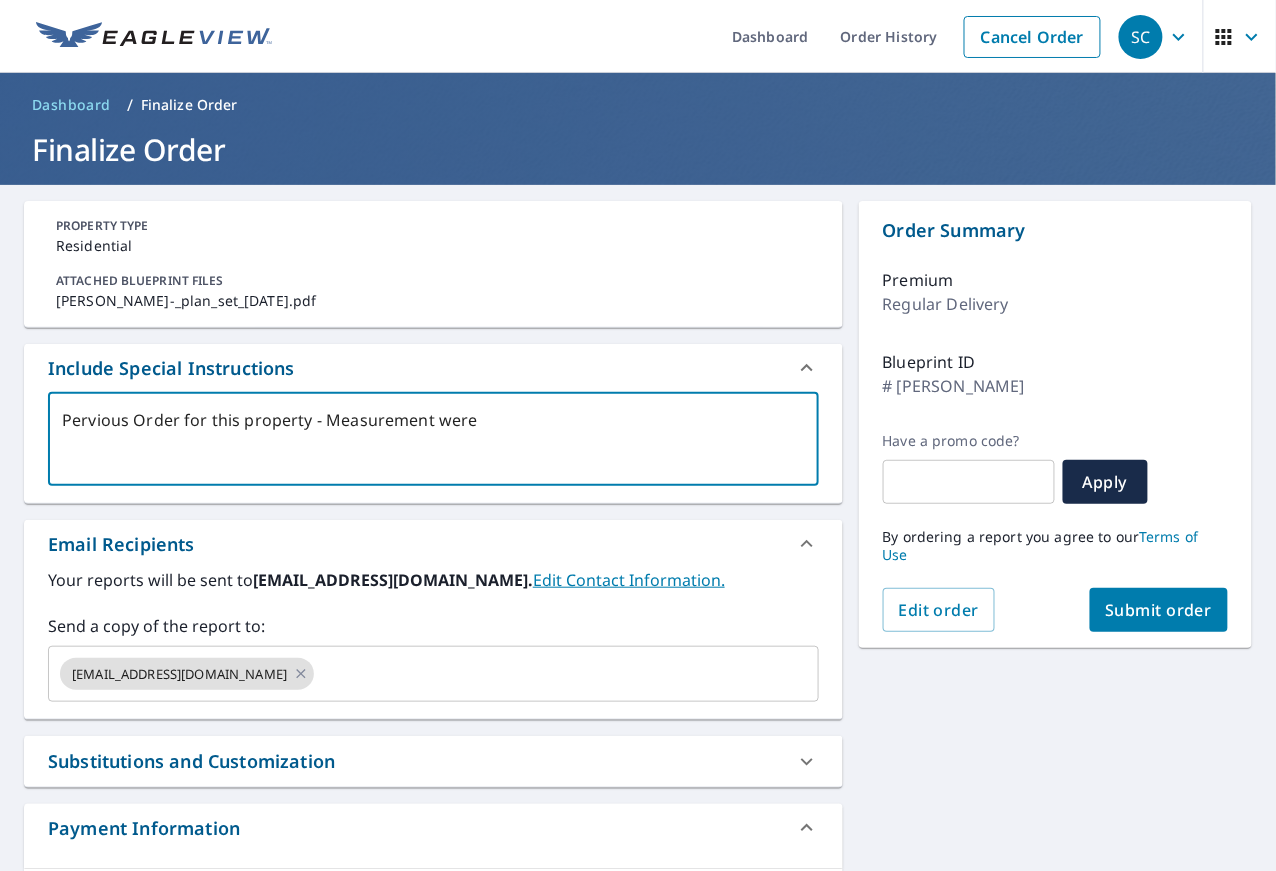 type on "Pervious Order for this property - Measurement were" 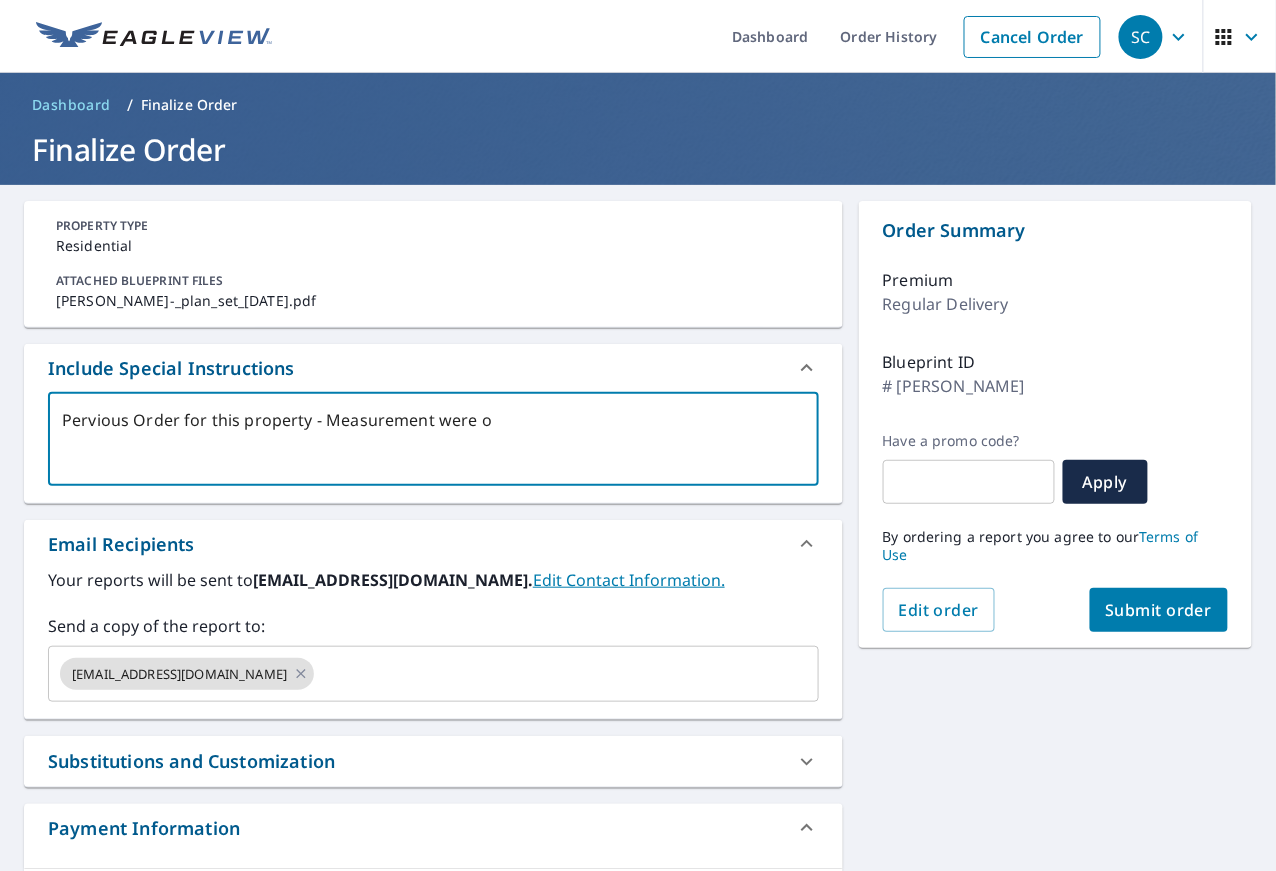 type on "Pervious Order for this property - Measurement were of" 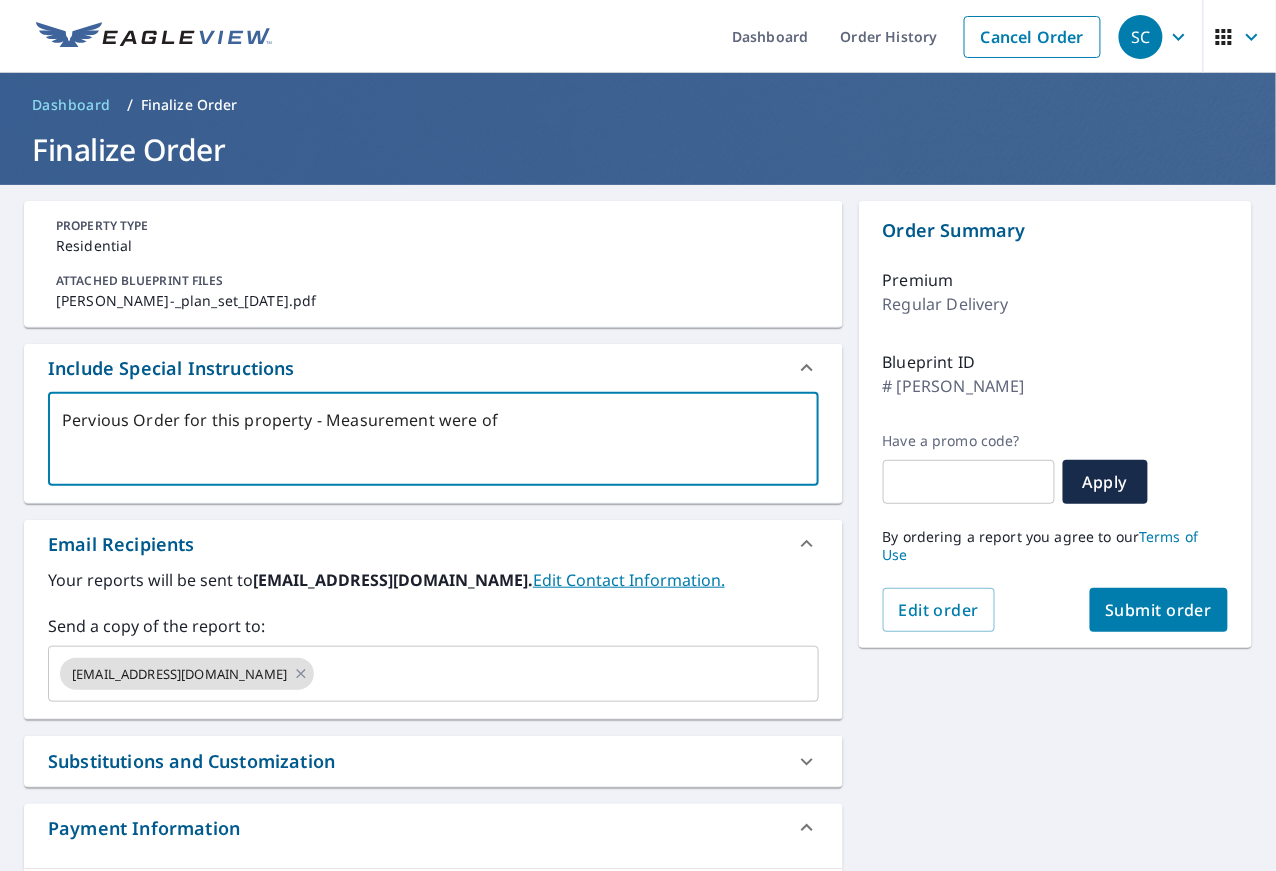 type on "Pervious Order for this property - Measurement were off" 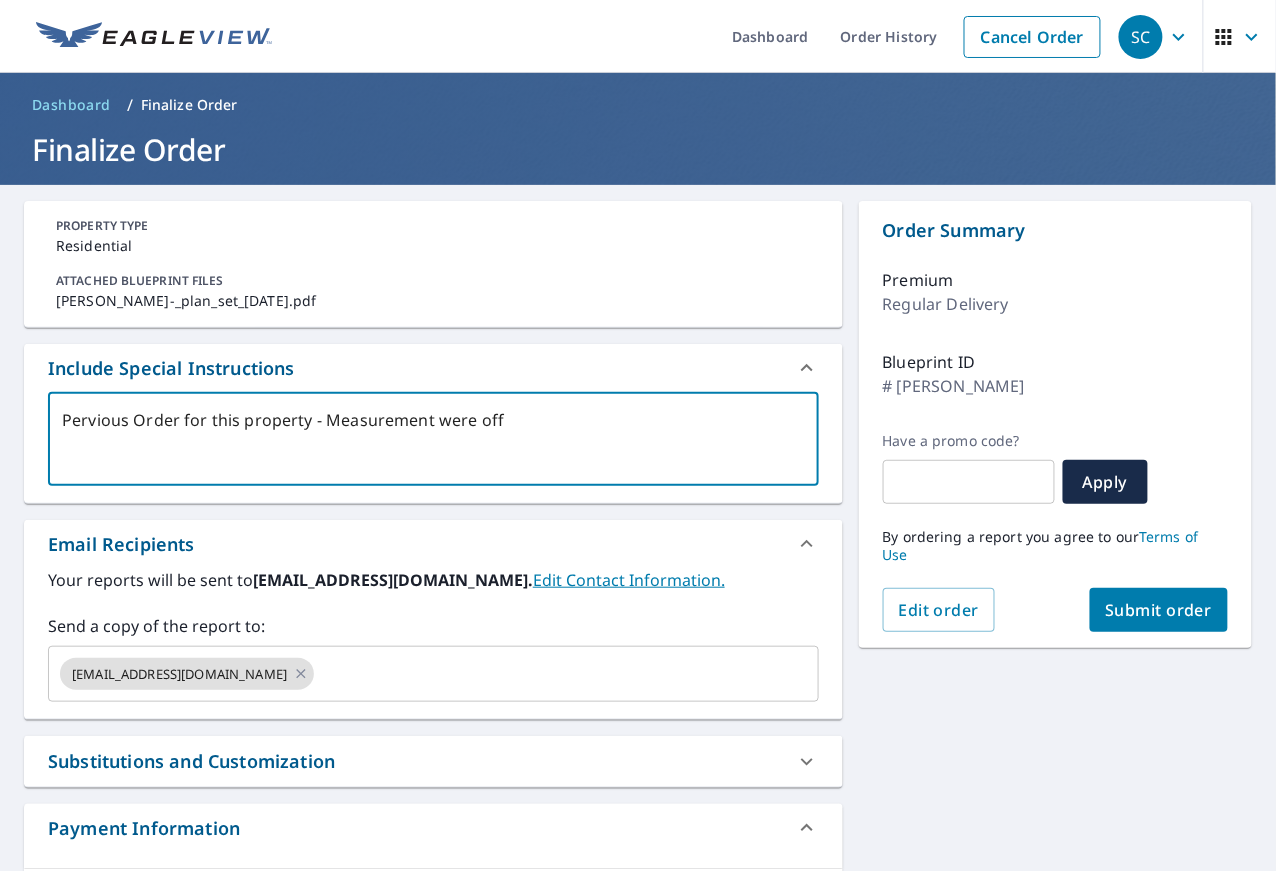 type on "Pervious Order for this property - Measurement were off" 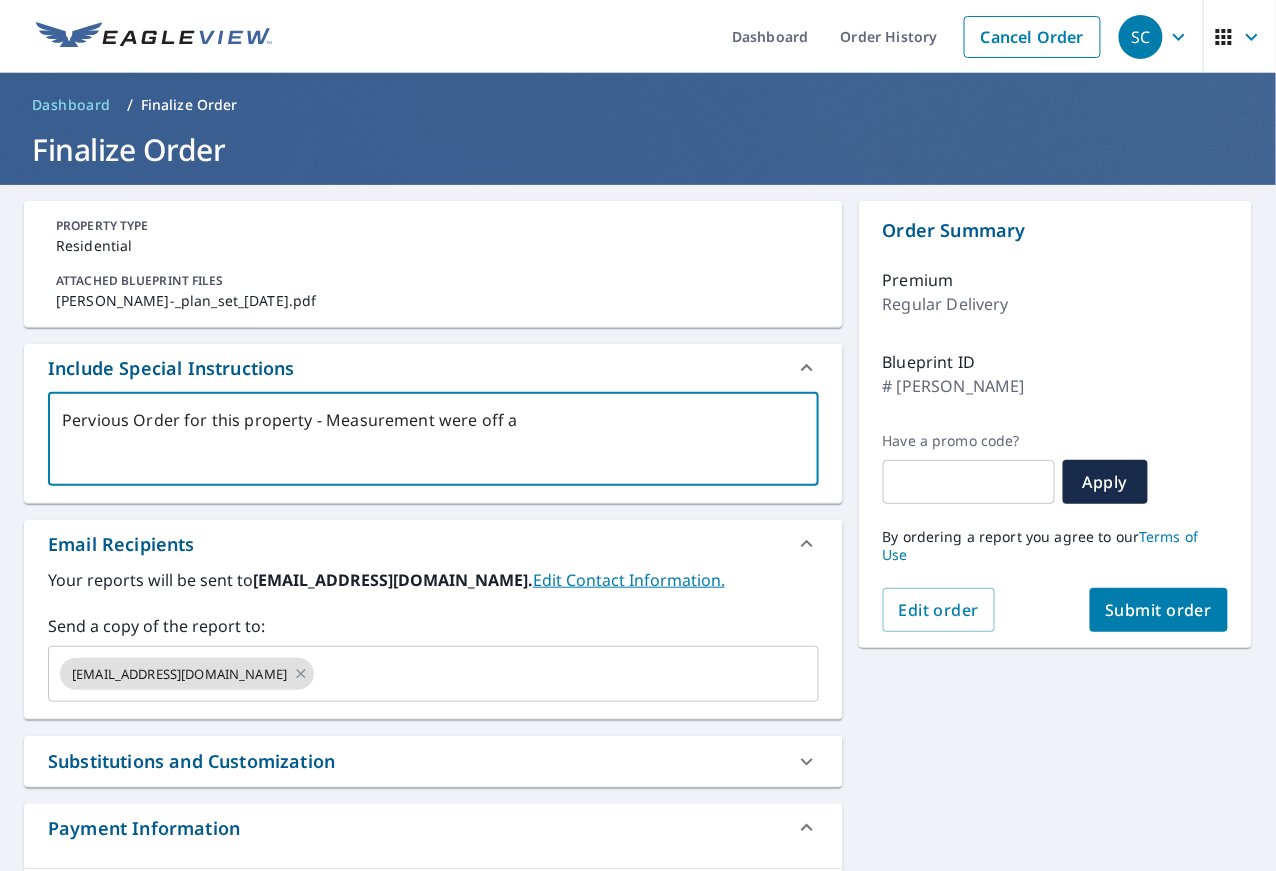 type on "Pervious Order for this property - Measurement were off ac" 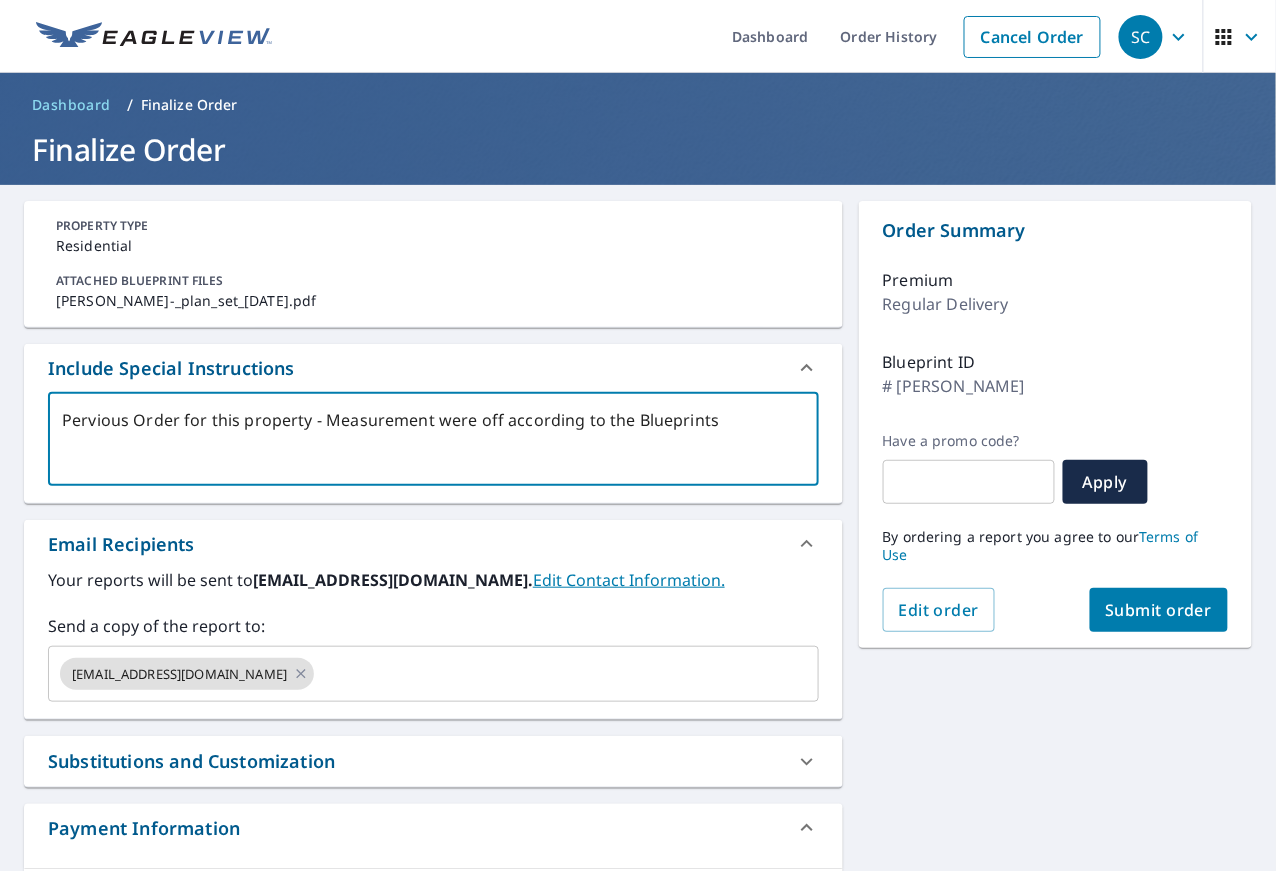 click on "Pervious Order for this property - Measurement were off according to the Blueprints" at bounding box center [433, 439] 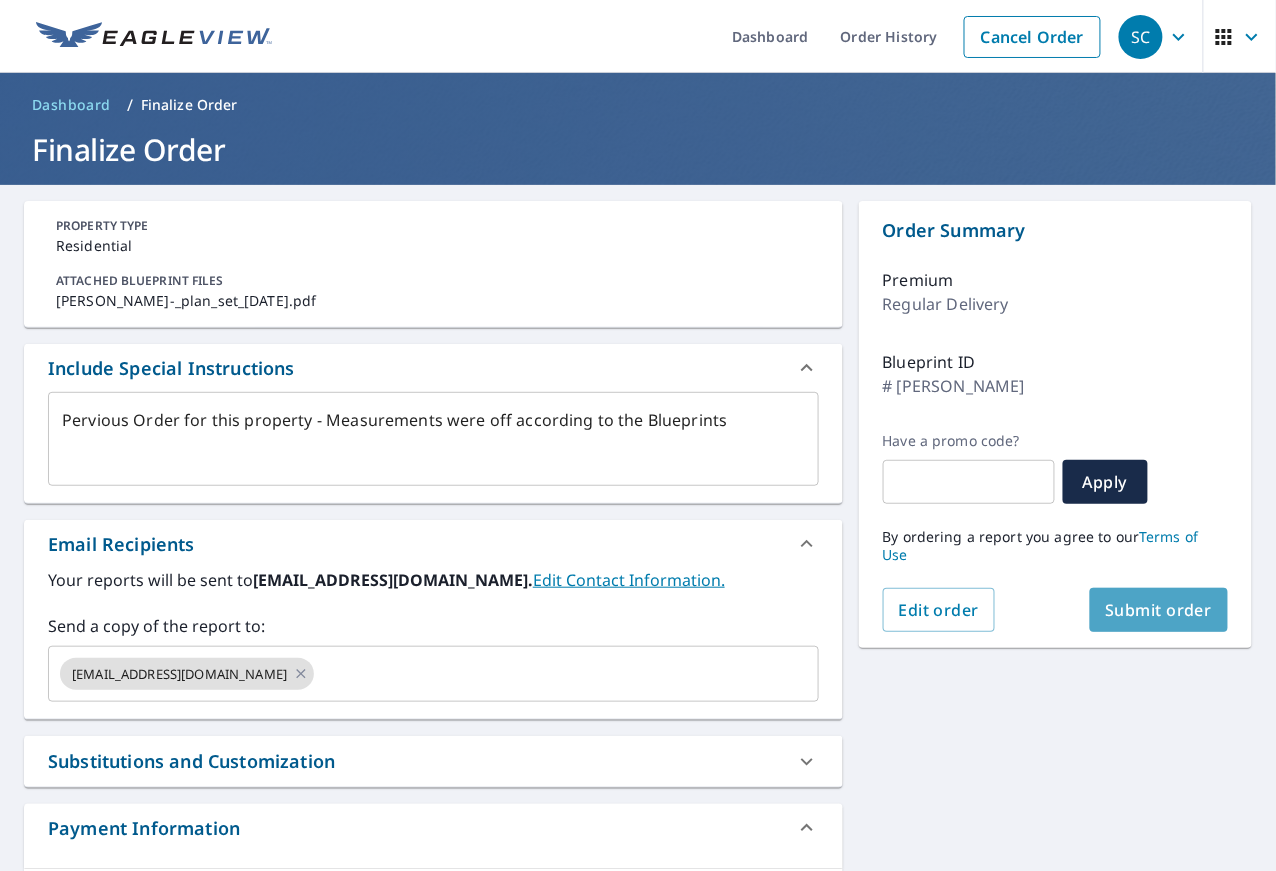 click on "Submit order" at bounding box center (1159, 610) 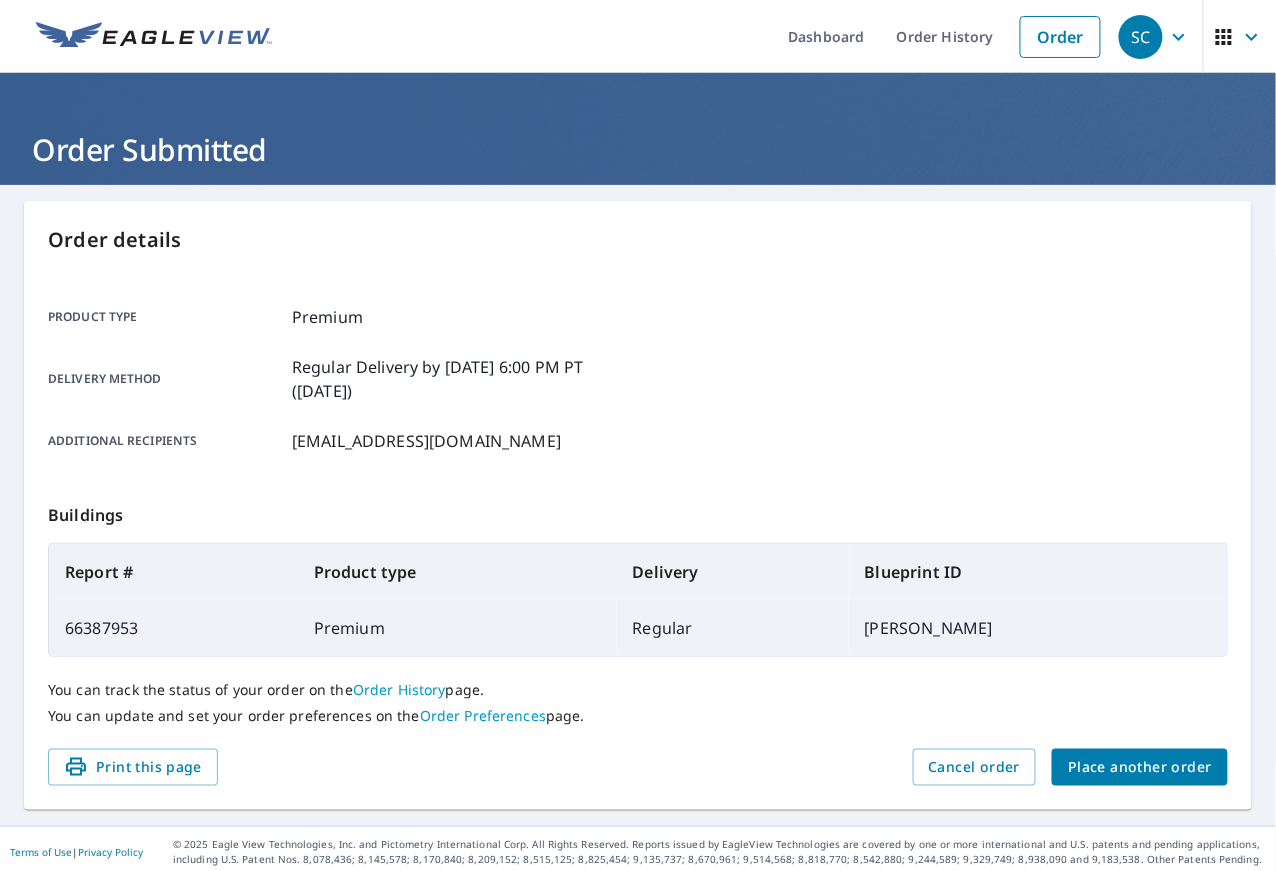 scroll, scrollTop: 3, scrollLeft: 0, axis: vertical 